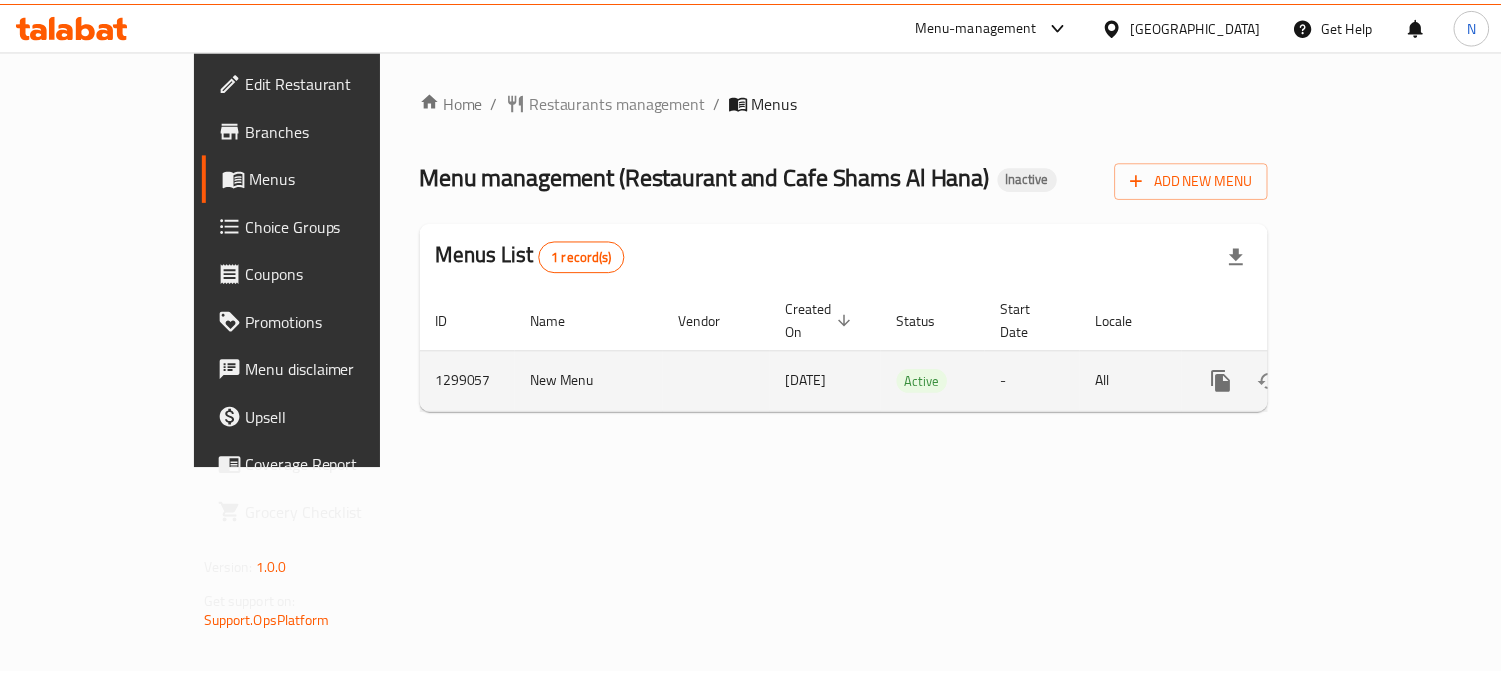 scroll, scrollTop: 0, scrollLeft: 0, axis: both 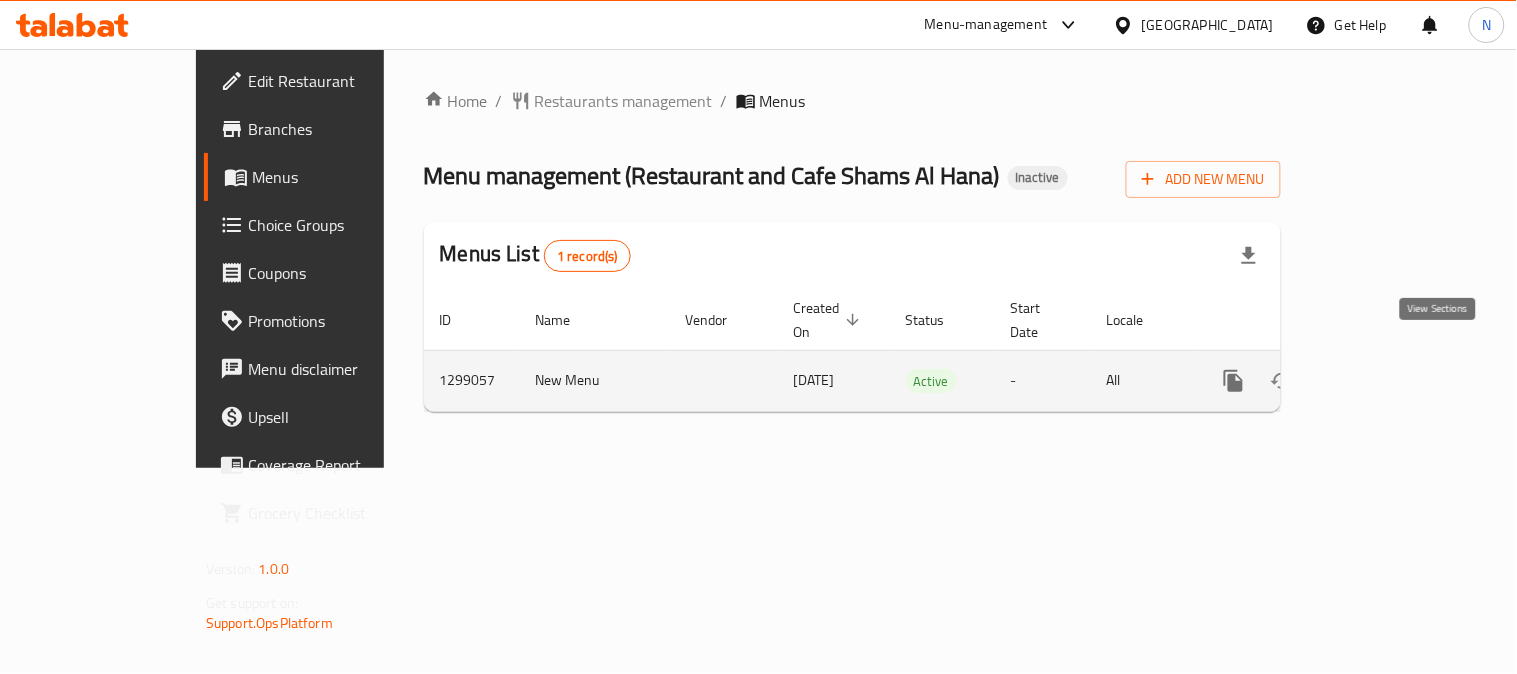 click 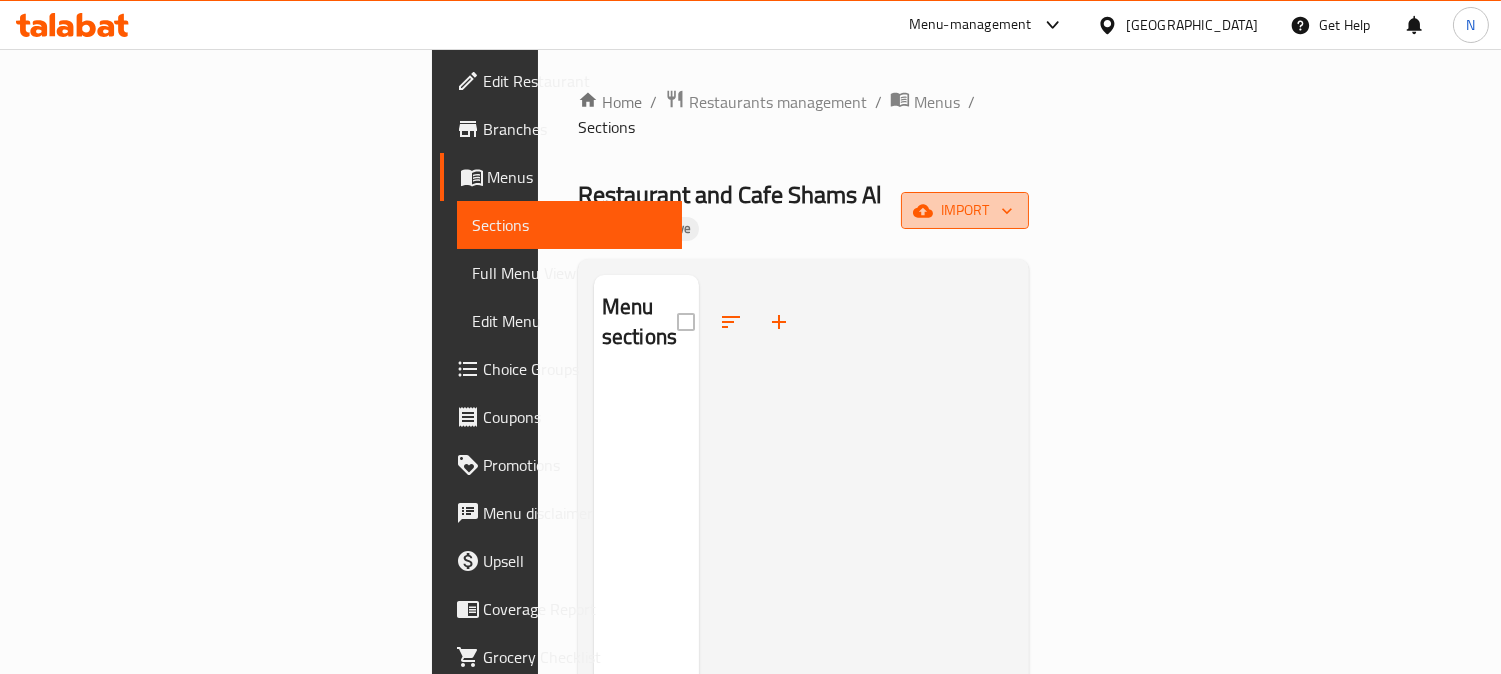 click on "import" at bounding box center (965, 210) 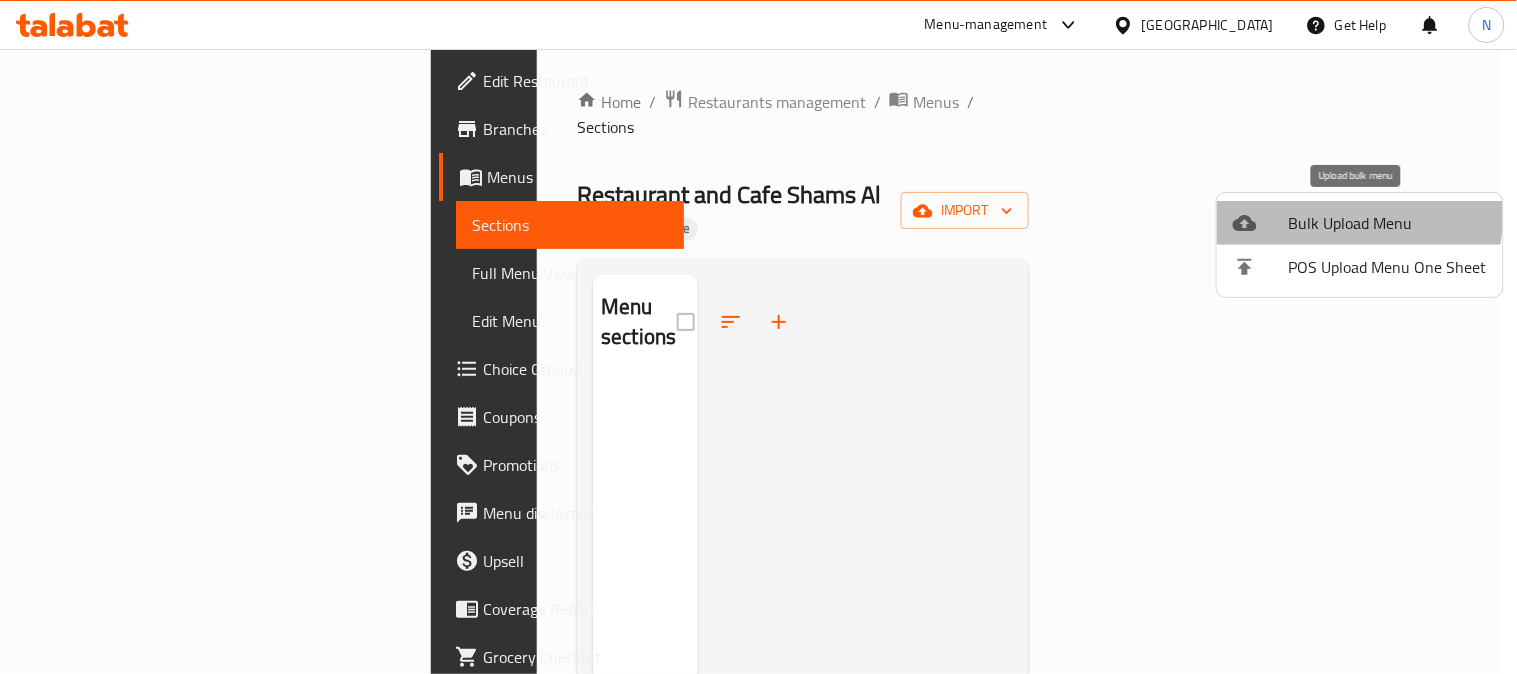 click on "Bulk Upload Menu" at bounding box center [1388, 223] 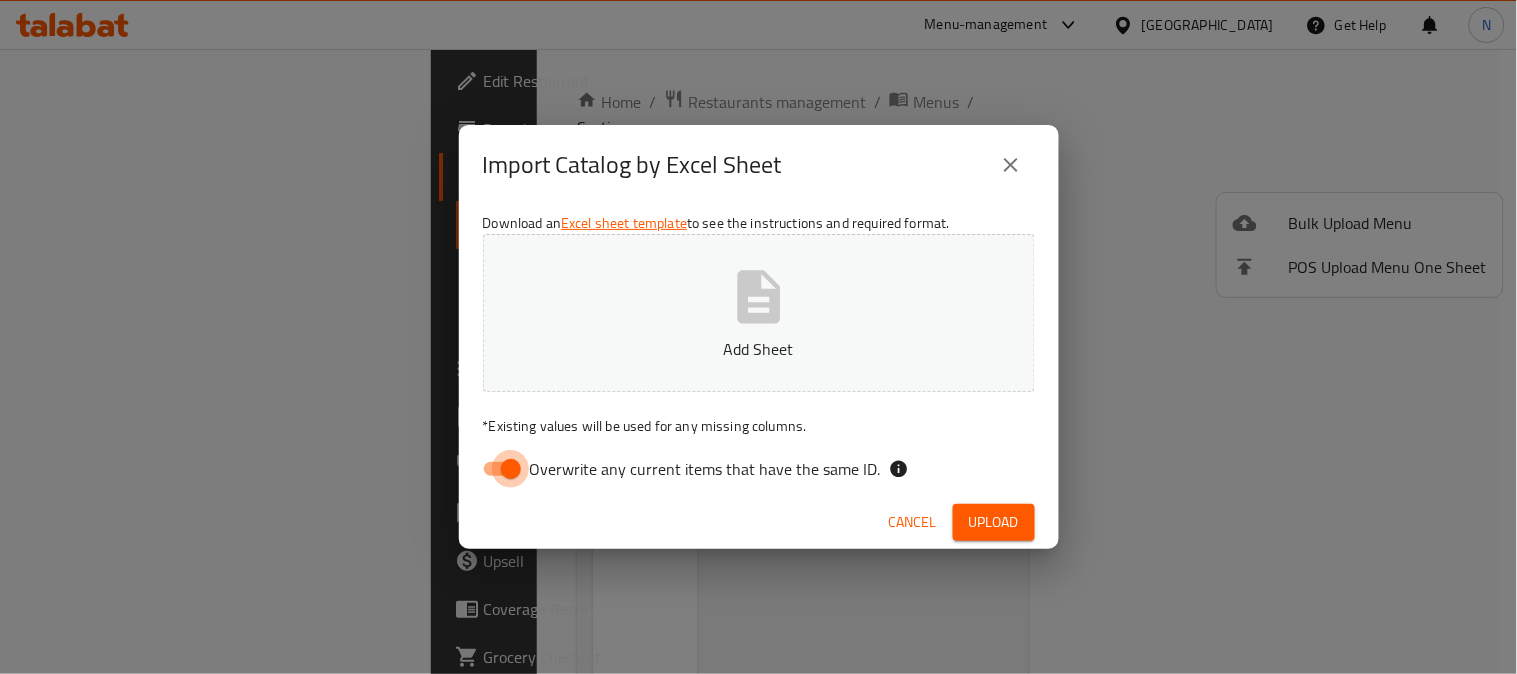 click on "Overwrite any current items that have the same ID." at bounding box center [511, 469] 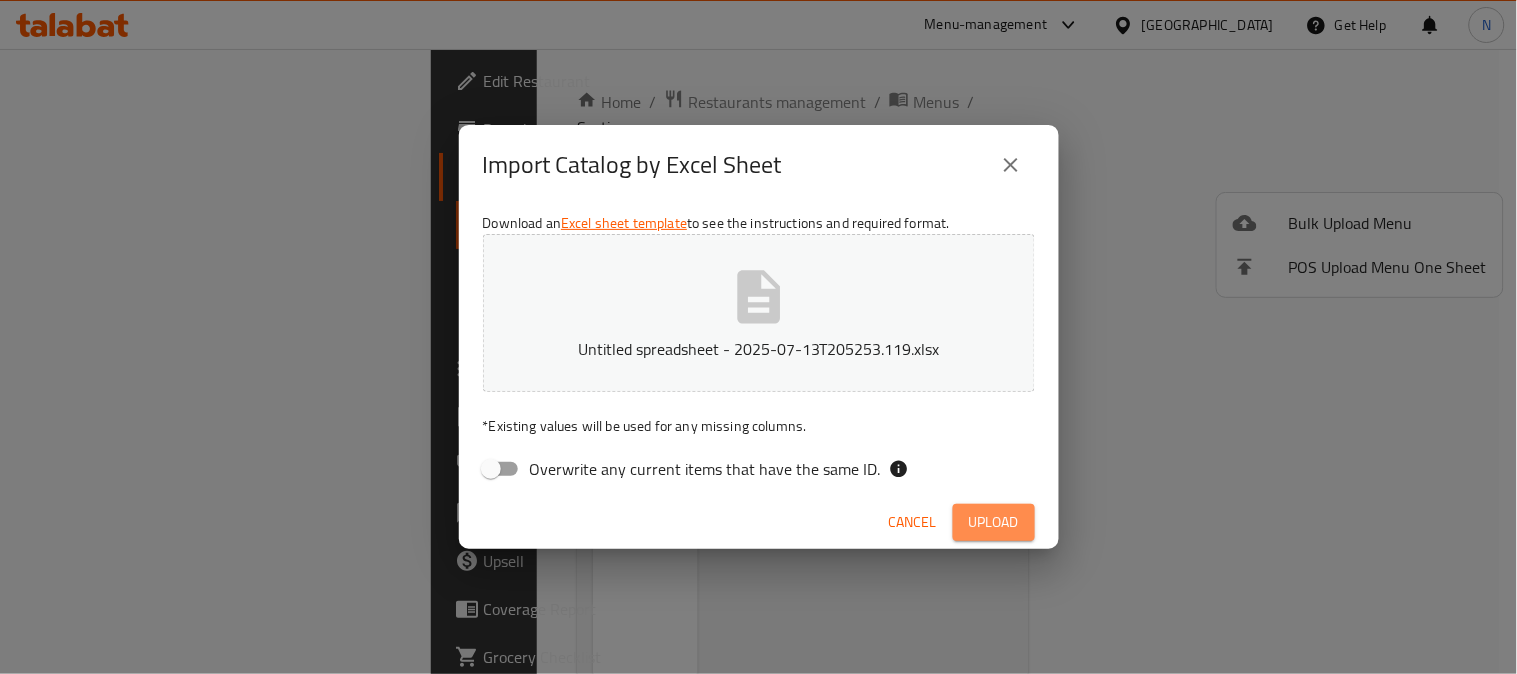 click on "Upload" at bounding box center (994, 522) 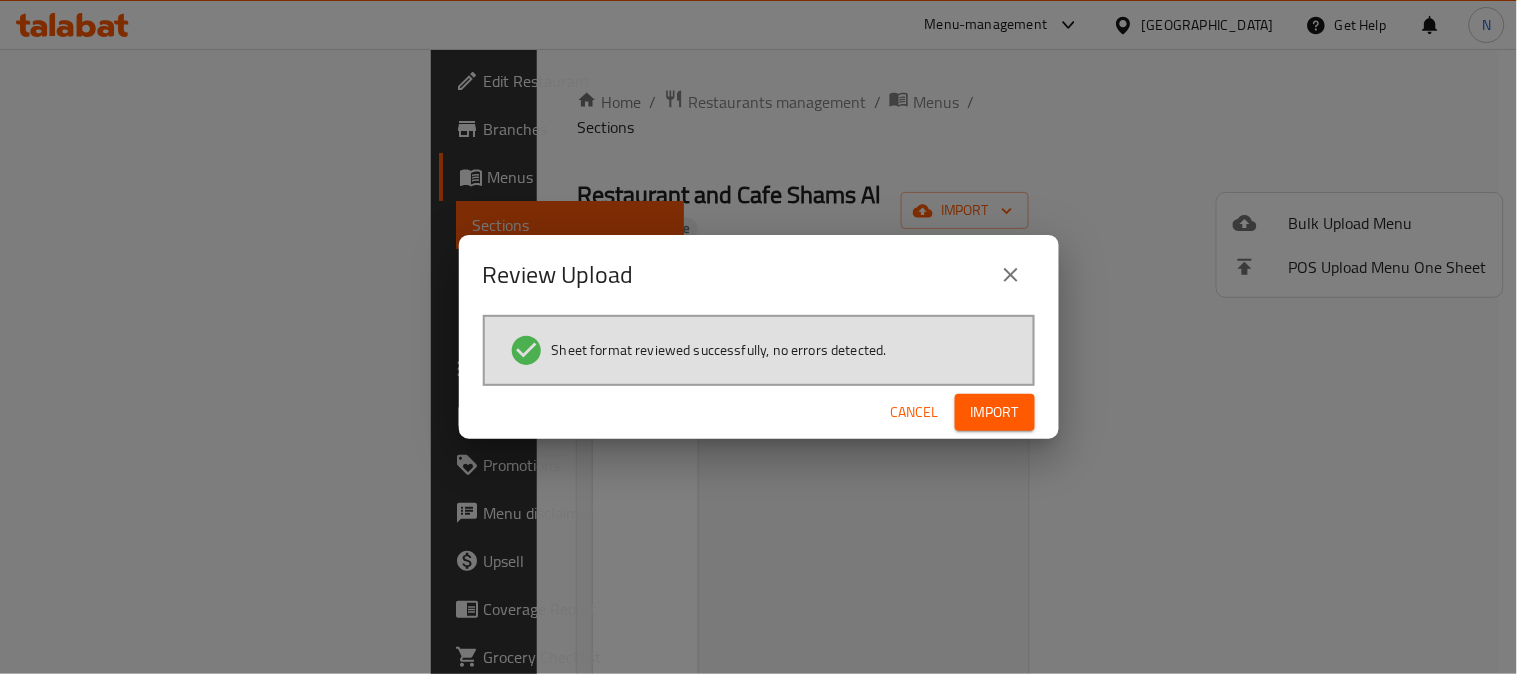 click on "Cancel Import" at bounding box center (759, 412) 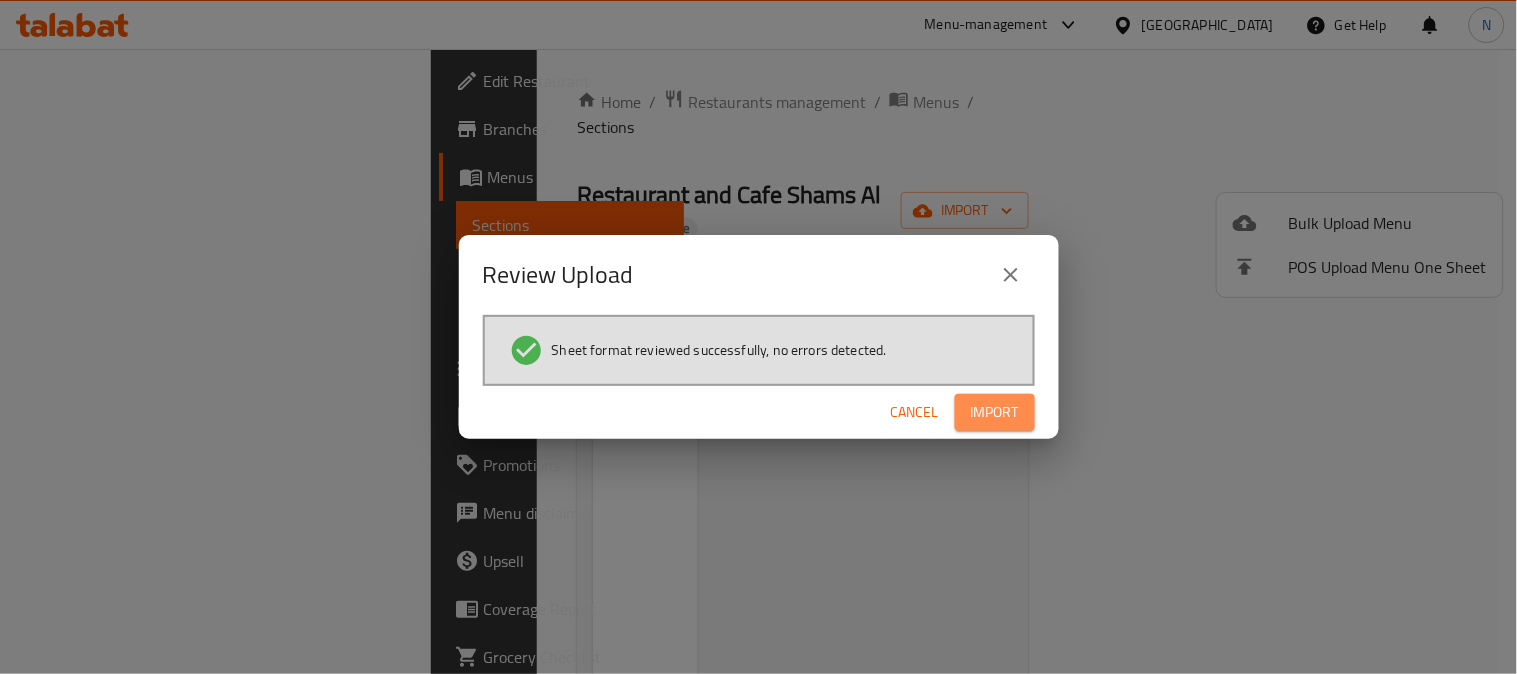 click on "Import" at bounding box center (995, 412) 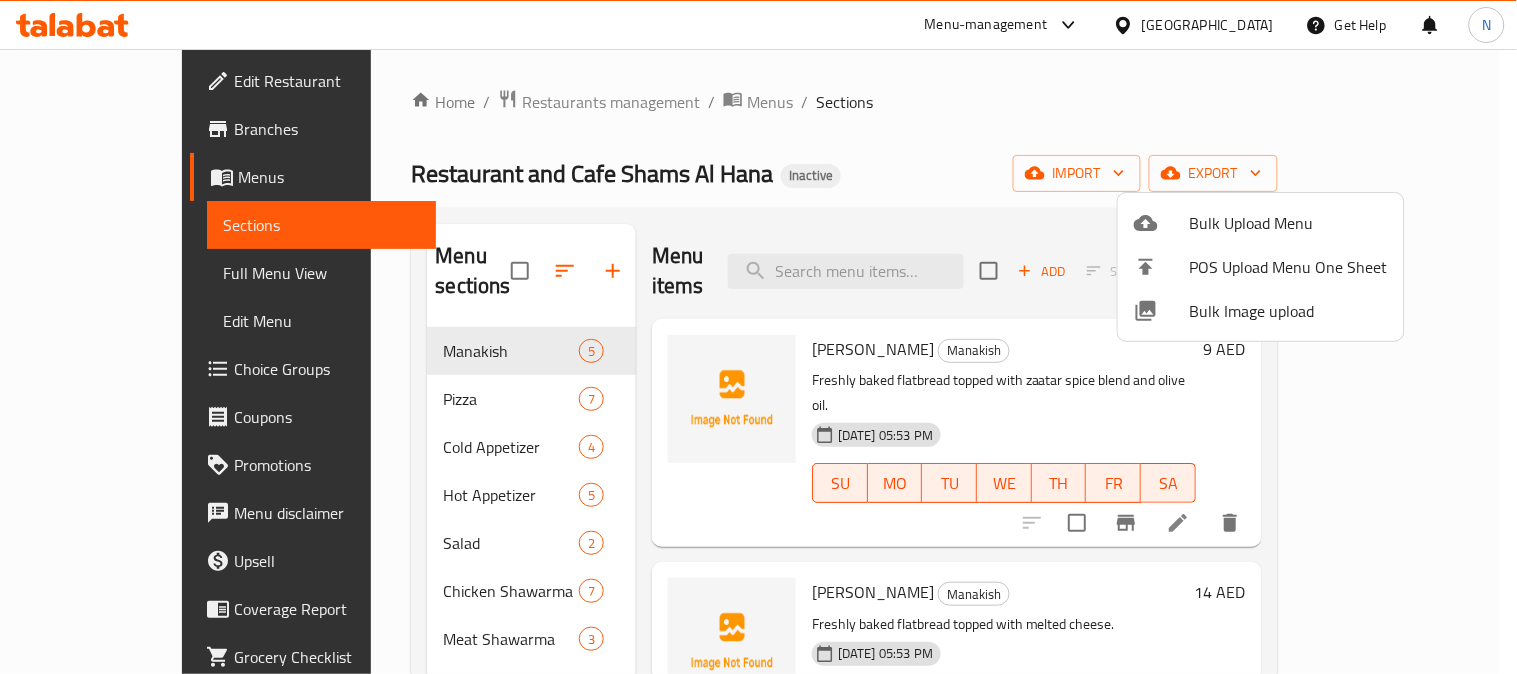 click at bounding box center [758, 337] 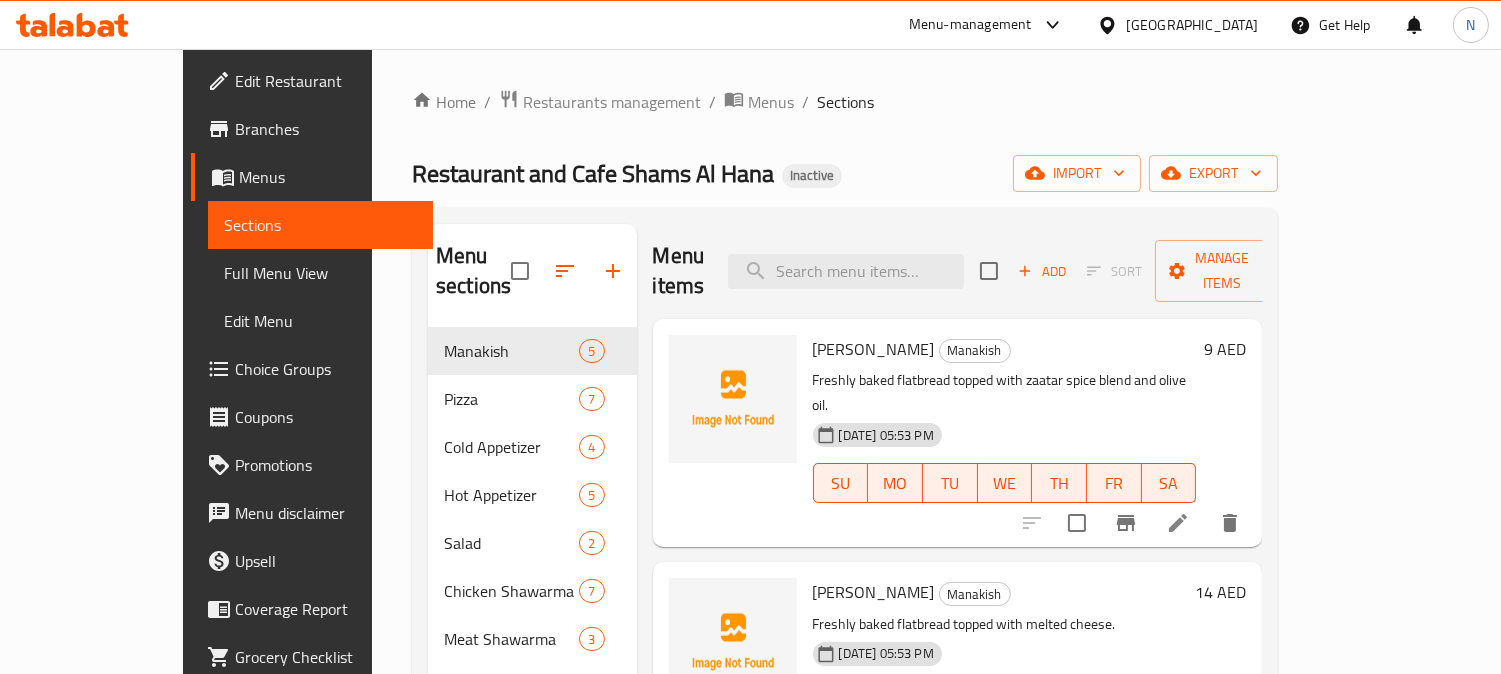 click on "Menu items Add Sort Manage items" at bounding box center (958, 271) 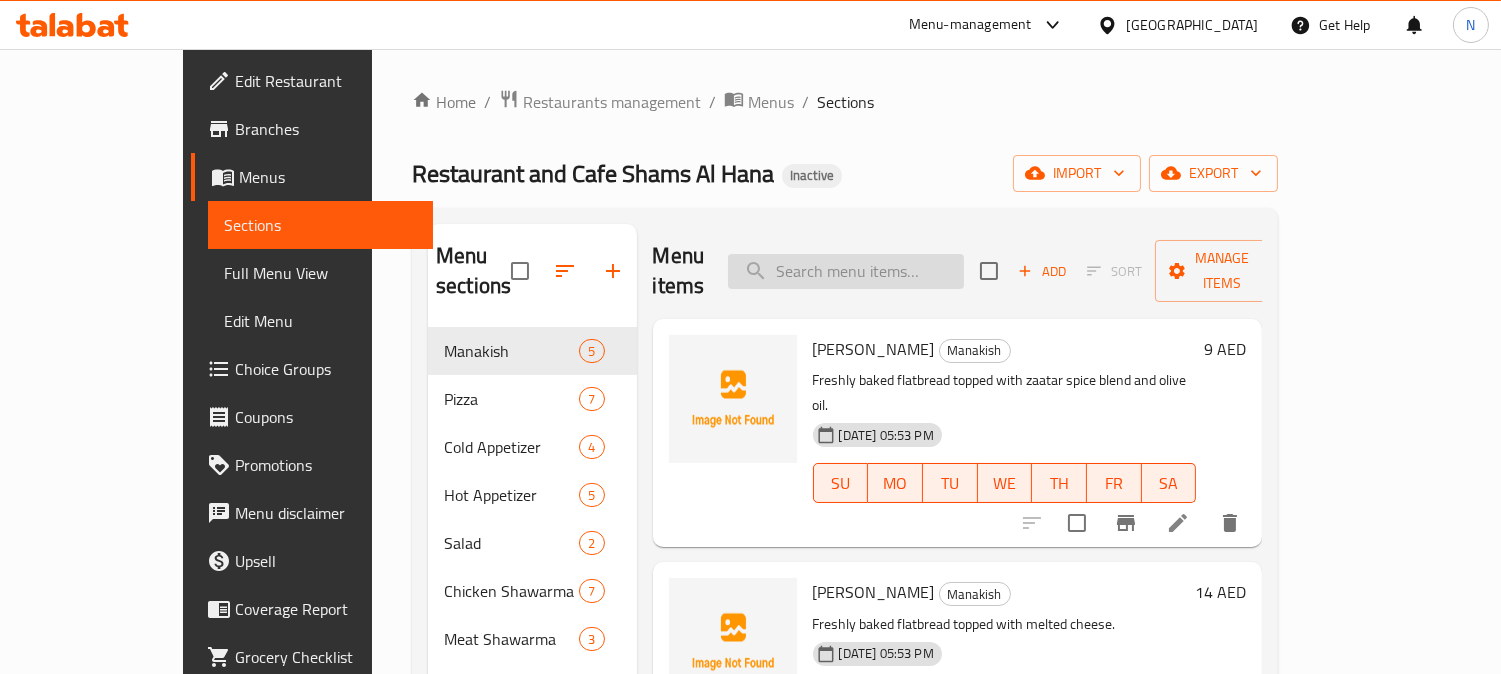 paste on "8 Pcs Mix Fattayer Box" 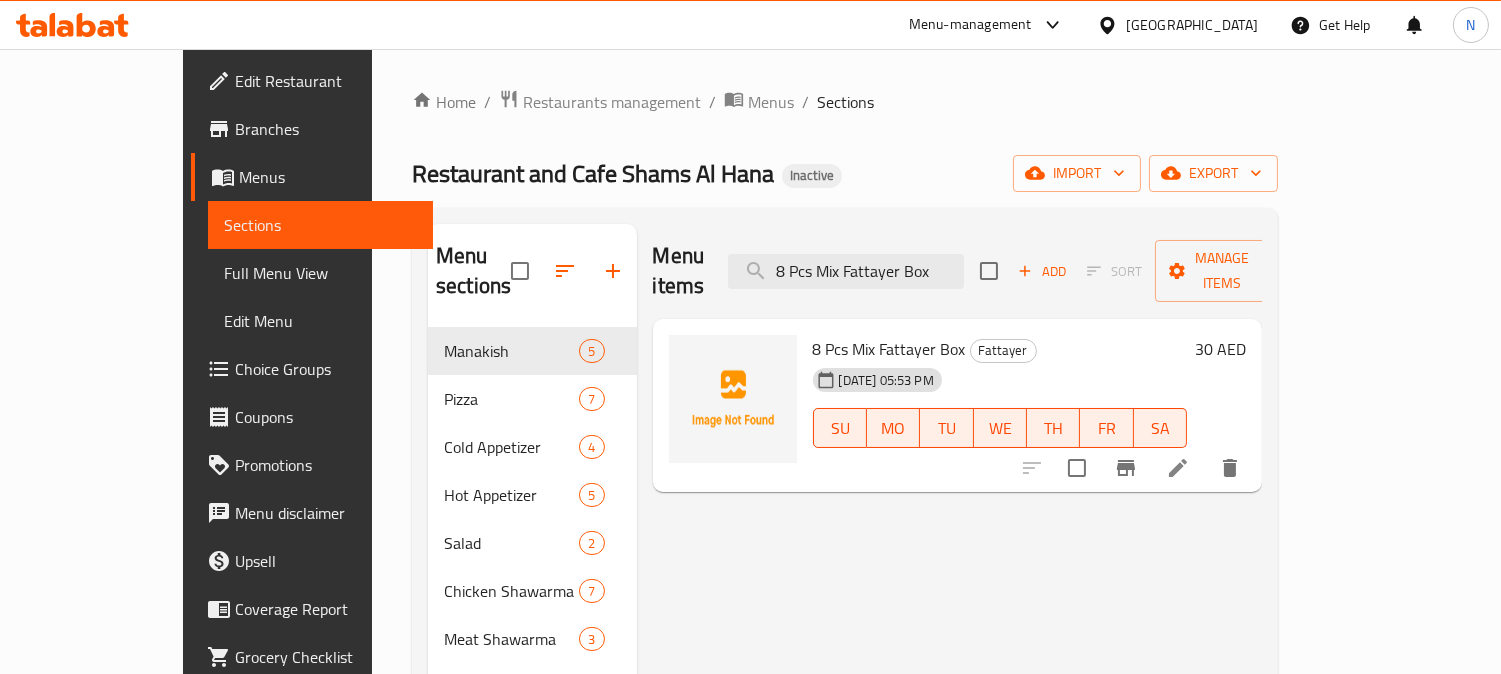 type on "8 Pcs Mix Fattayer Box" 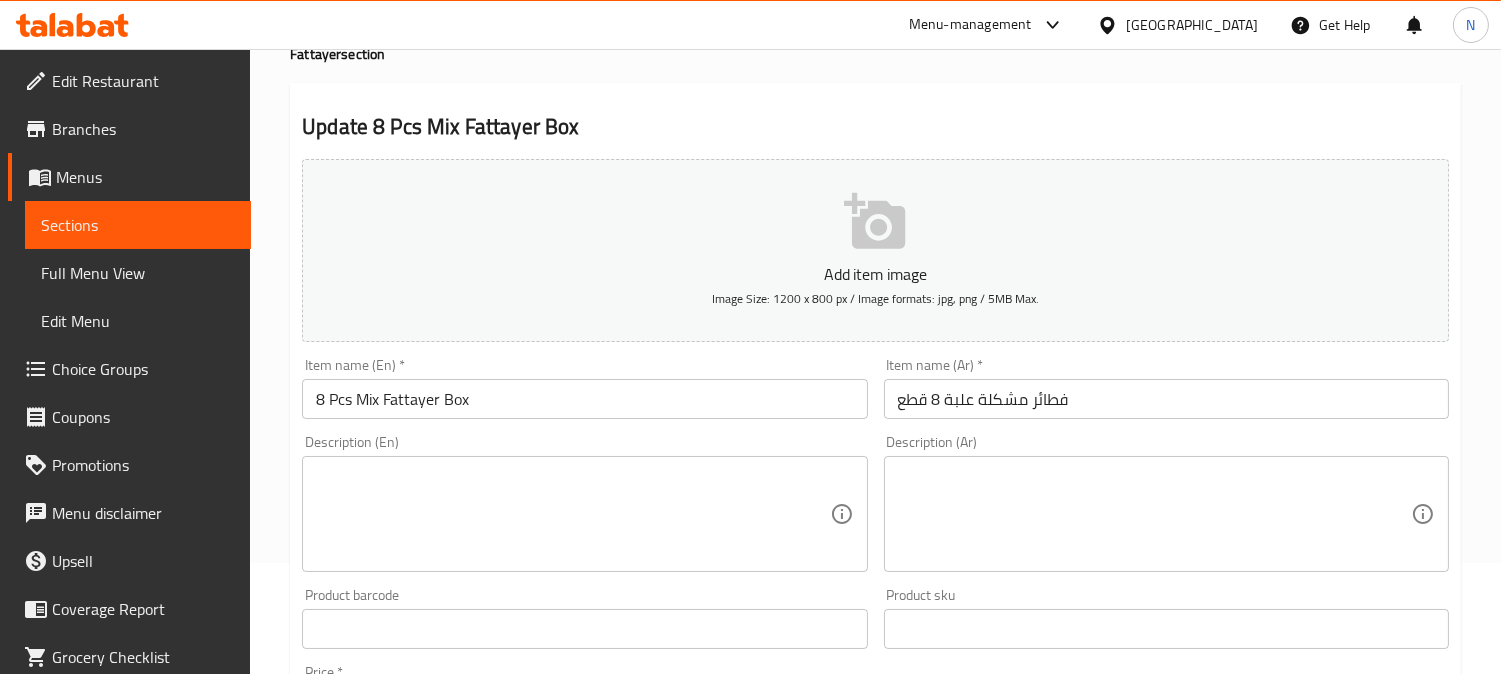 click at bounding box center [572, 514] 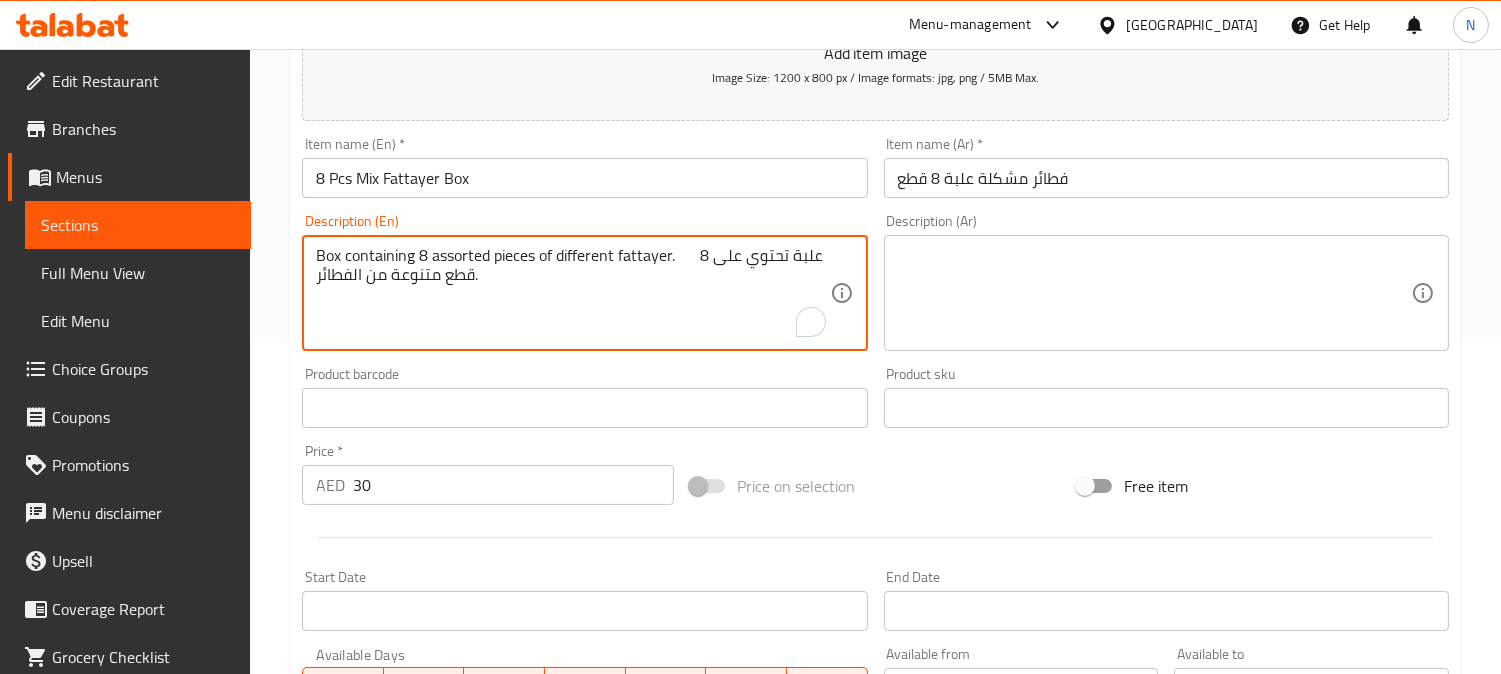 scroll, scrollTop: 333, scrollLeft: 0, axis: vertical 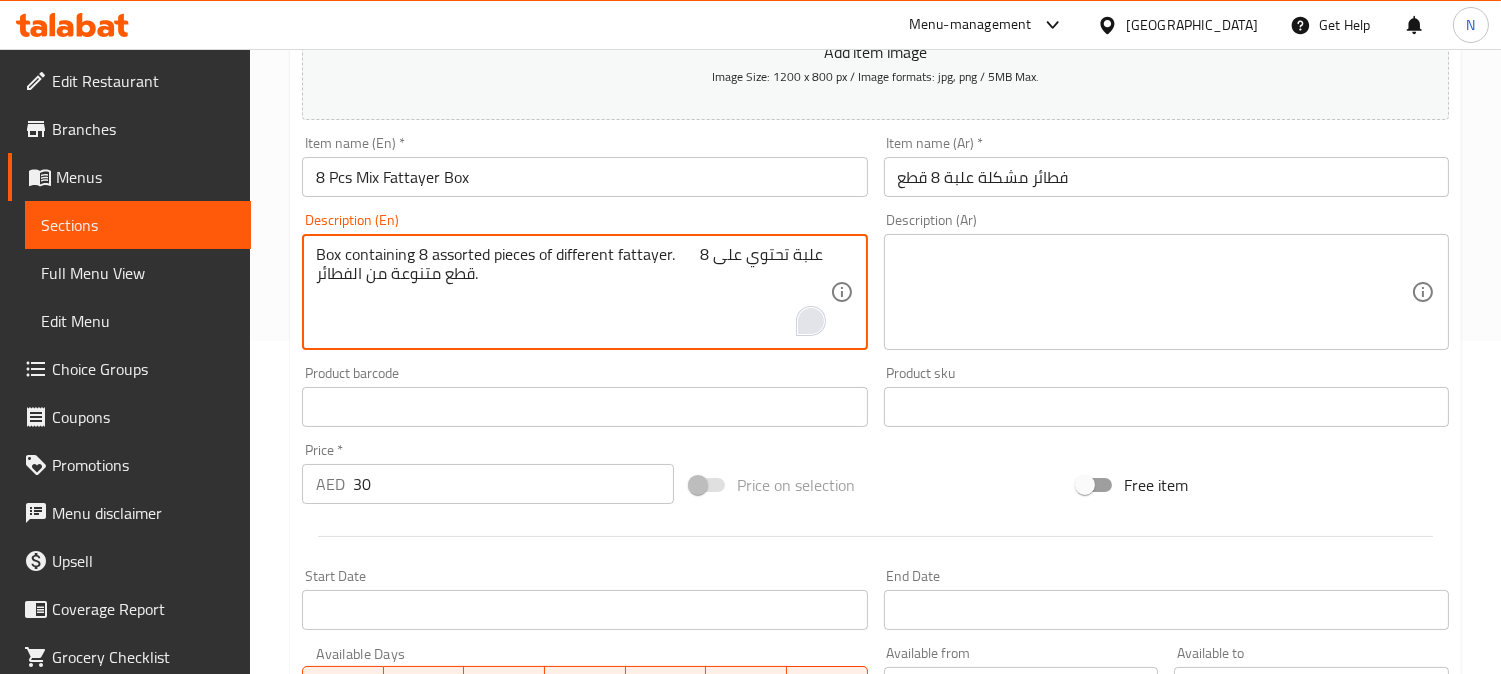 drag, startPoint x: 678, startPoint y: 260, endPoint x: 808, endPoint y: 316, distance: 141.54858 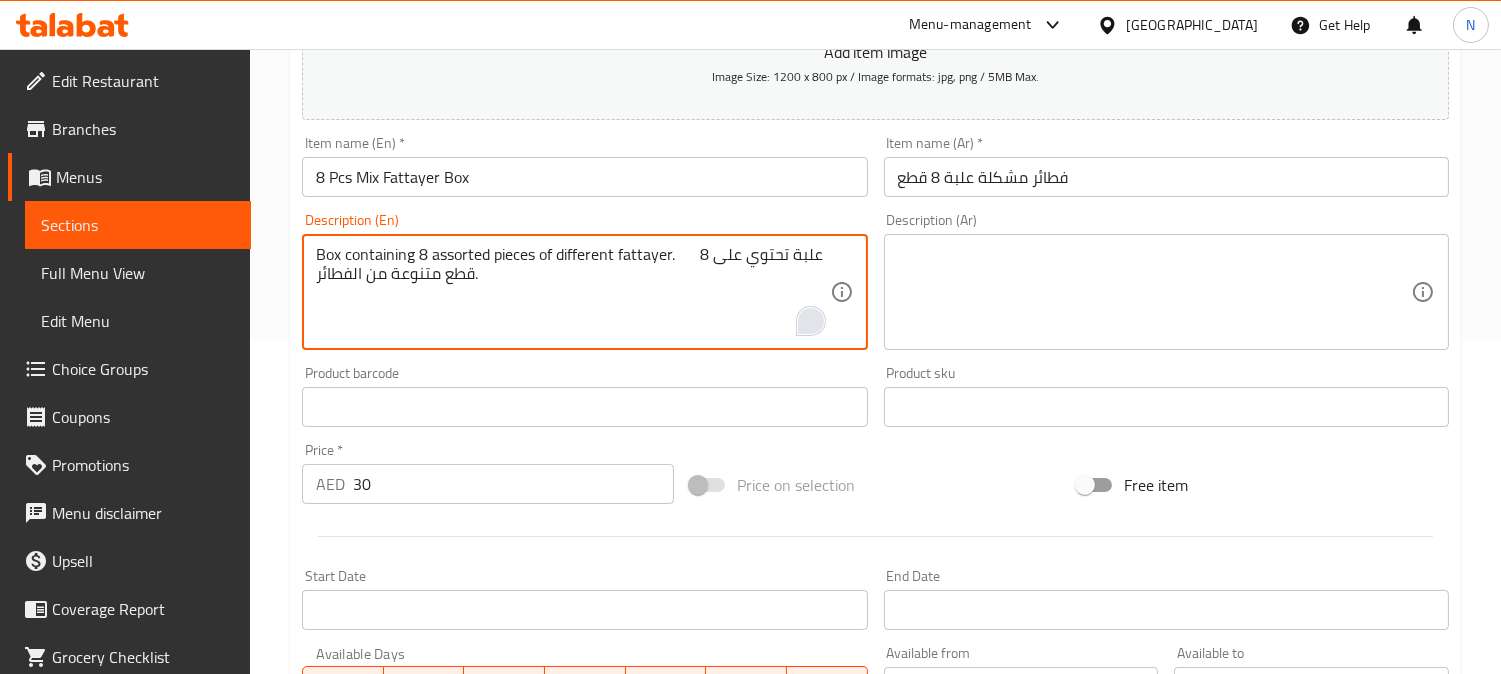 click on "Box containing 8 assorted pieces of different fattayer.	علبة تحتوي على 8 قطع متنوعة من الفطائر." at bounding box center (572, 292) 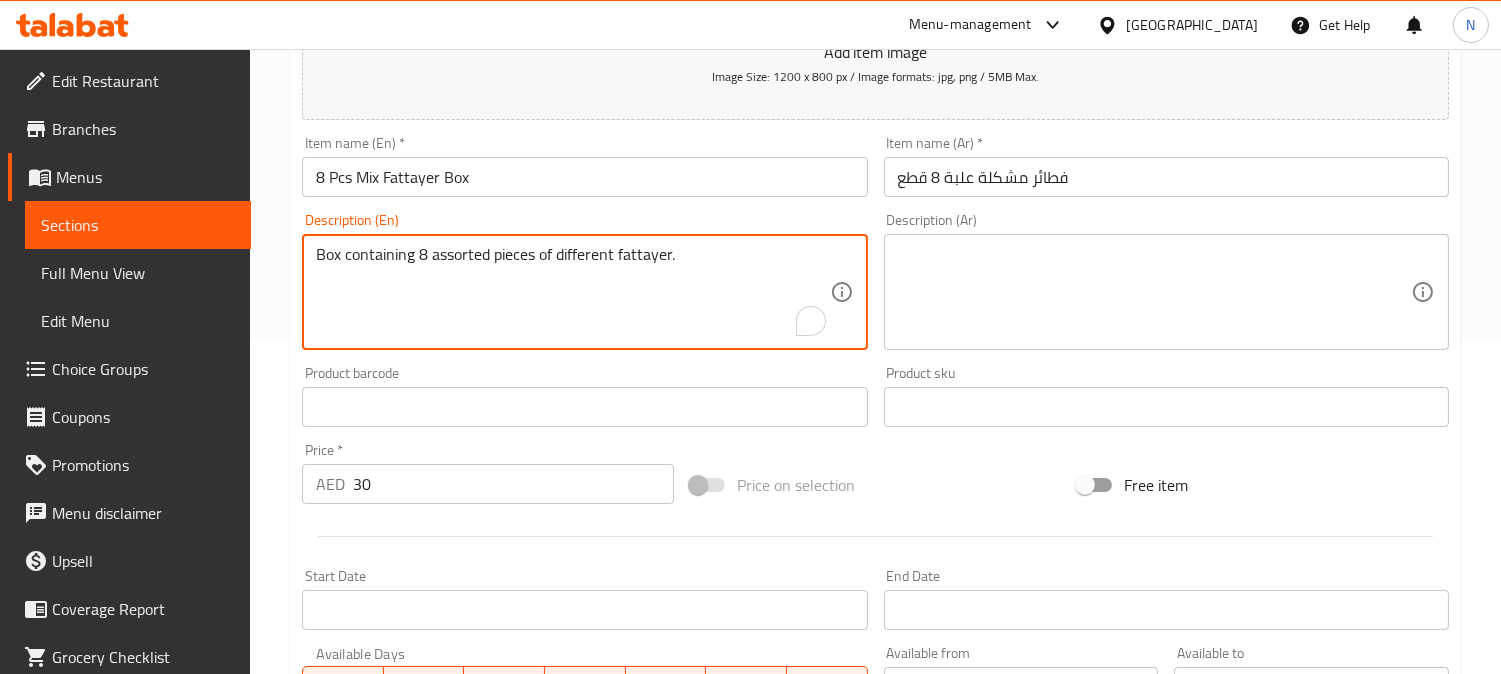 type on "Box containing 8 assorted pieces of different fattayer." 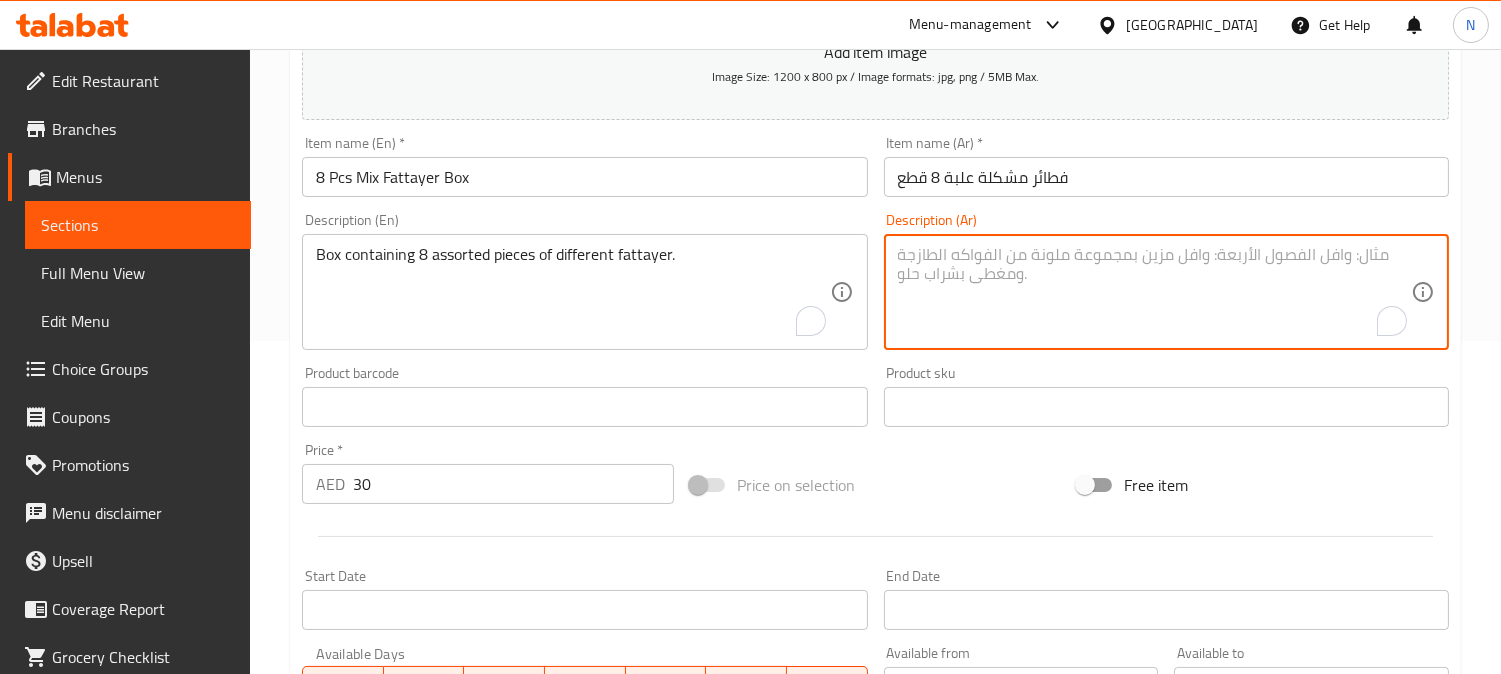 click at bounding box center [1154, 292] 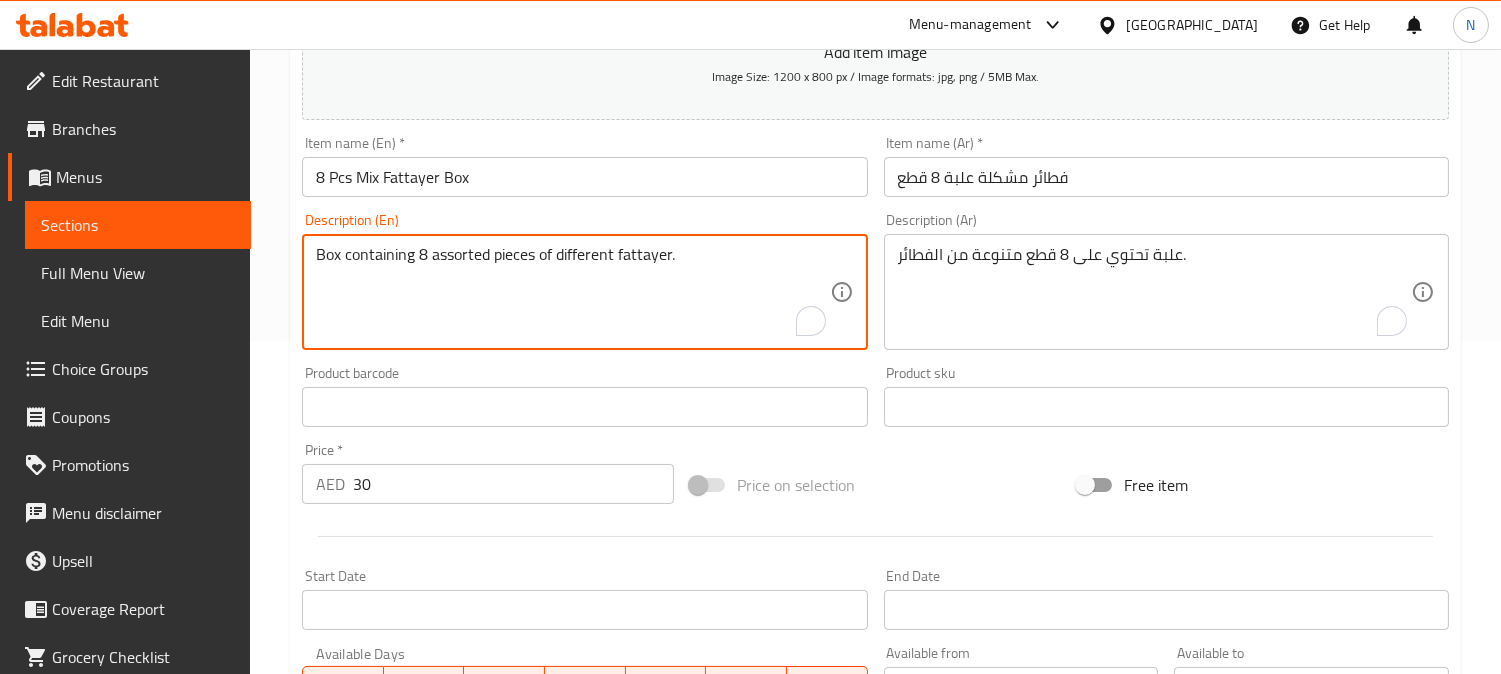 click on "Box containing 8 assorted pieces of different fattayer." at bounding box center (572, 292) 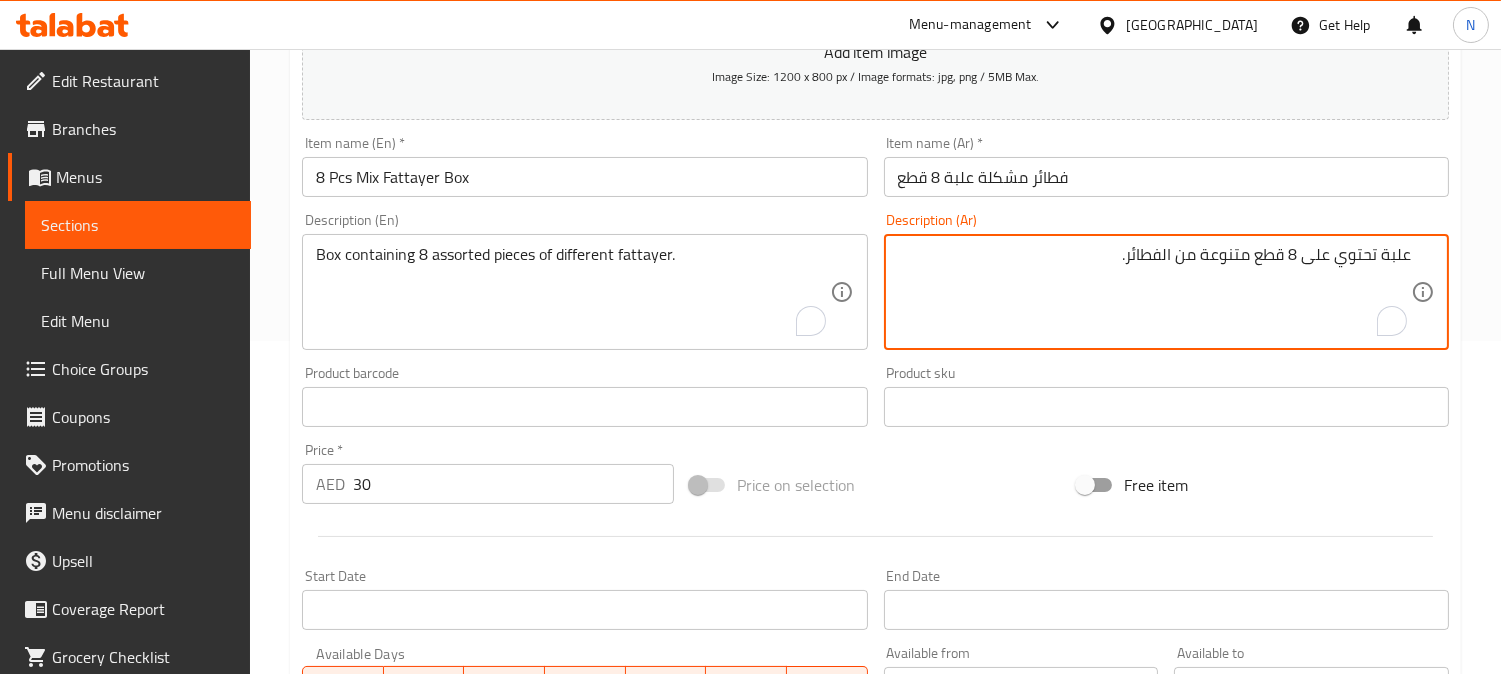 click on "علبة تحتوي على 8 قطع متنوعة من الفطائر." at bounding box center (1154, 292) 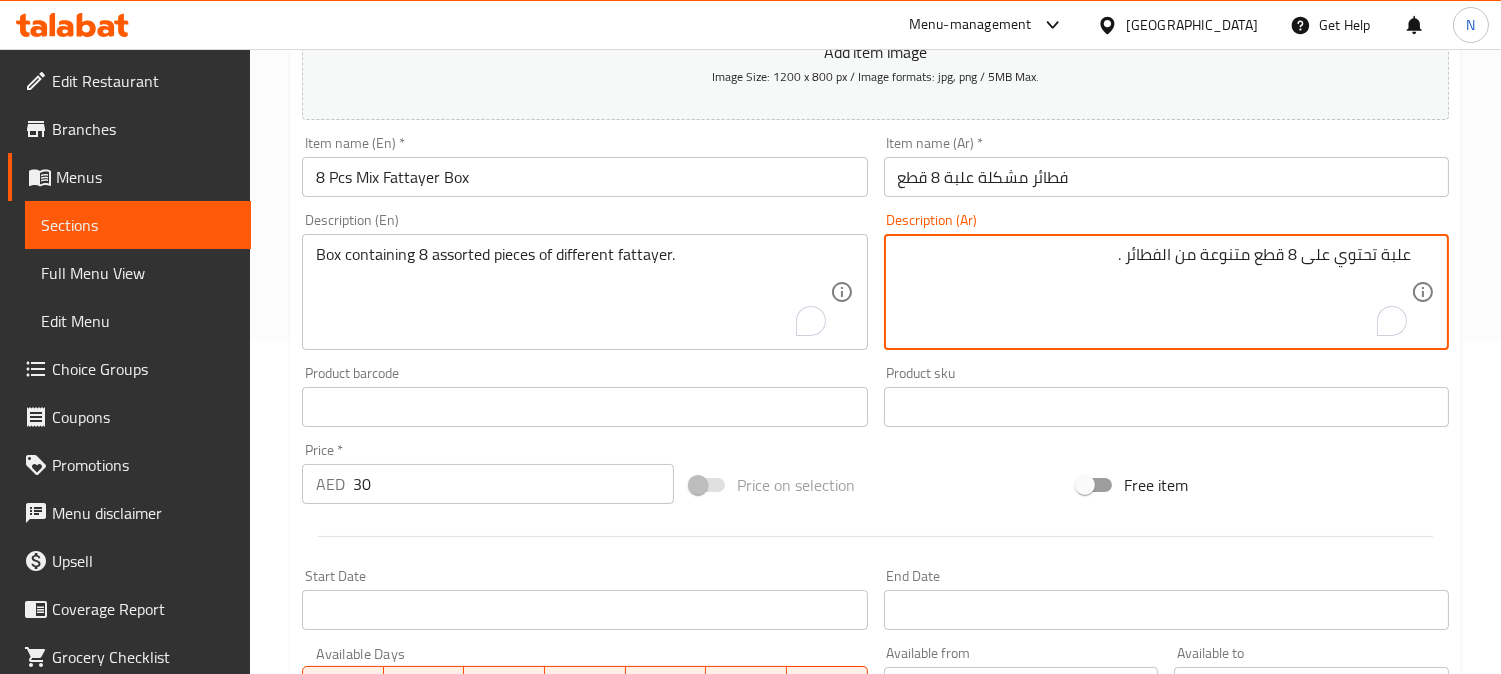paste on "المختلفة" 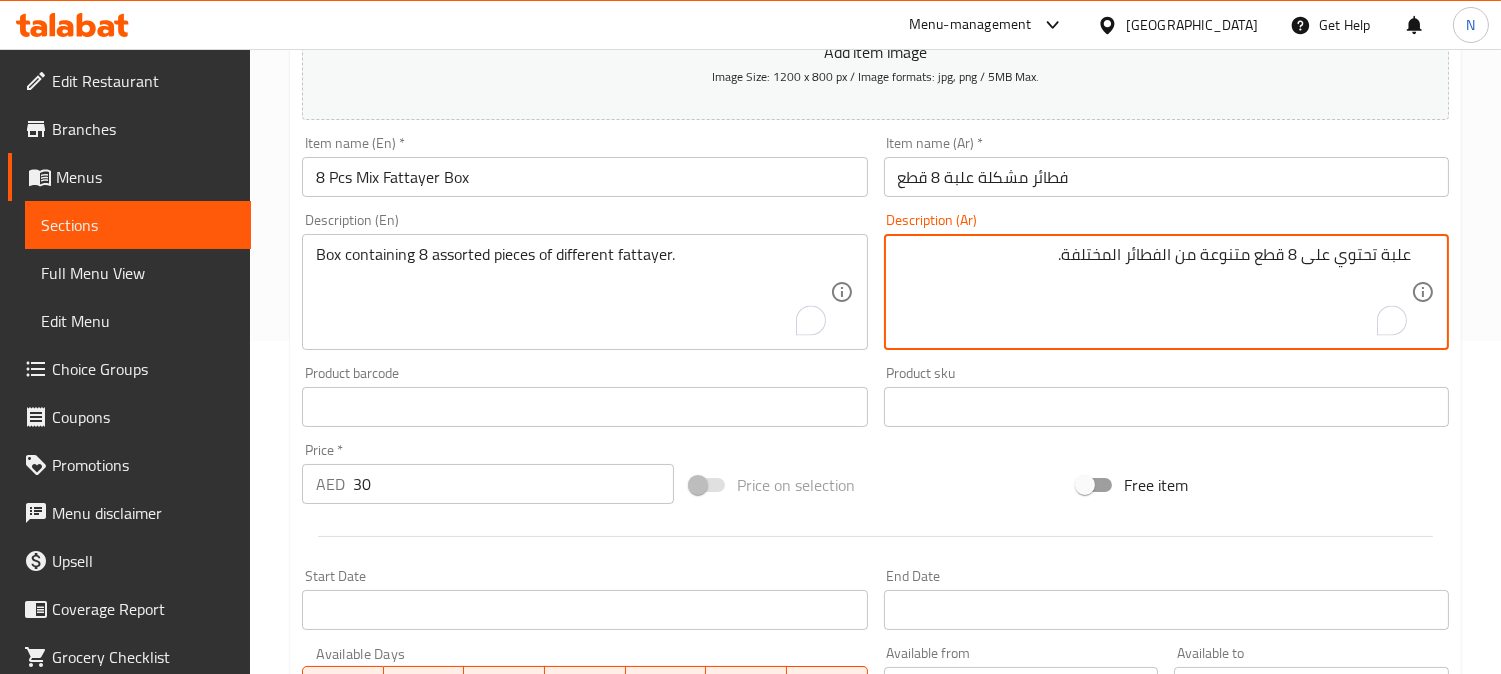 click on "علبة تحتوي على 8 قطع متنوعة من الفطائر المختلفة." at bounding box center [1154, 292] 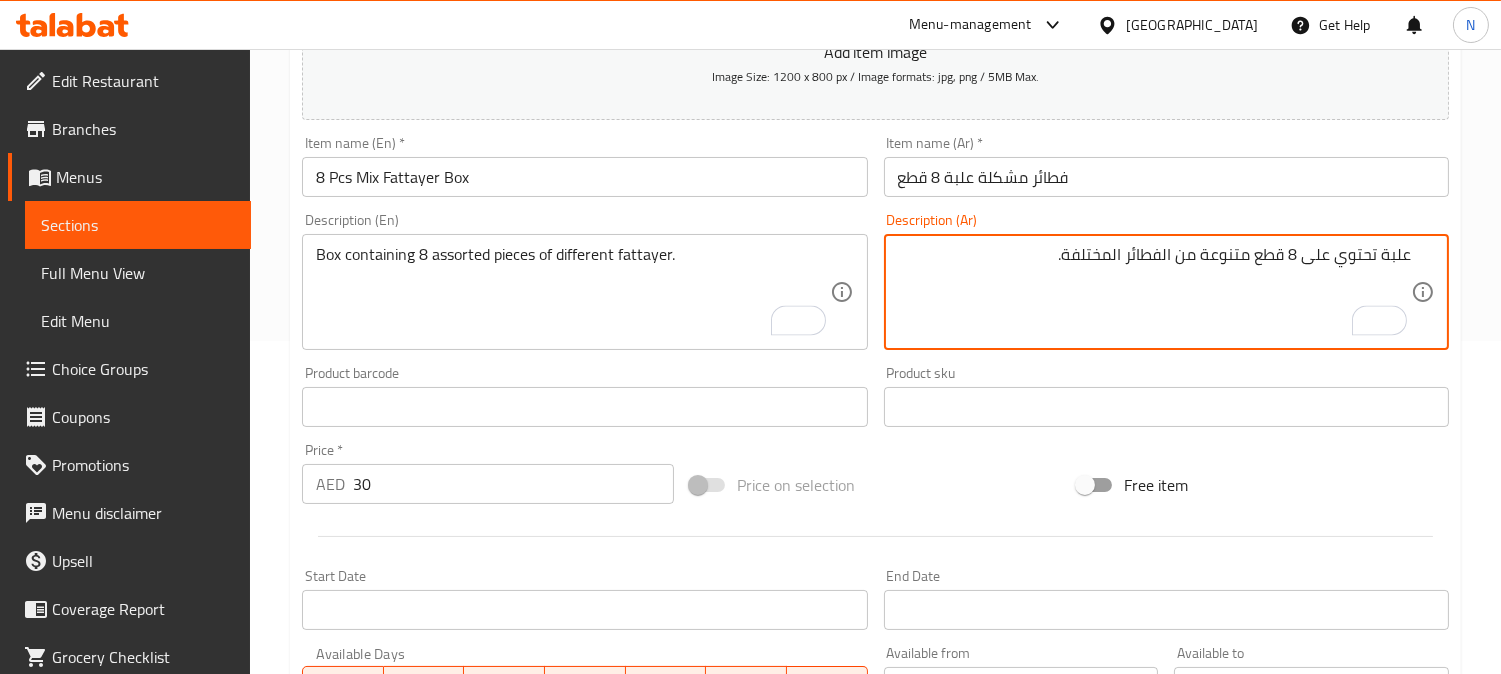 scroll, scrollTop: 735, scrollLeft: 0, axis: vertical 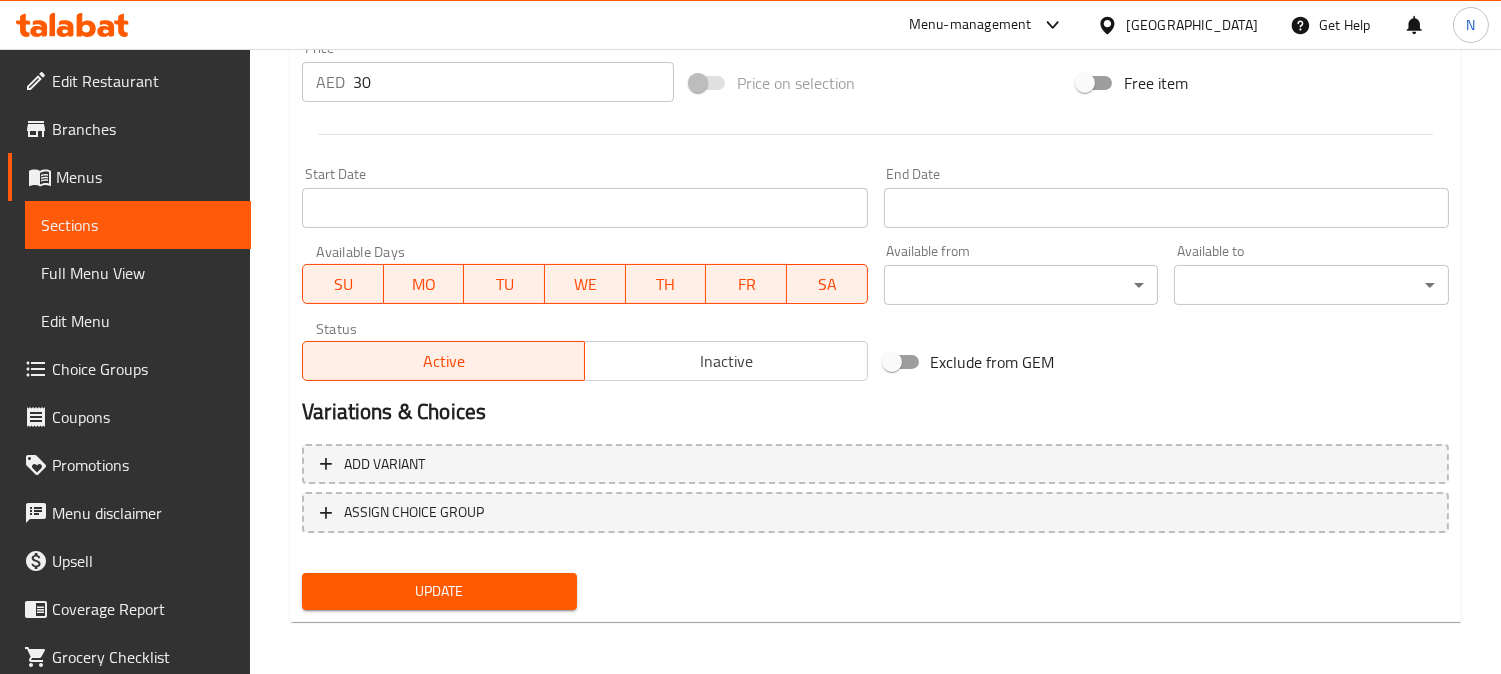 type on "علبة تحتوي على 8 قطع متنوعة من الفطائر المختلفة." 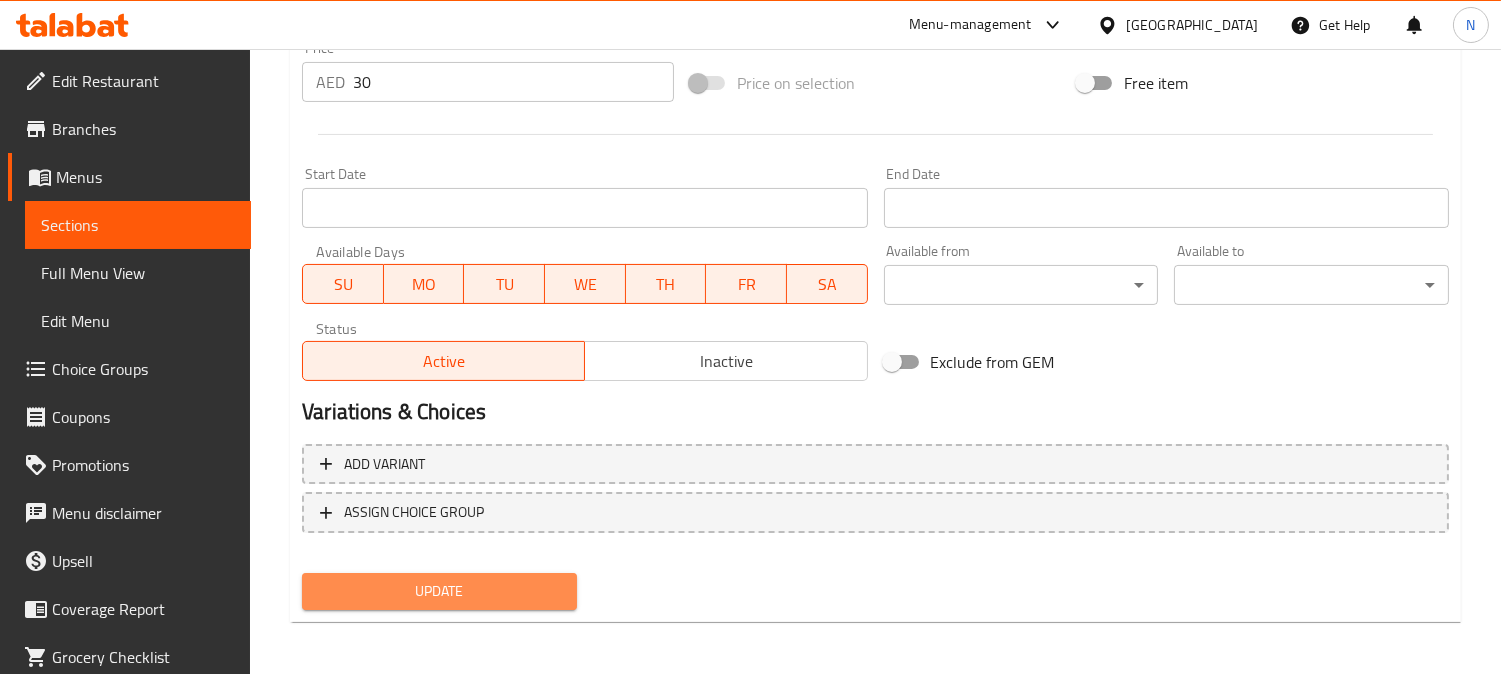 click on "Update" at bounding box center (439, 591) 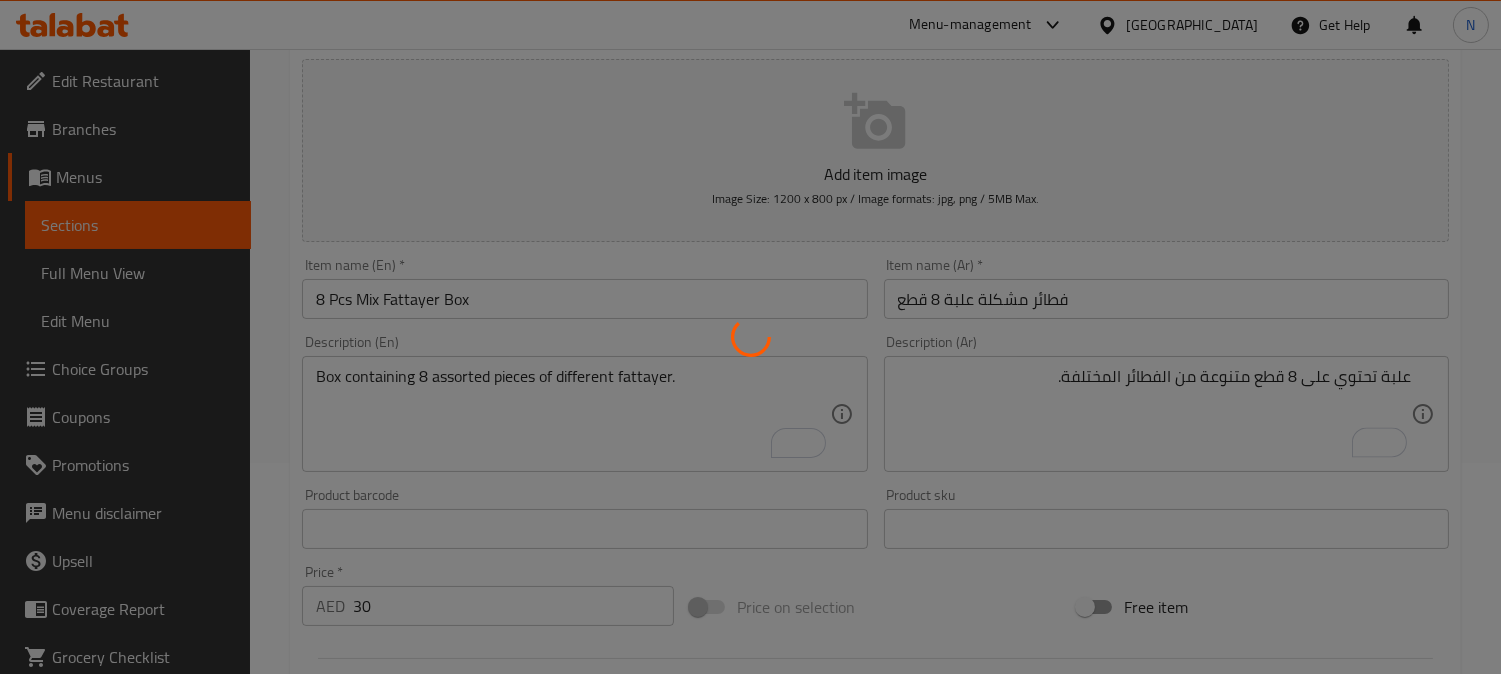 scroll, scrollTop: 180, scrollLeft: 0, axis: vertical 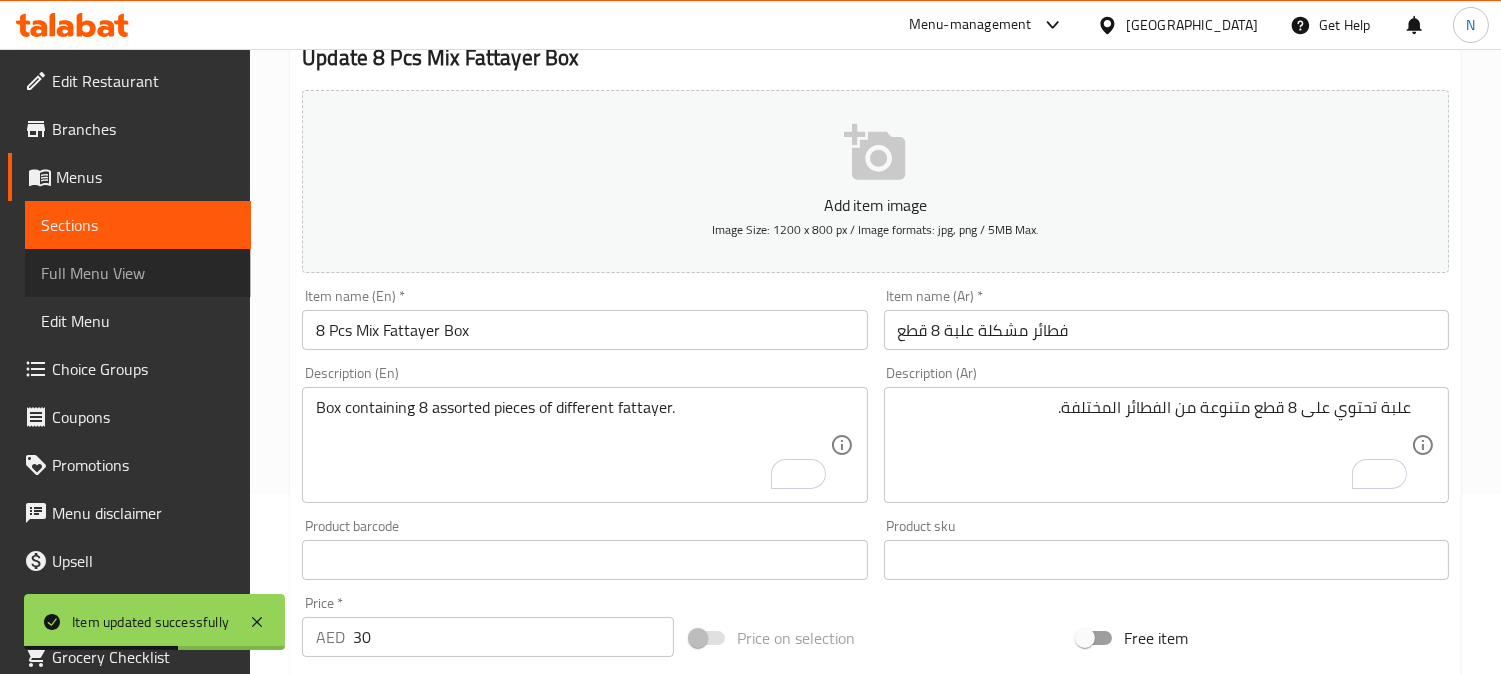 click on "Full Menu View" at bounding box center [138, 273] 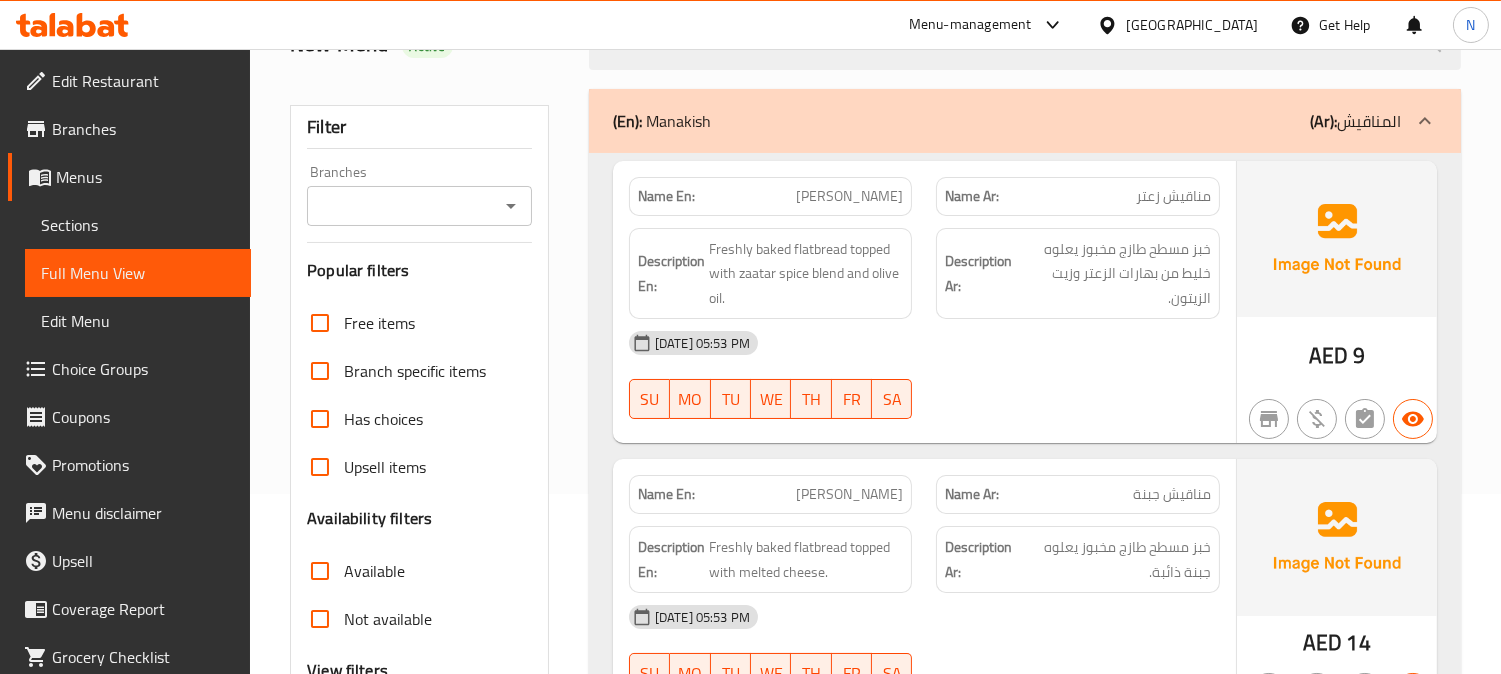 drag, startPoint x: 112, startPoint y: 85, endPoint x: 228, endPoint y: 58, distance: 119.1008 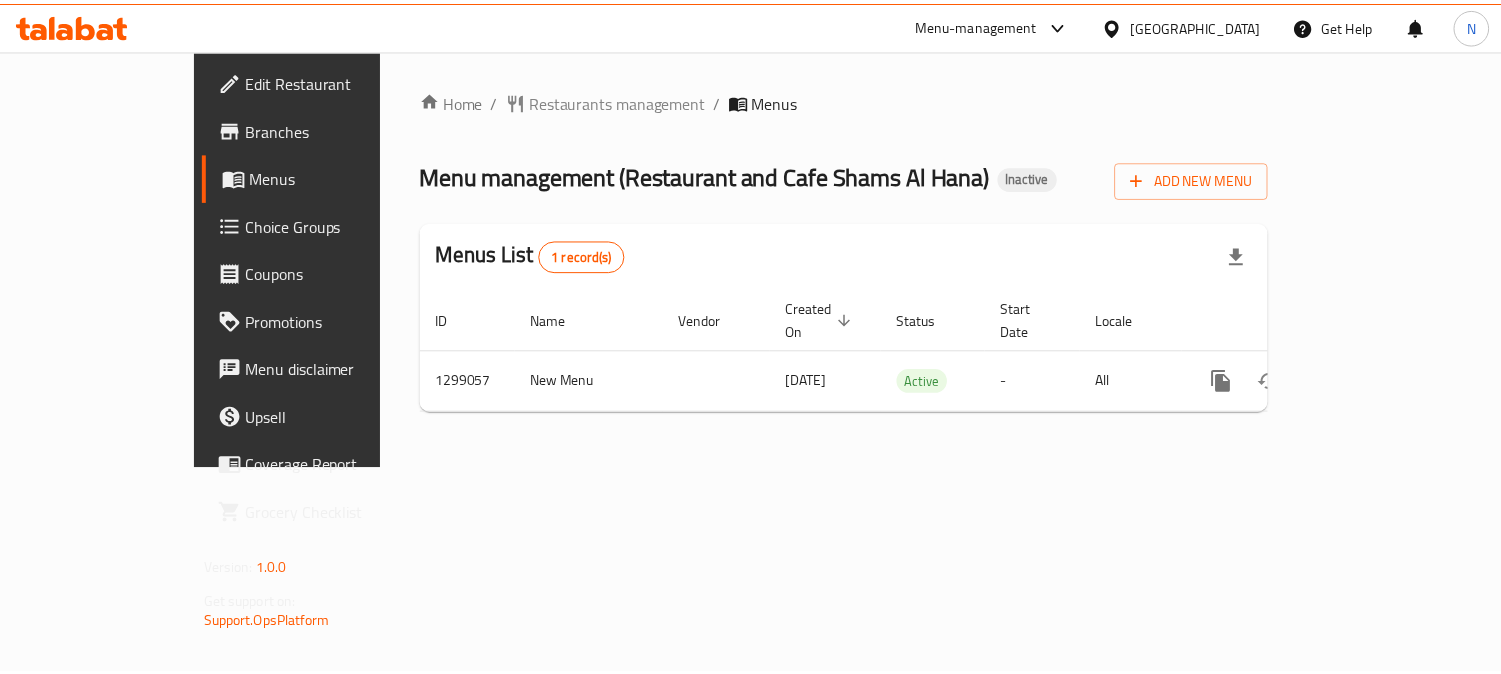 scroll, scrollTop: 0, scrollLeft: 0, axis: both 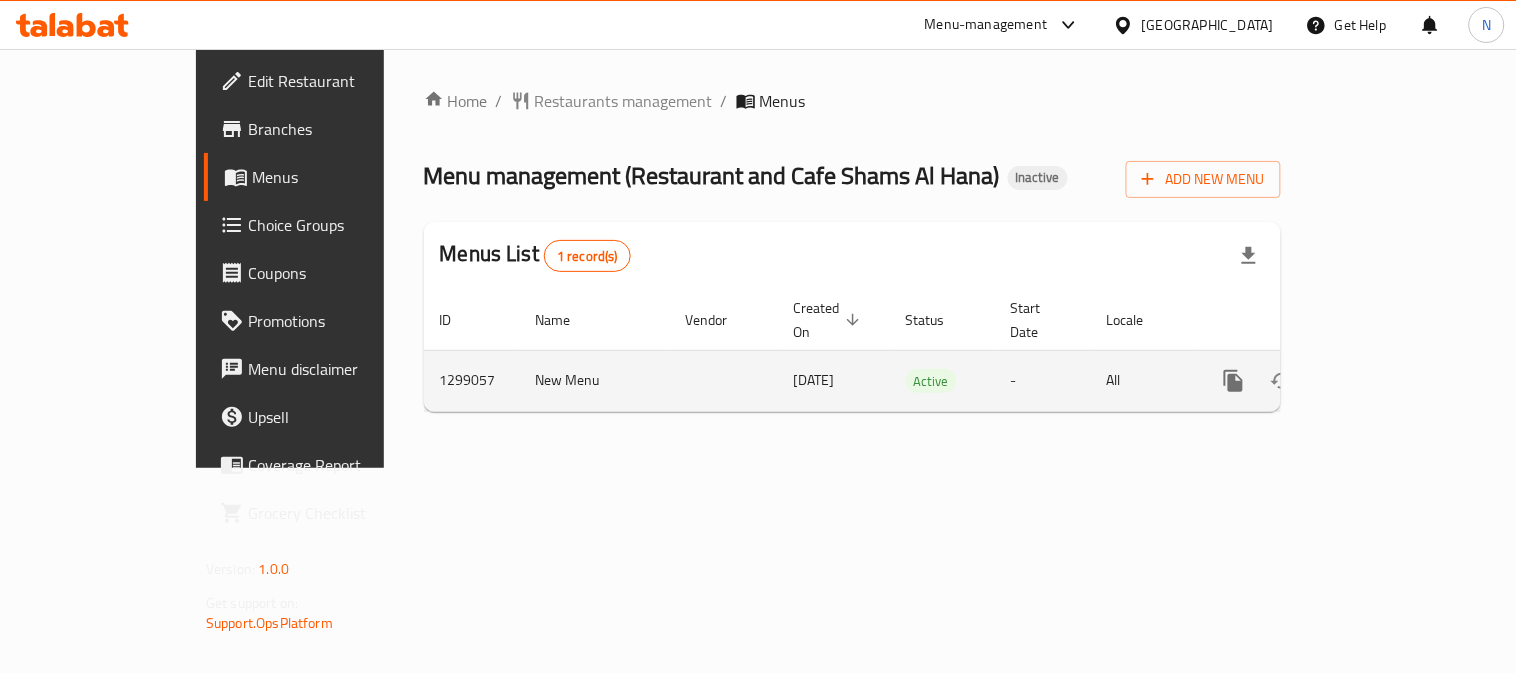 click 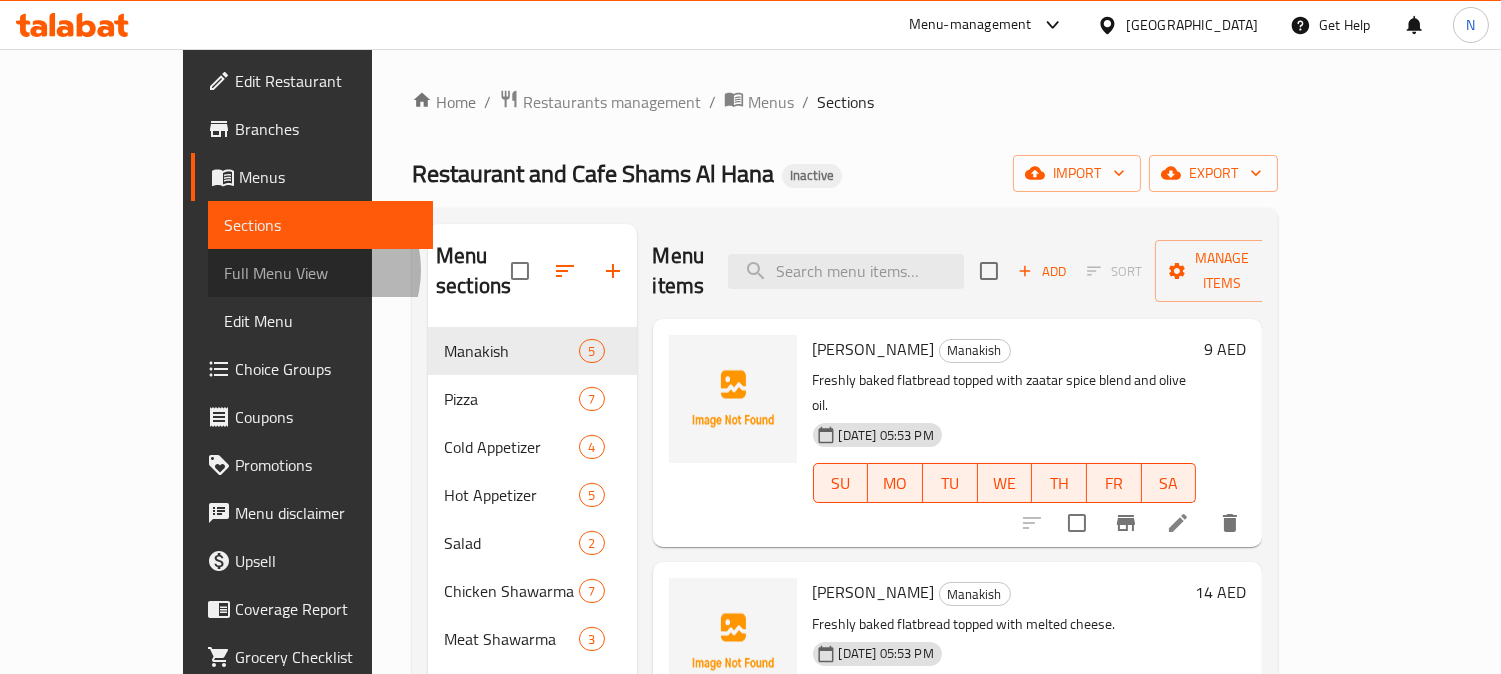 click on "Full Menu View" at bounding box center [321, 273] 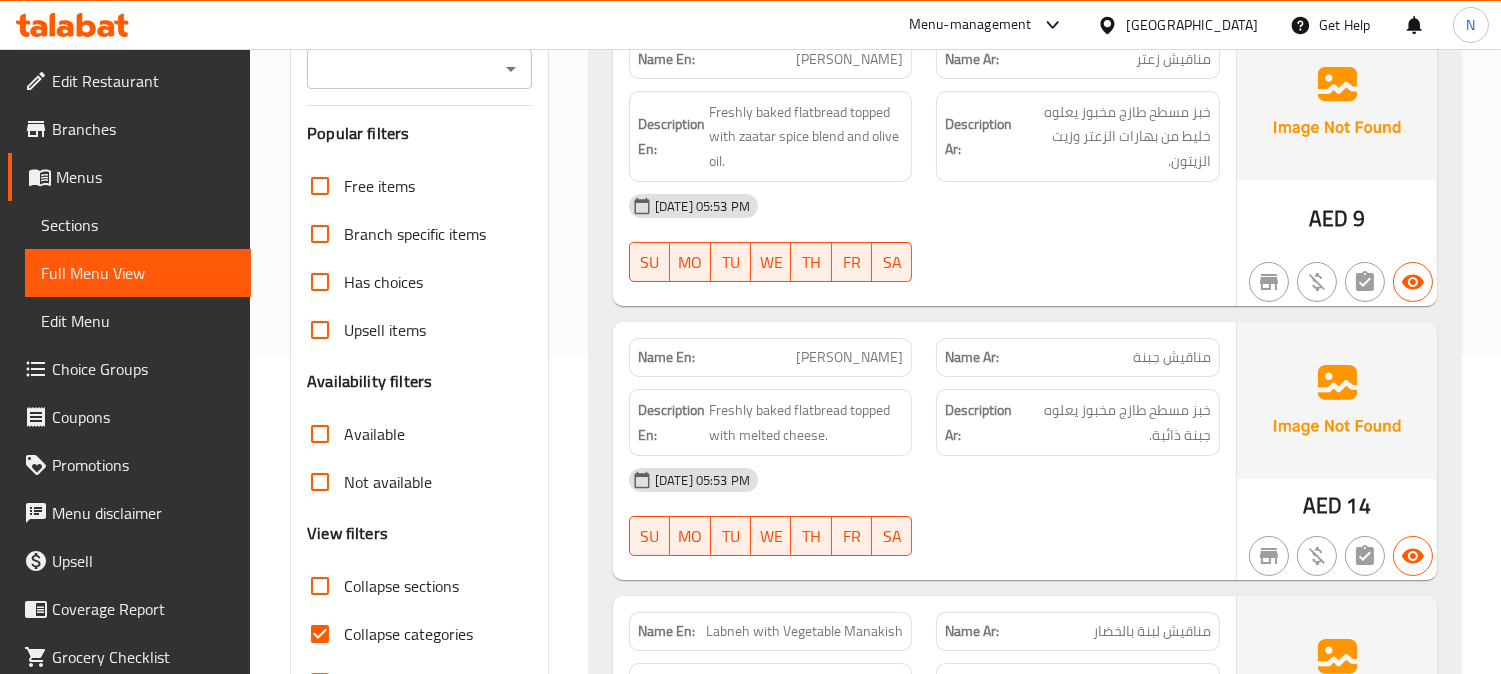 scroll, scrollTop: 333, scrollLeft: 0, axis: vertical 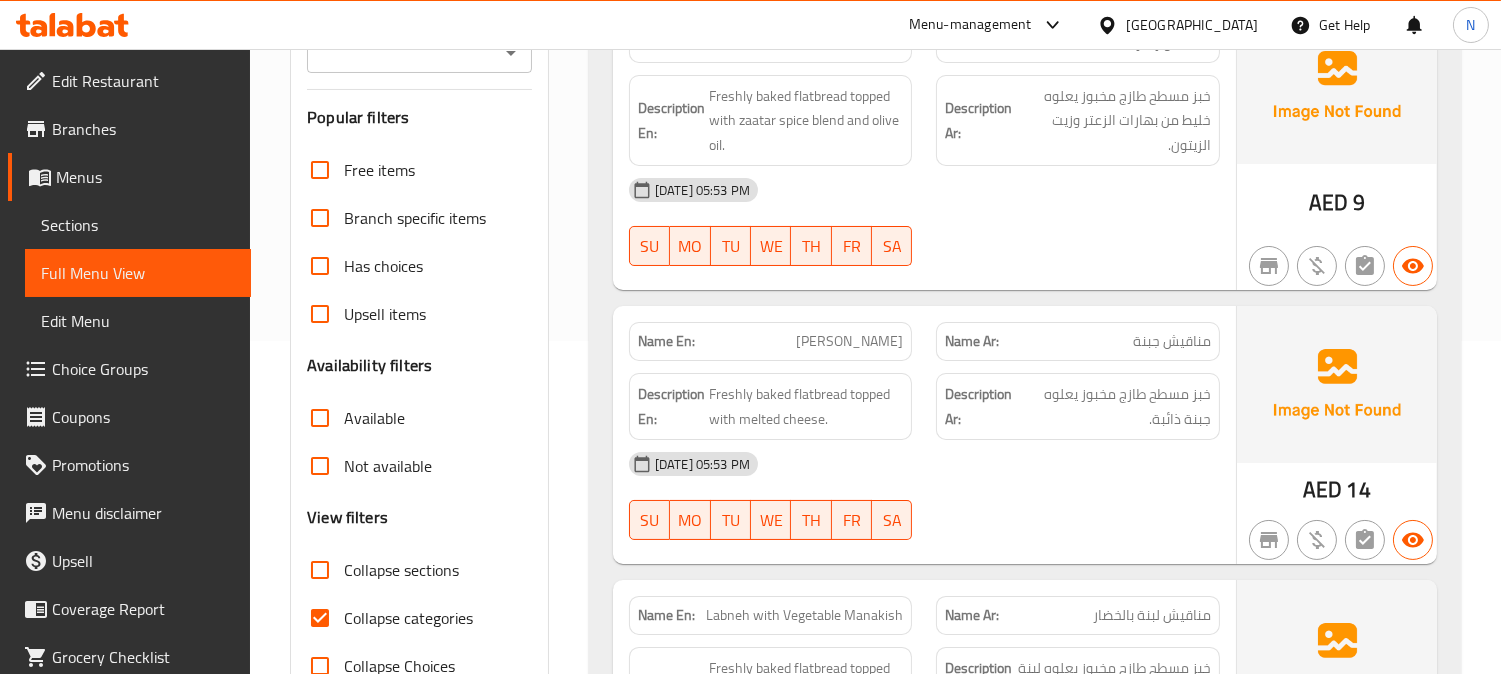 click on "Collapse categories" at bounding box center [320, 618] 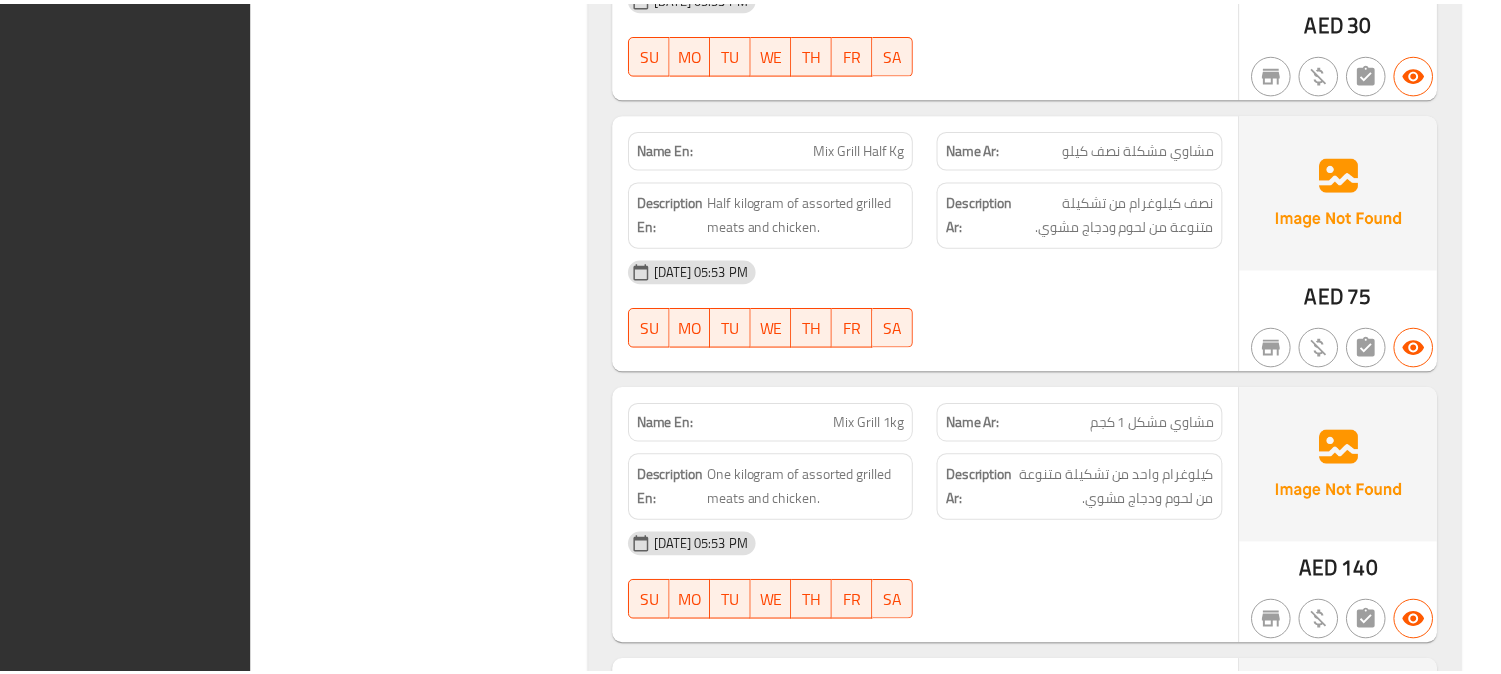 scroll, scrollTop: 16992, scrollLeft: 0, axis: vertical 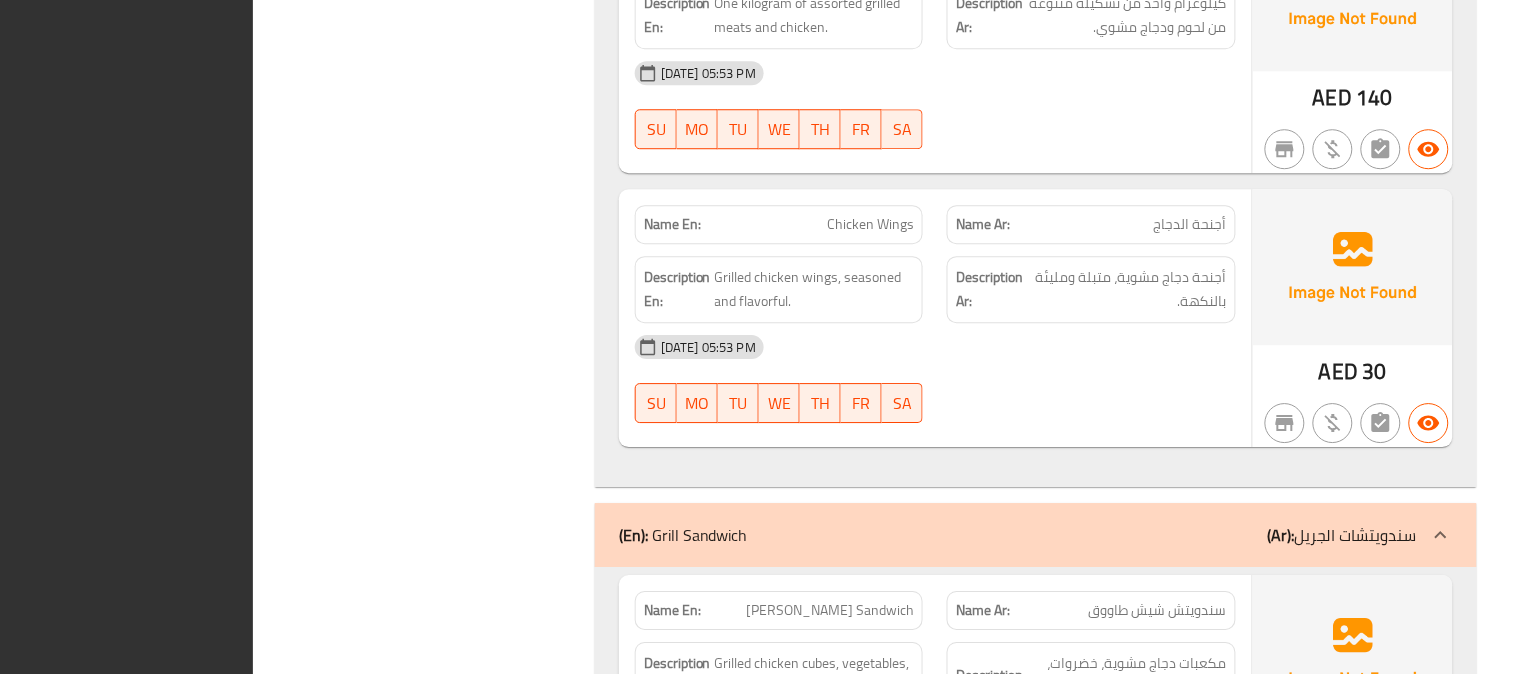 click on "Filter Branches Branches Popular filters Free items Branch specific items Has choices Upsell items Availability filters Available Not available View filters Collapse sections Collapse categories Collapse Choices" at bounding box center [432, -6954] 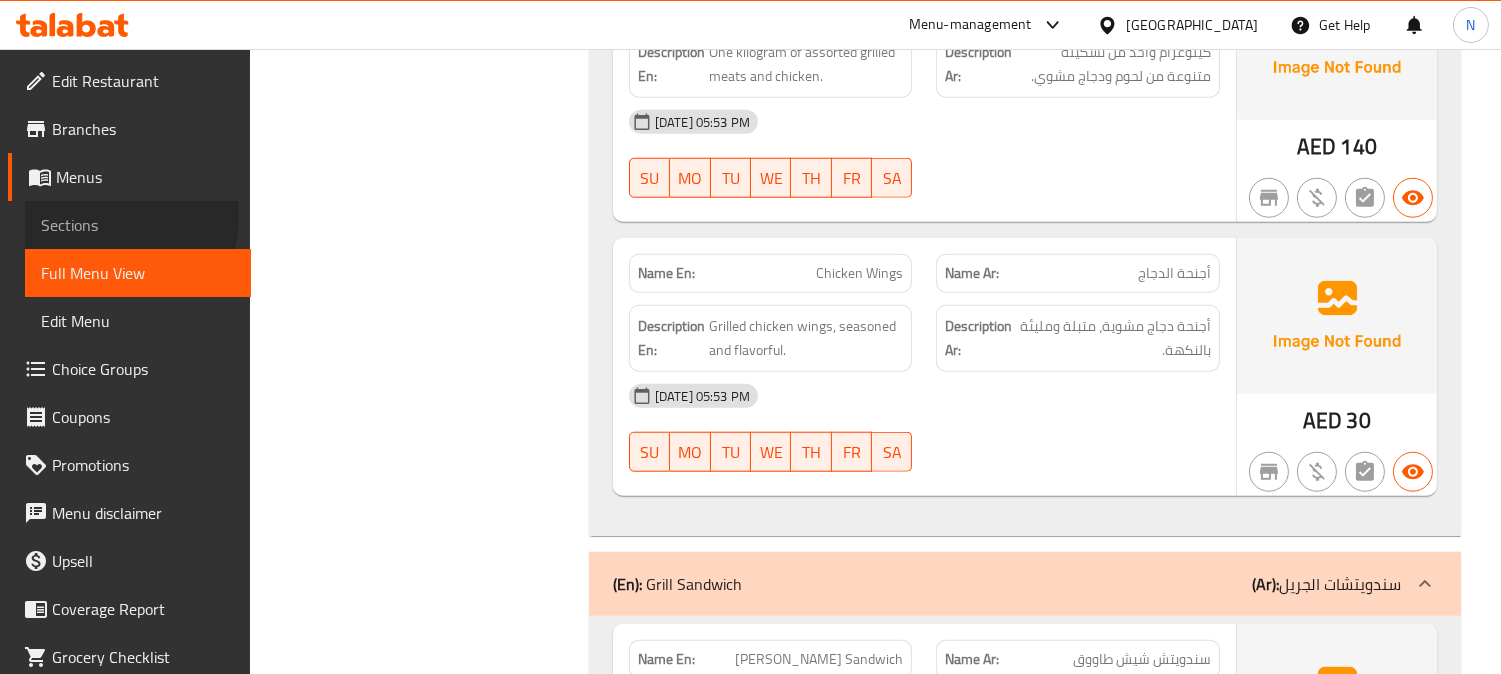 click on "Sections" at bounding box center [138, 225] 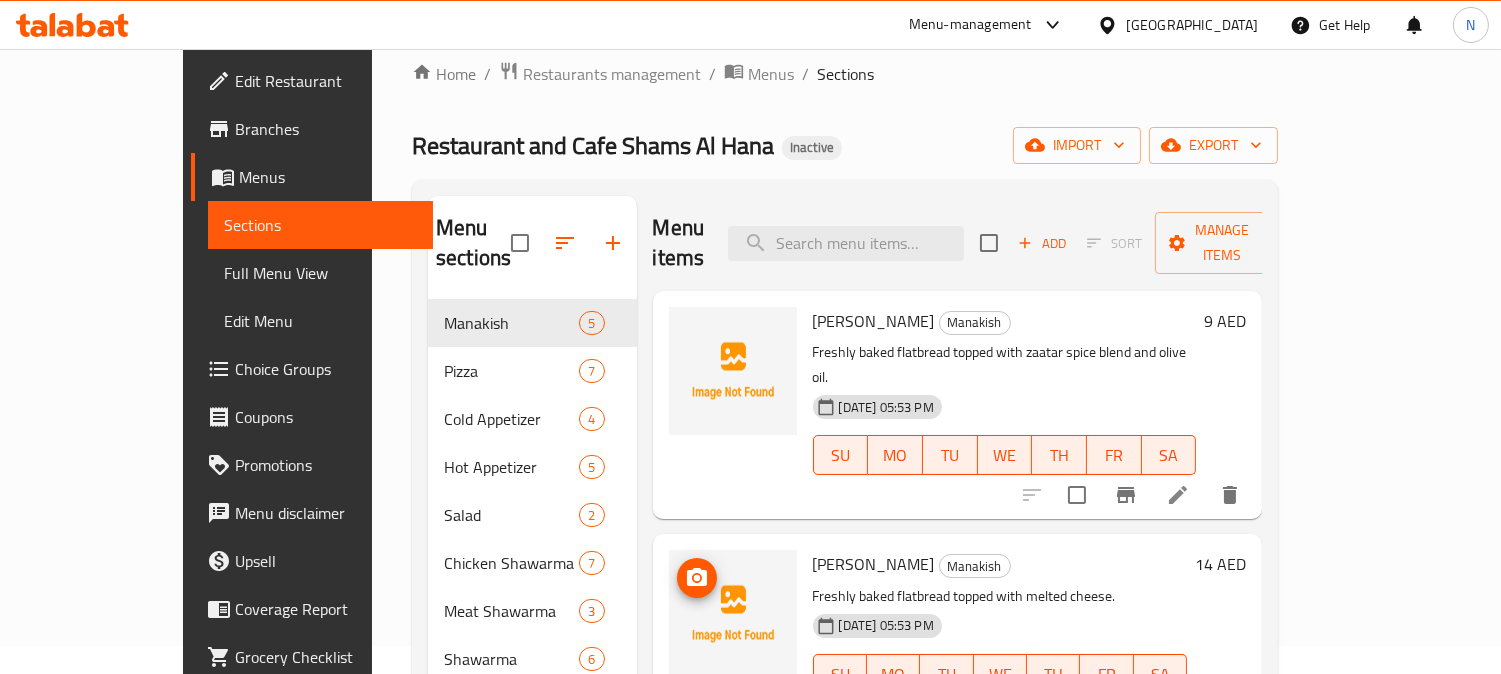 scroll, scrollTop: 0, scrollLeft: 0, axis: both 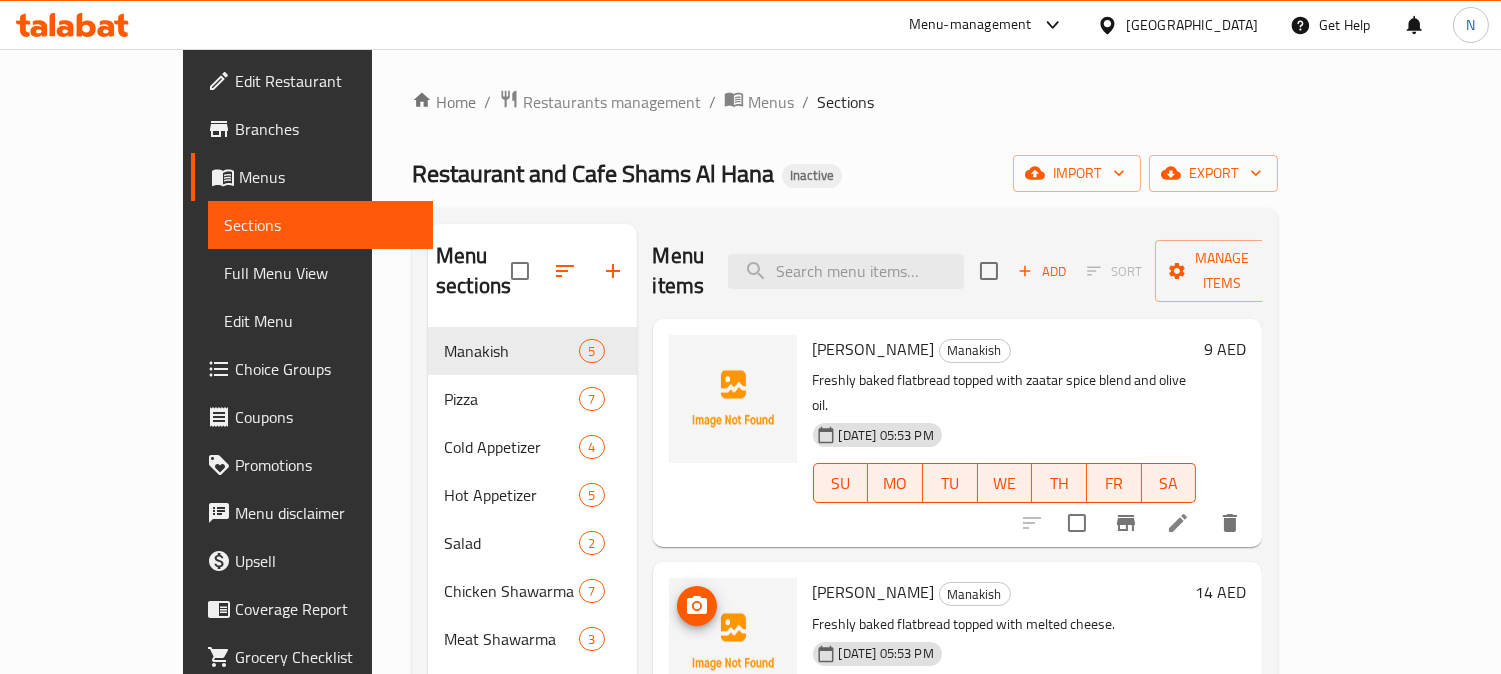 click on "Menu items Add Sort Manage items" at bounding box center (958, 271) 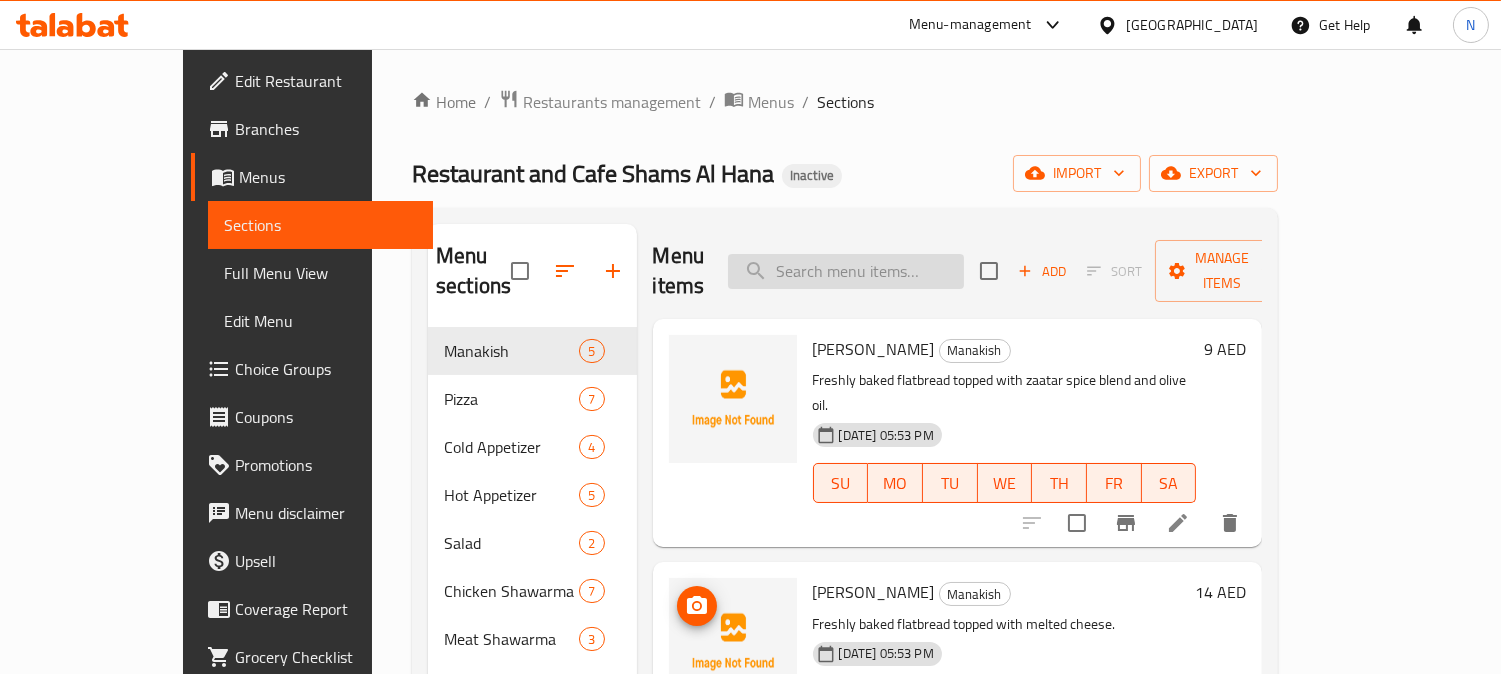 click at bounding box center [846, 271] 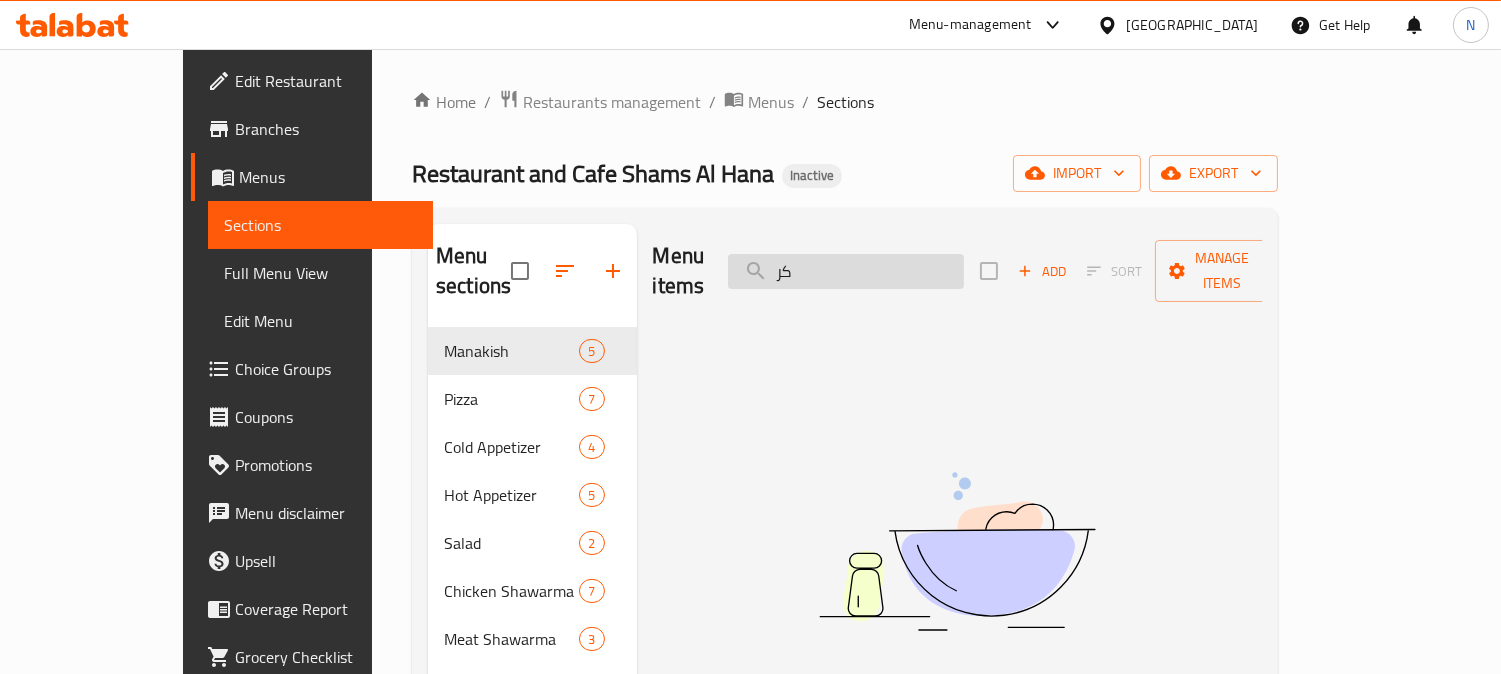 type on "ك" 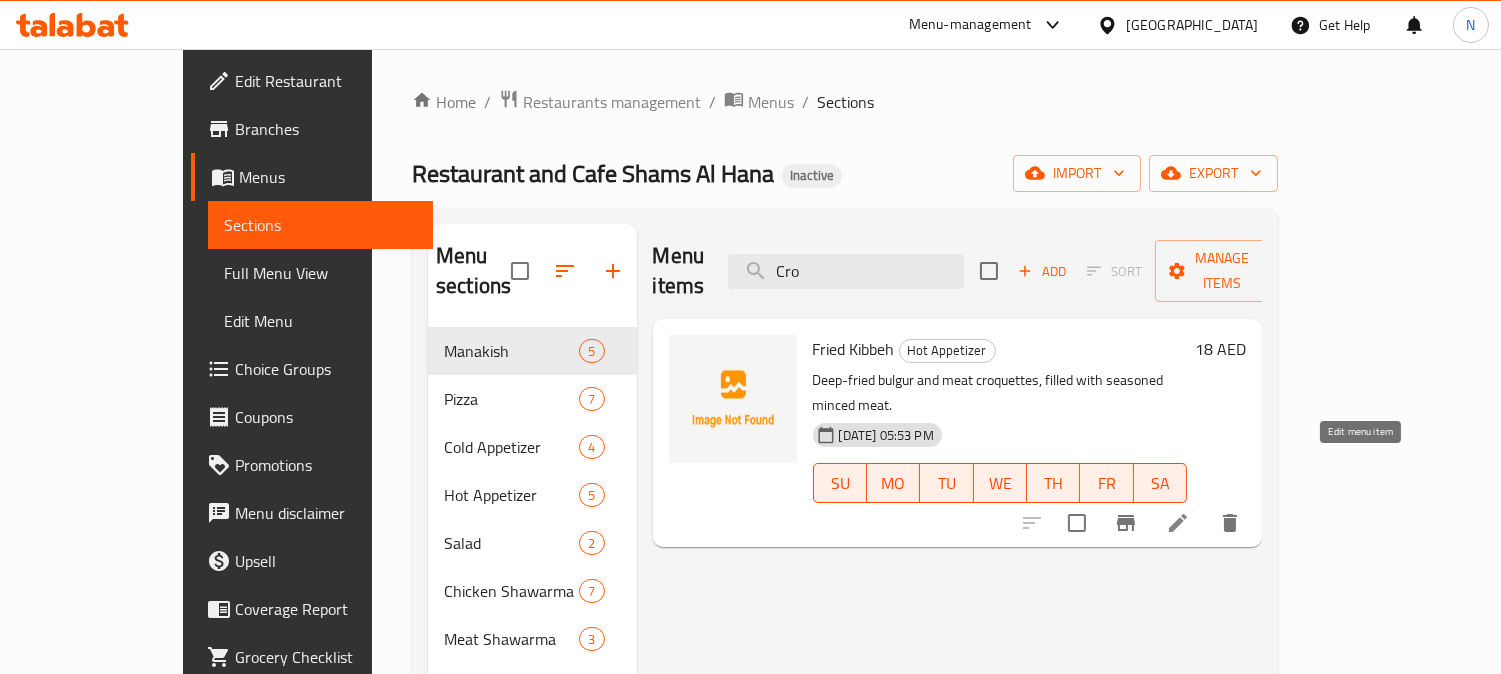 type on "Cro" 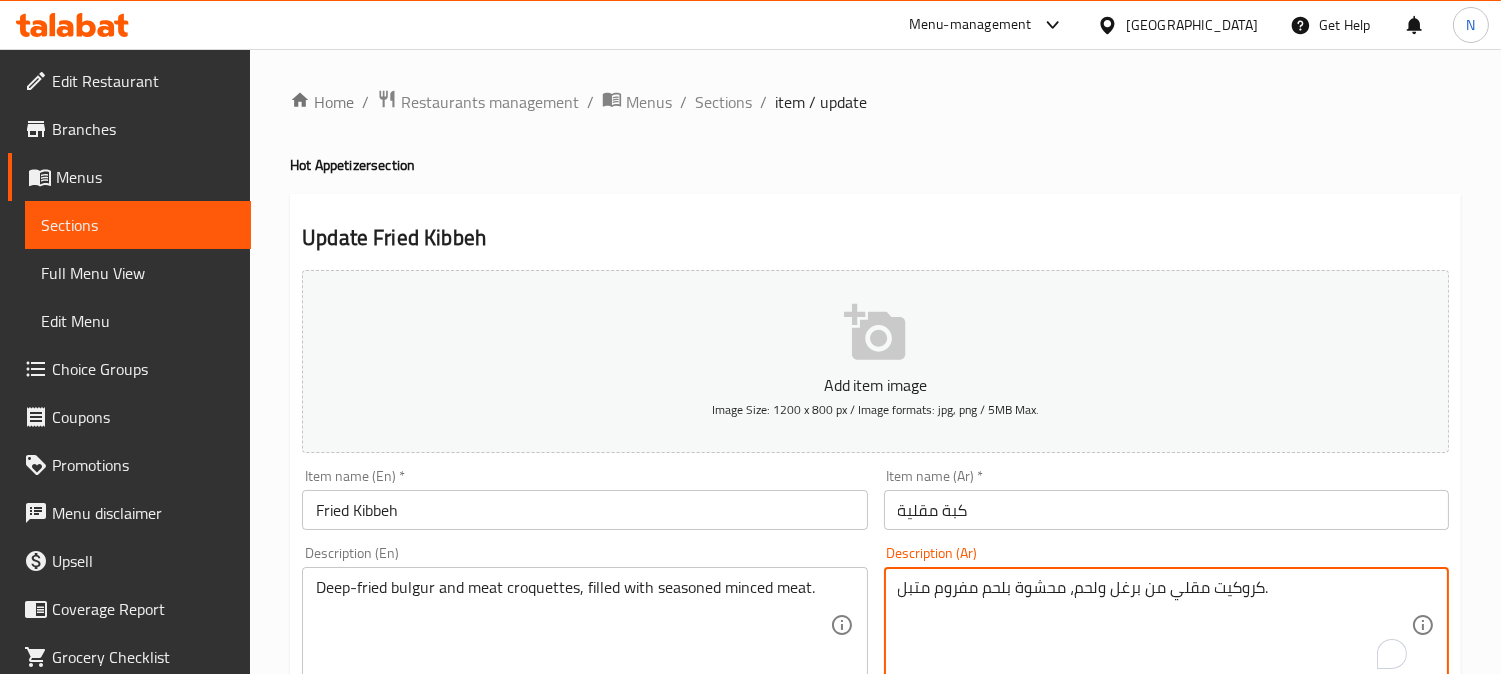 click on "كروكيت مقلي من برغل ولحم، محشوة بلحم مفروم متبل." at bounding box center [1154, 625] 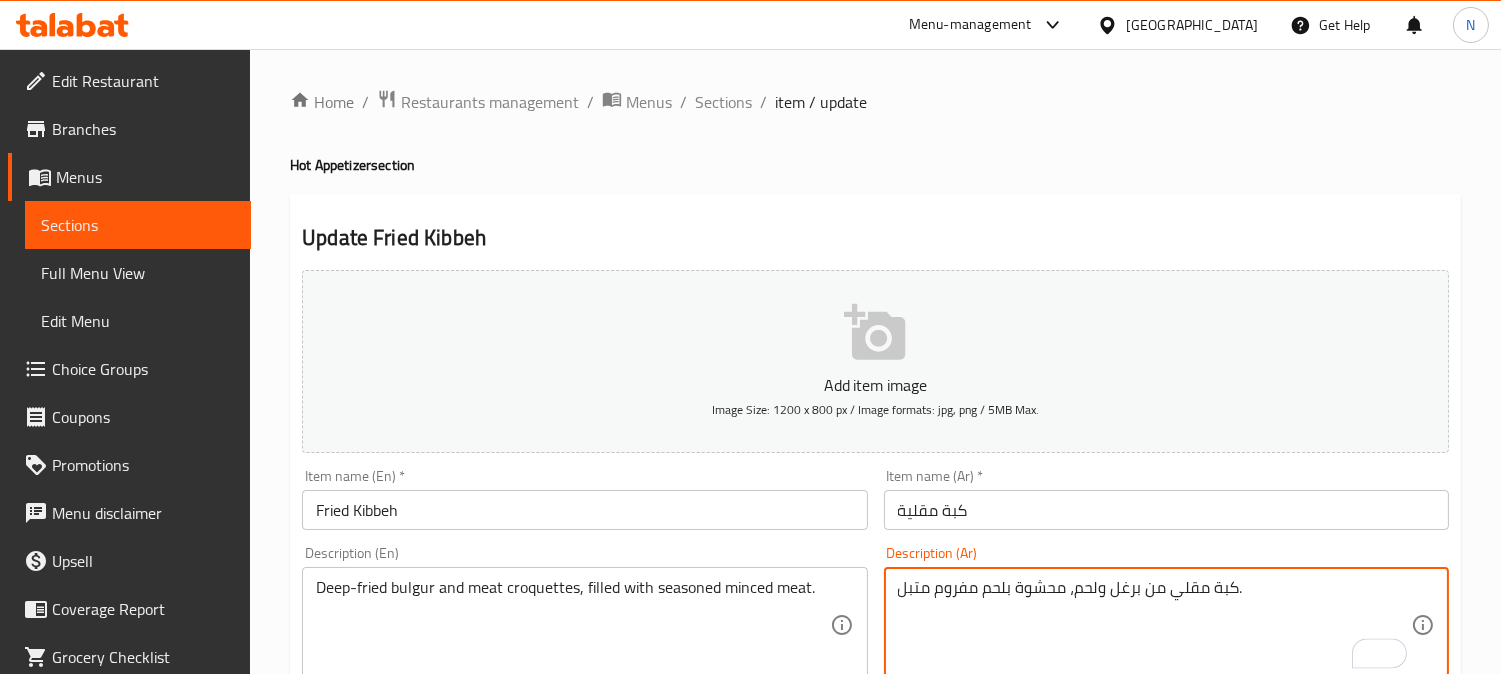 click on "كبة مقلي من برغل ولحم، محشوة بلحم مفروم متبل." at bounding box center (1154, 625) 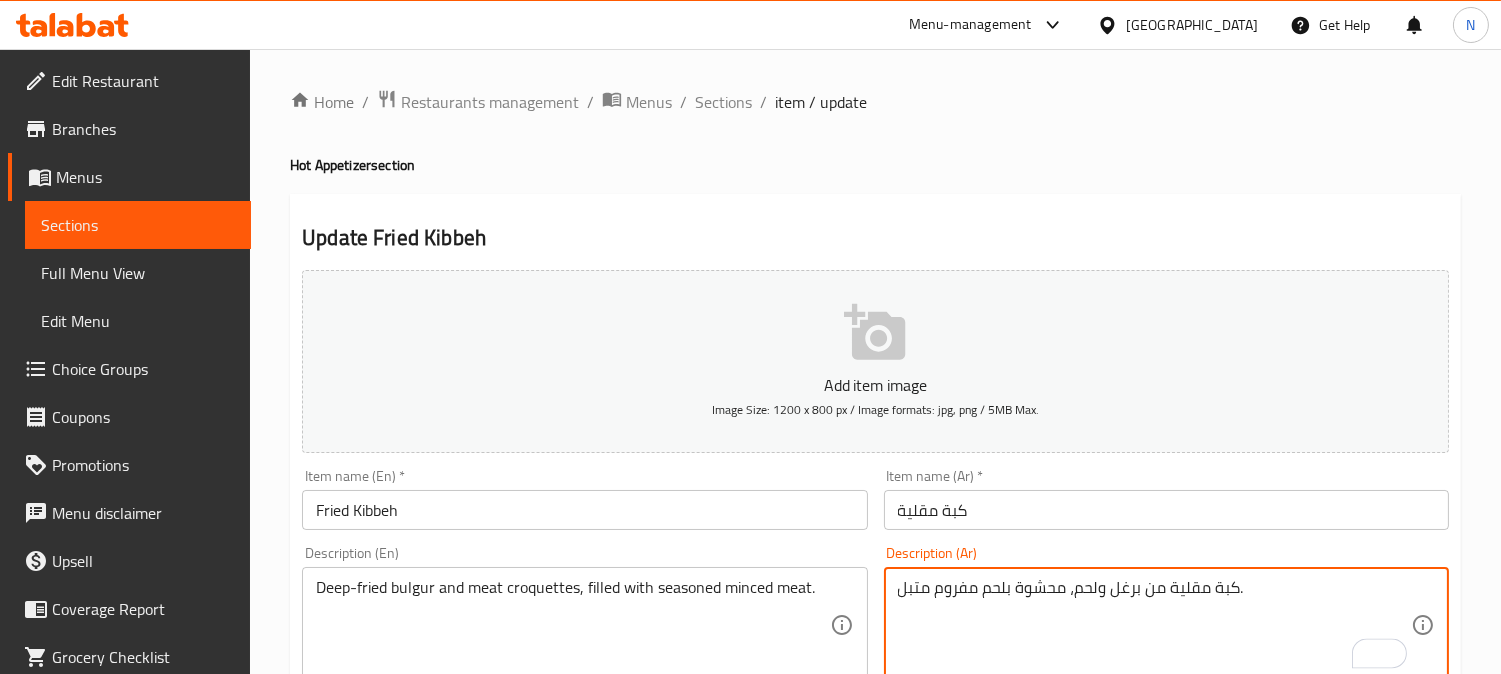 type on "كبة مقلية من برغل ولحم، محشوة بلحم مفروم متبل." 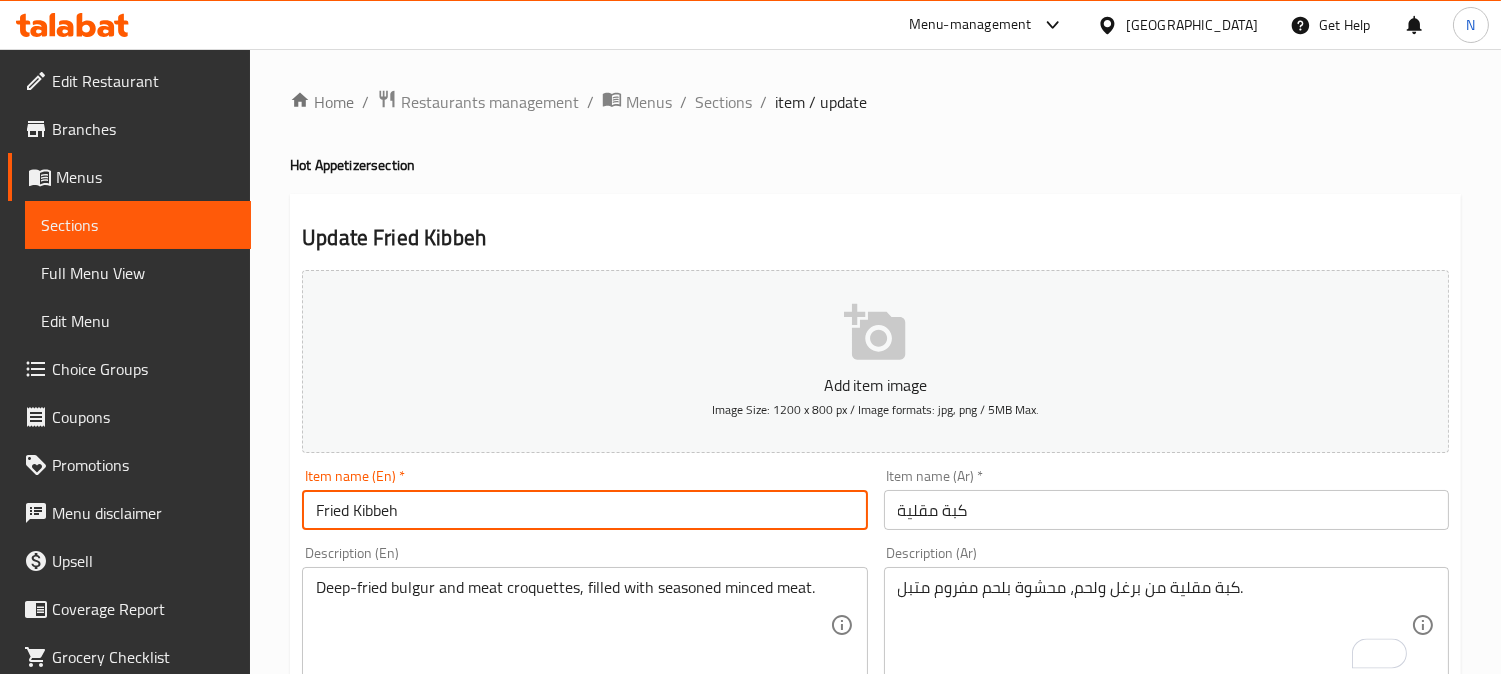 drag, startPoint x: 371, startPoint y: 508, endPoint x: 406, endPoint y: 567, distance: 68.60029 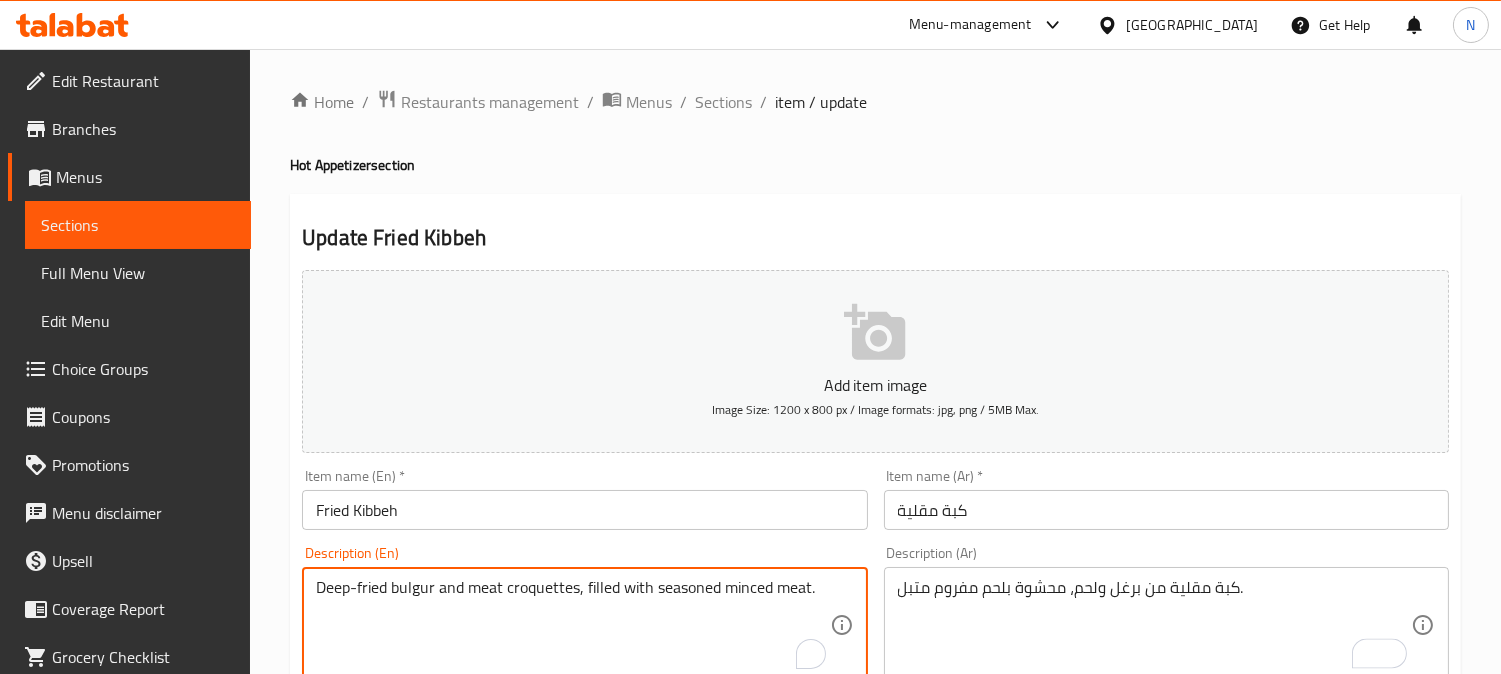 click on "Deep-fried bulgur and meat croquettes, filled with seasoned minced meat." at bounding box center [572, 625] 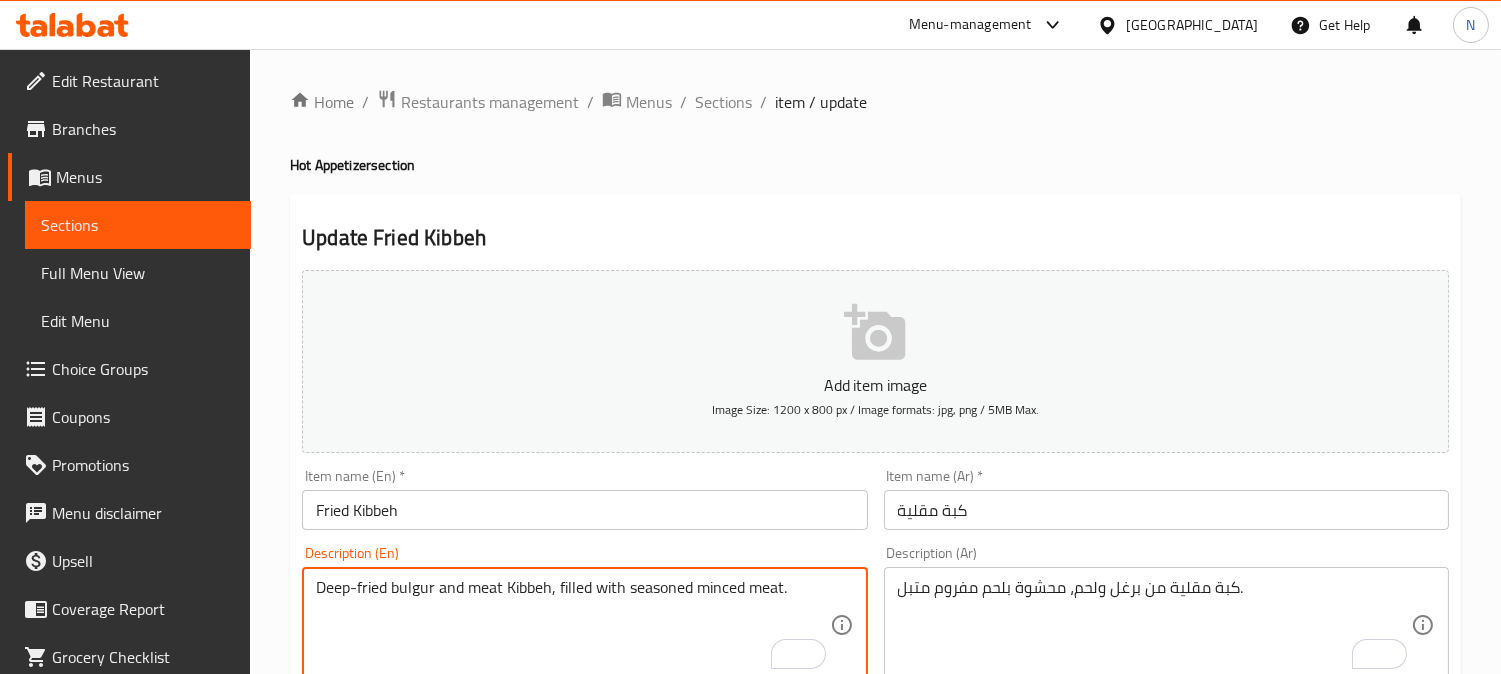 click on "Deep-fried bulgur and meat Kibbeh, filled with seasoned minced meat." at bounding box center [572, 625] 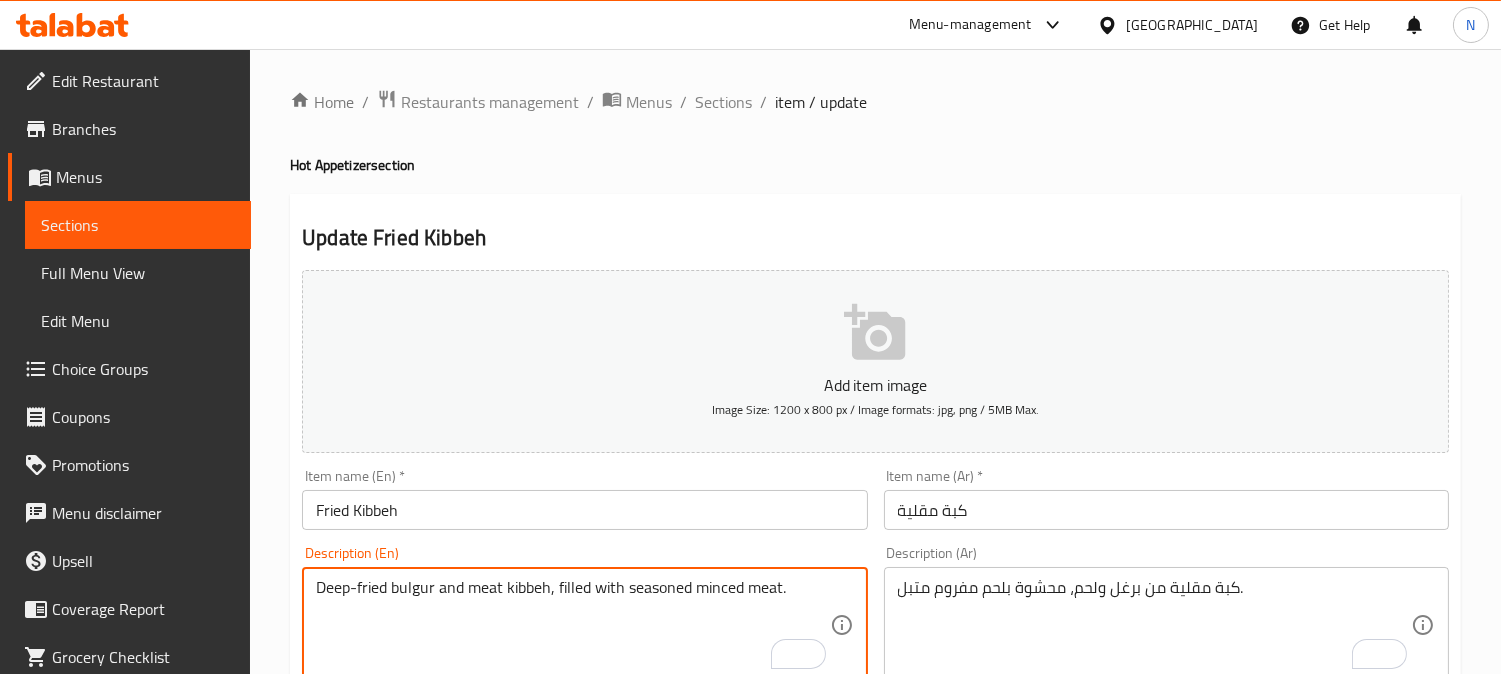 type on "Deep-fried bulgur and meat kibbeh, filled with seasoned minced meat." 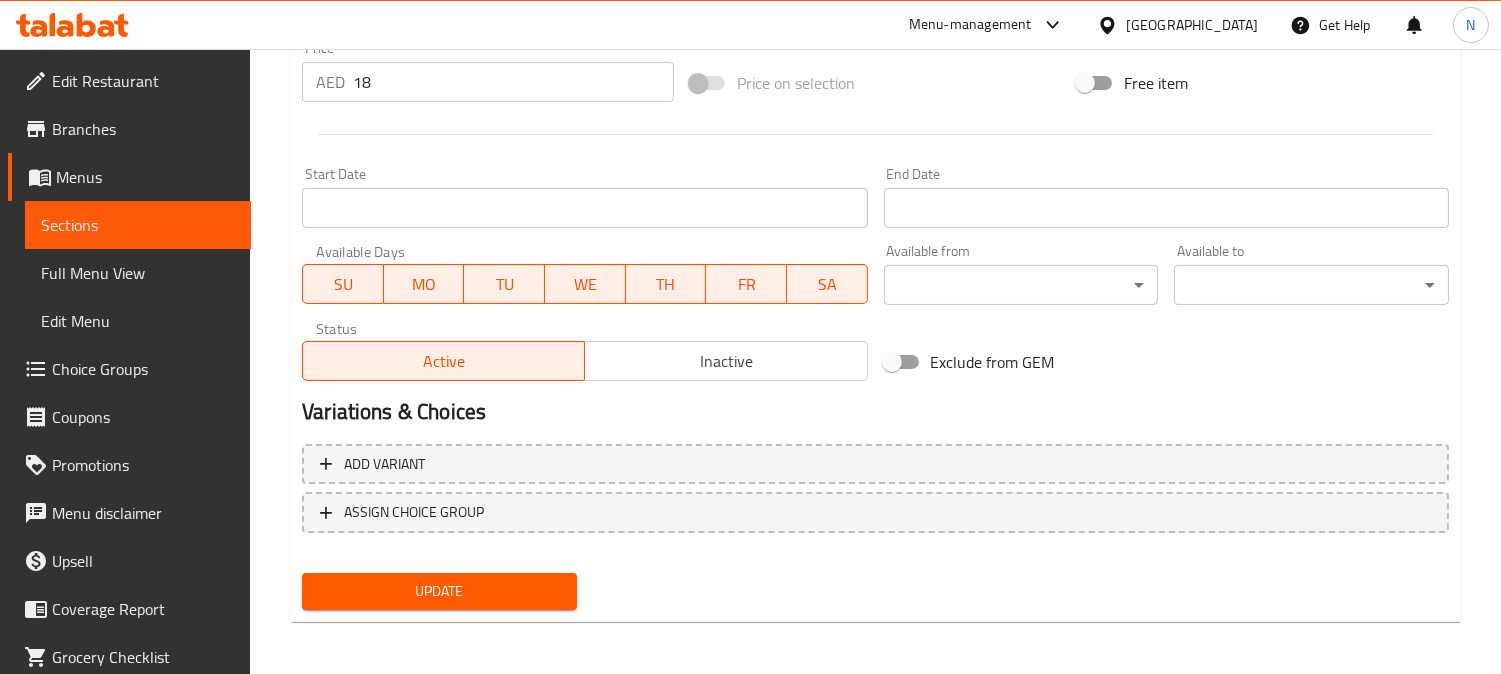 click on "Update" at bounding box center [439, 591] 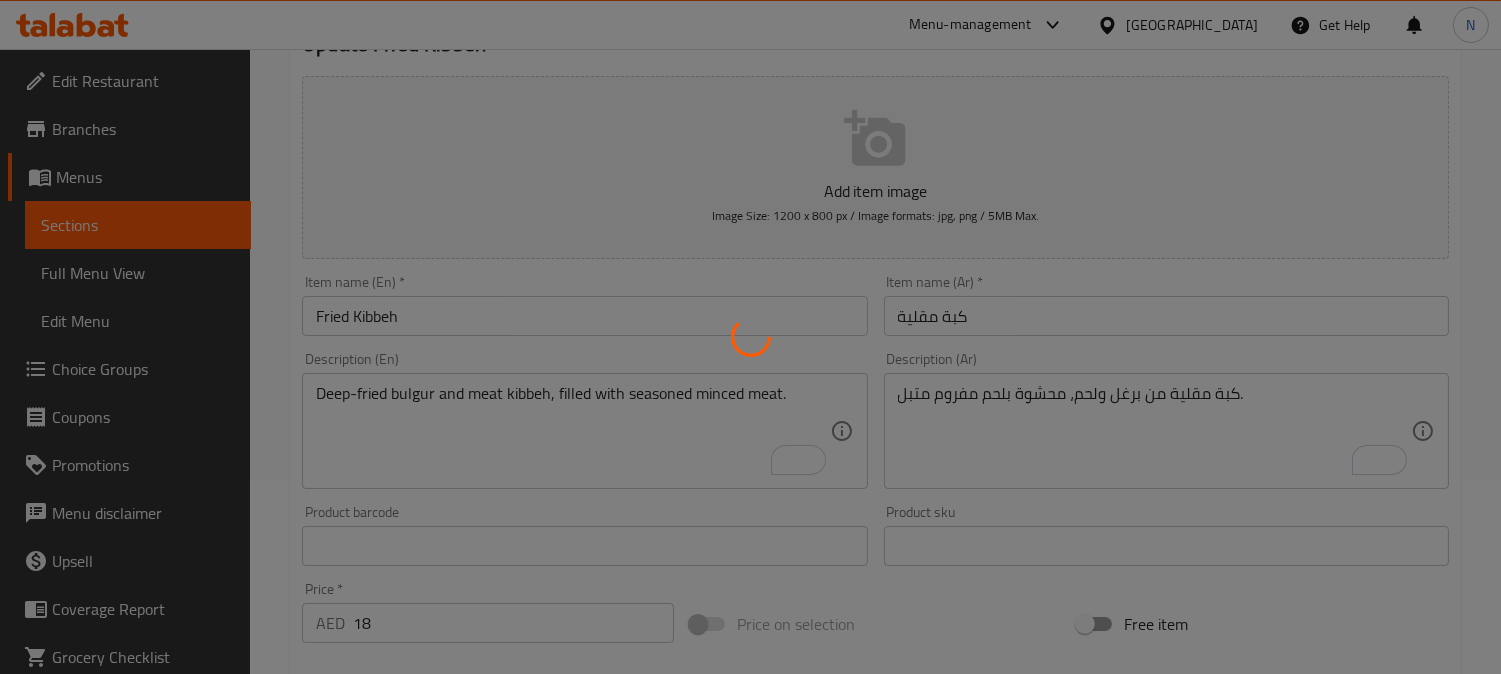 scroll, scrollTop: 180, scrollLeft: 0, axis: vertical 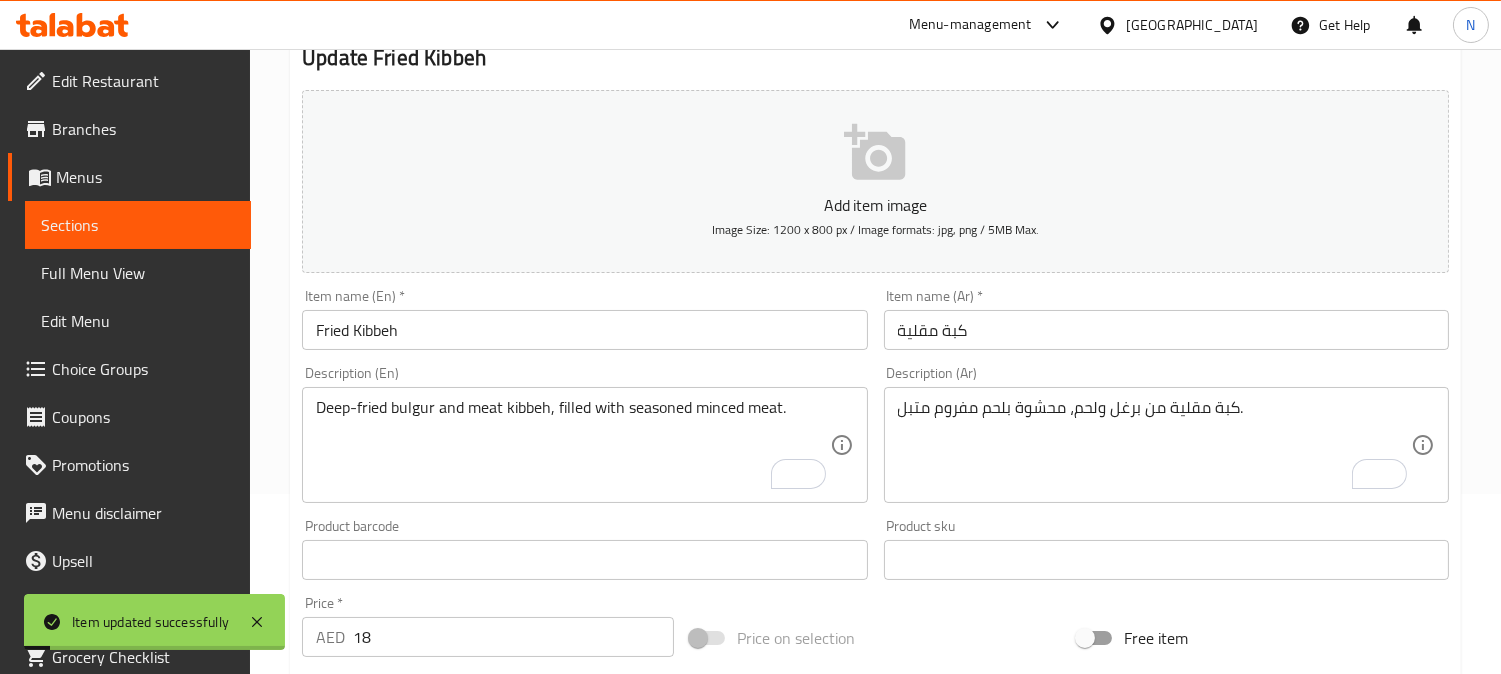 click on "Full Menu View" at bounding box center [138, 273] 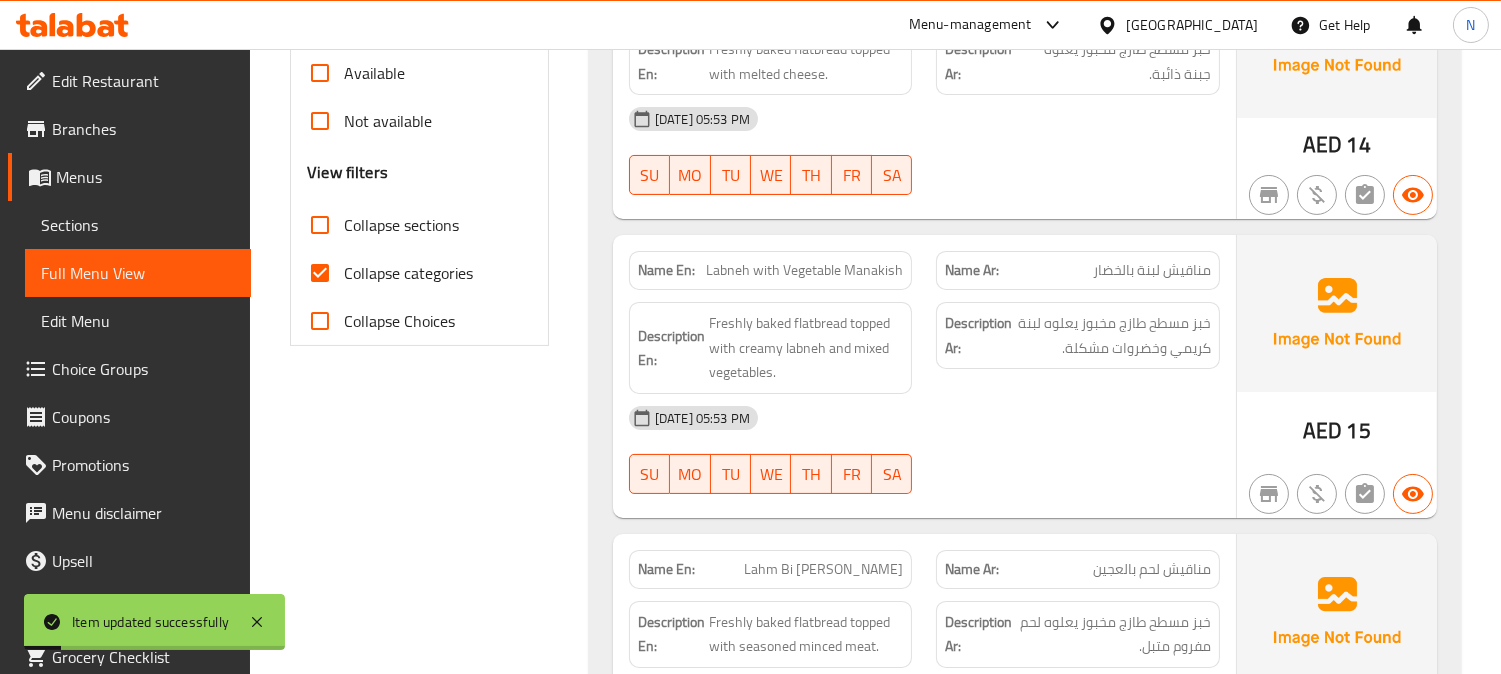 scroll, scrollTop: 735, scrollLeft: 0, axis: vertical 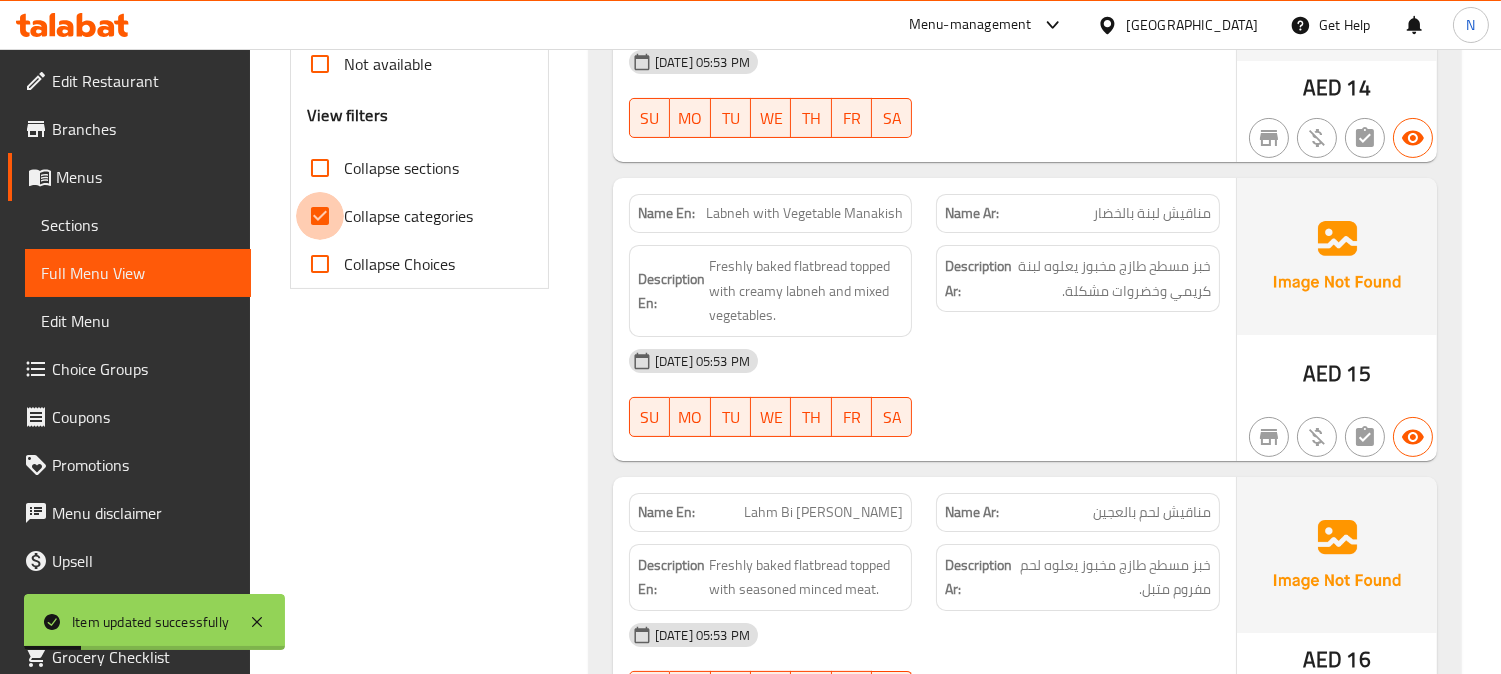 drag, startPoint x: 338, startPoint y: 218, endPoint x: 305, endPoint y: 173, distance: 55.803226 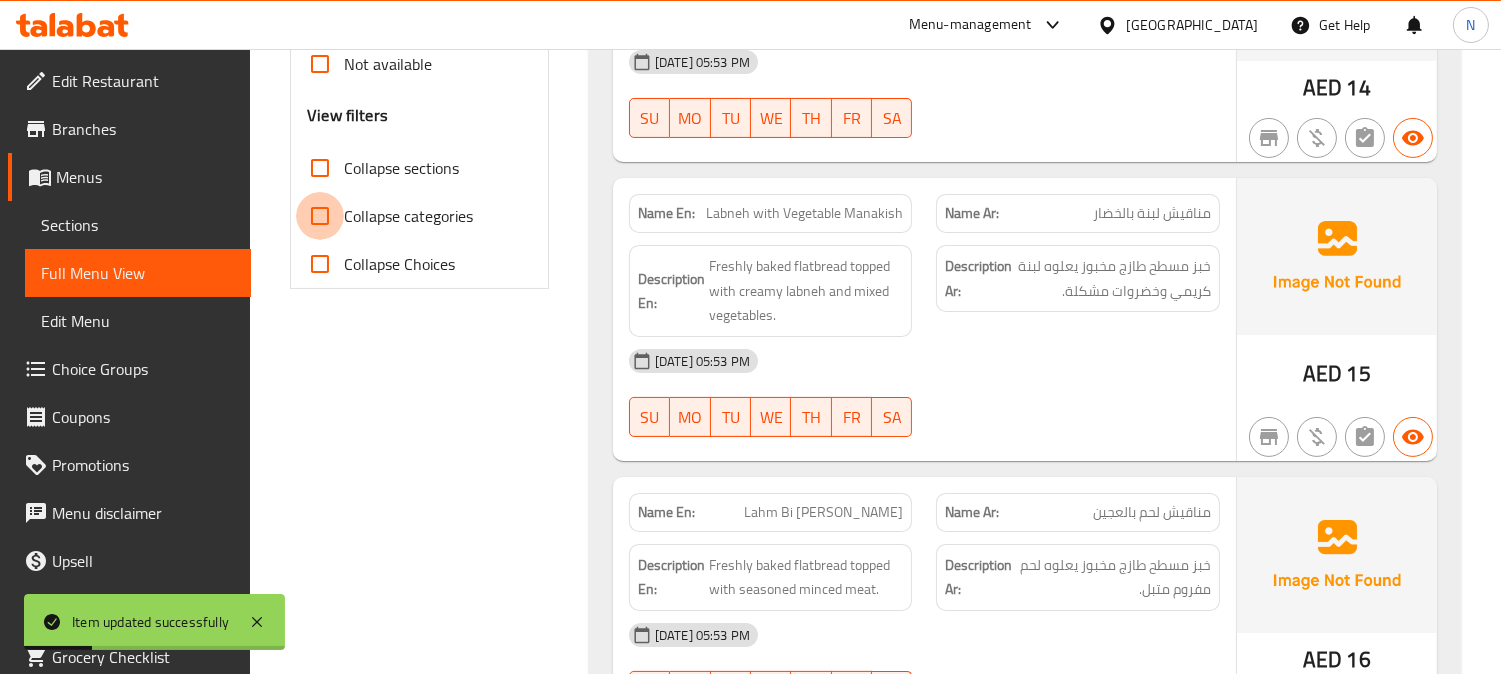 click on "Collapse categories" at bounding box center (320, 216) 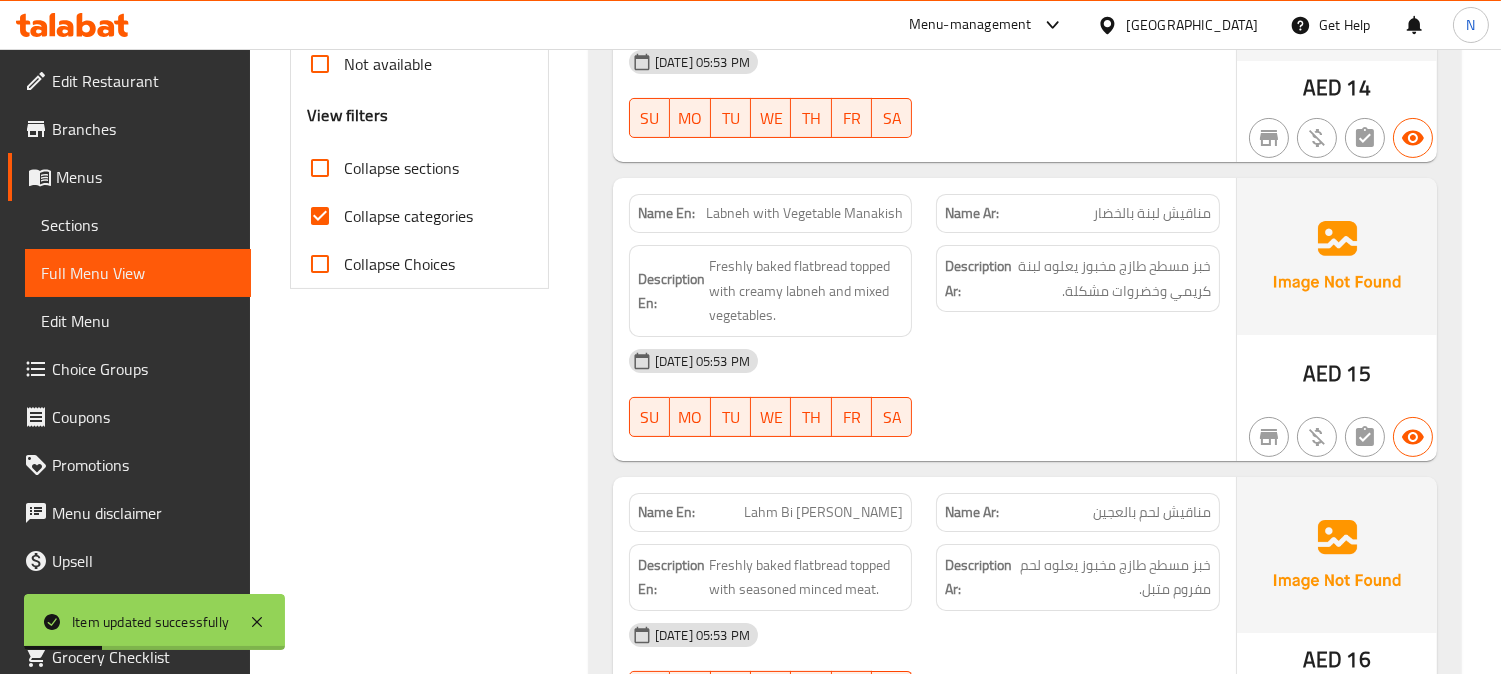 drag, startPoint x: 312, startPoint y: 200, endPoint x: 661, endPoint y: 176, distance: 349.82425 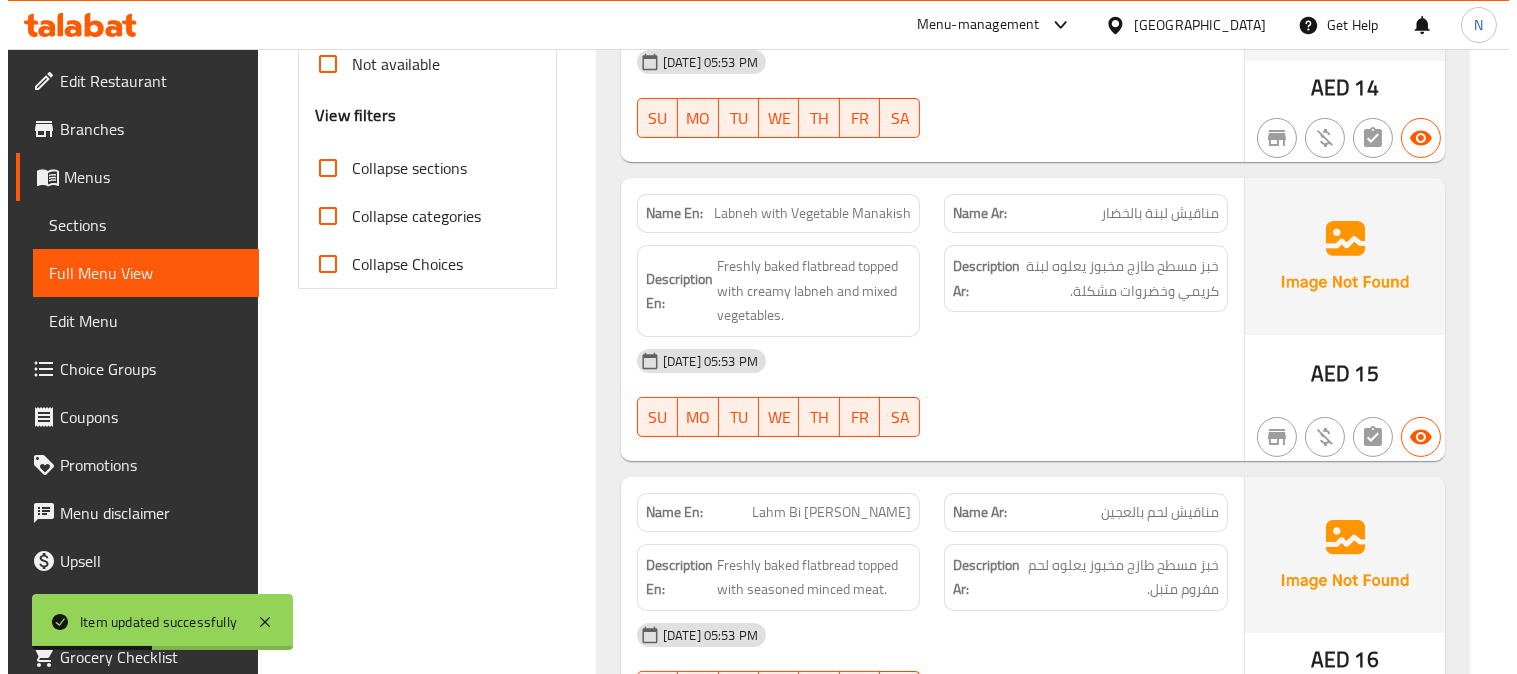 scroll, scrollTop: 0, scrollLeft: 0, axis: both 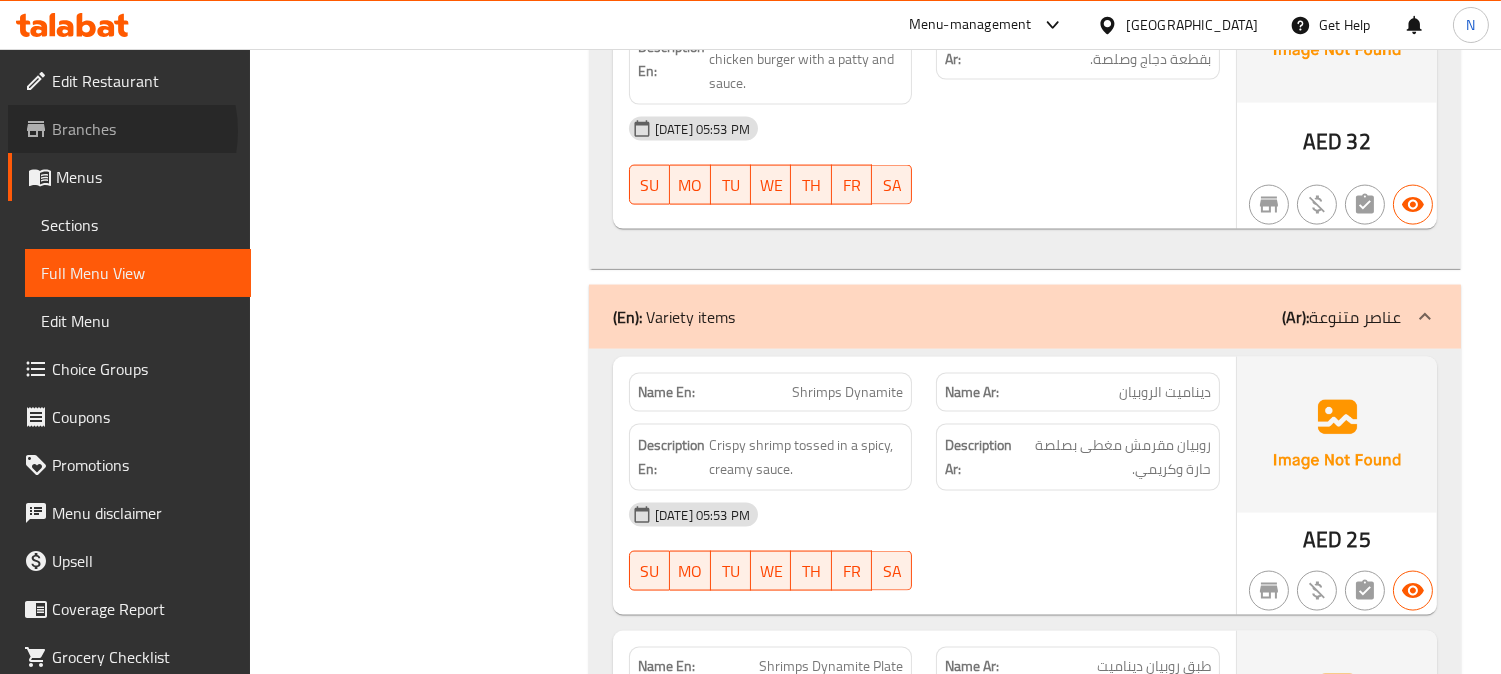 click on "Branches" at bounding box center [143, 129] 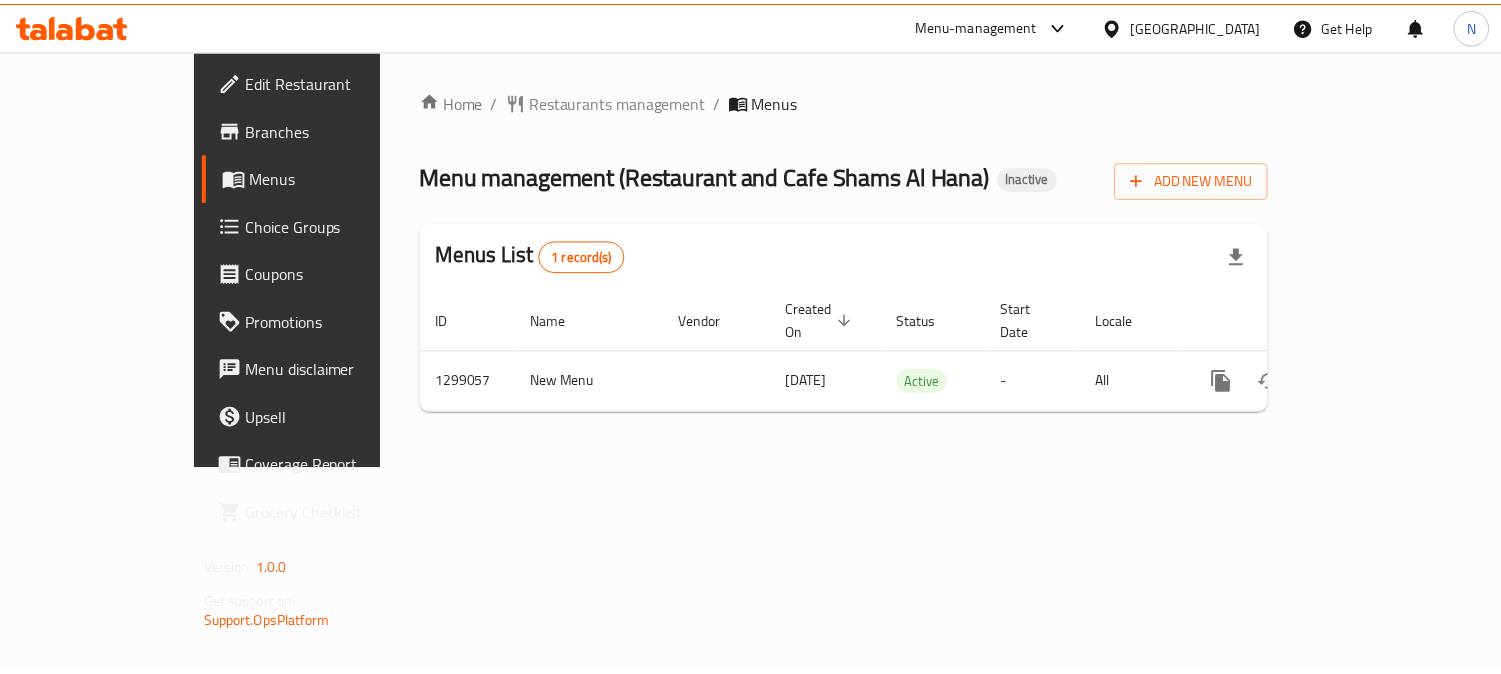 scroll, scrollTop: 0, scrollLeft: 0, axis: both 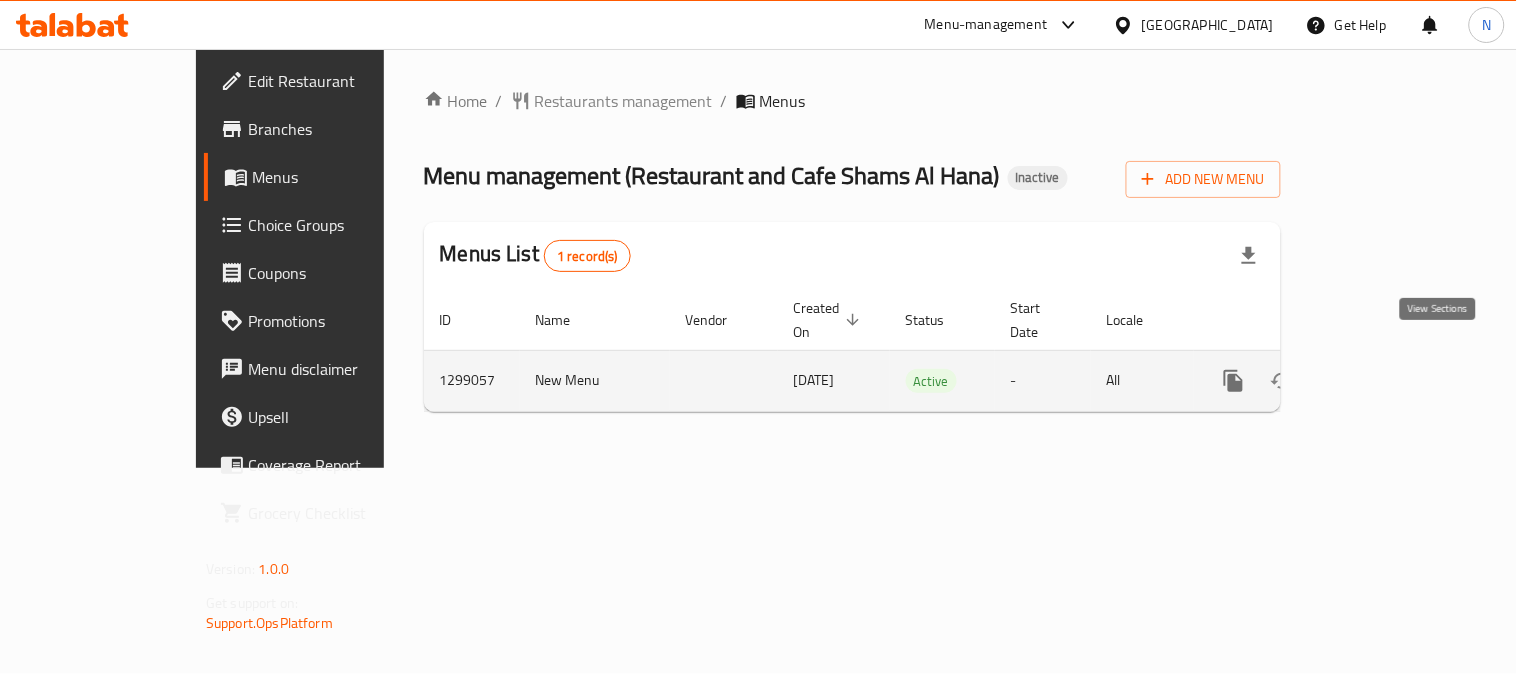 click 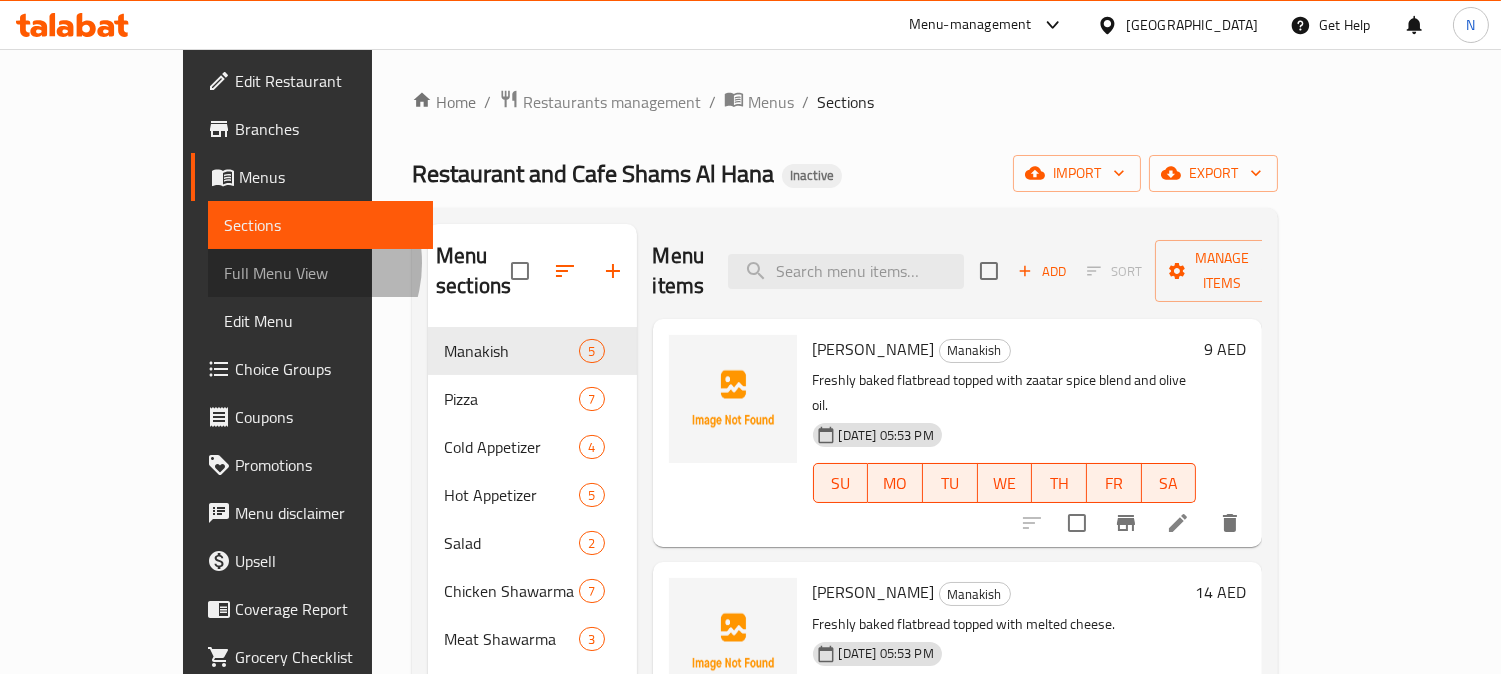 click on "Full Menu View" at bounding box center (321, 273) 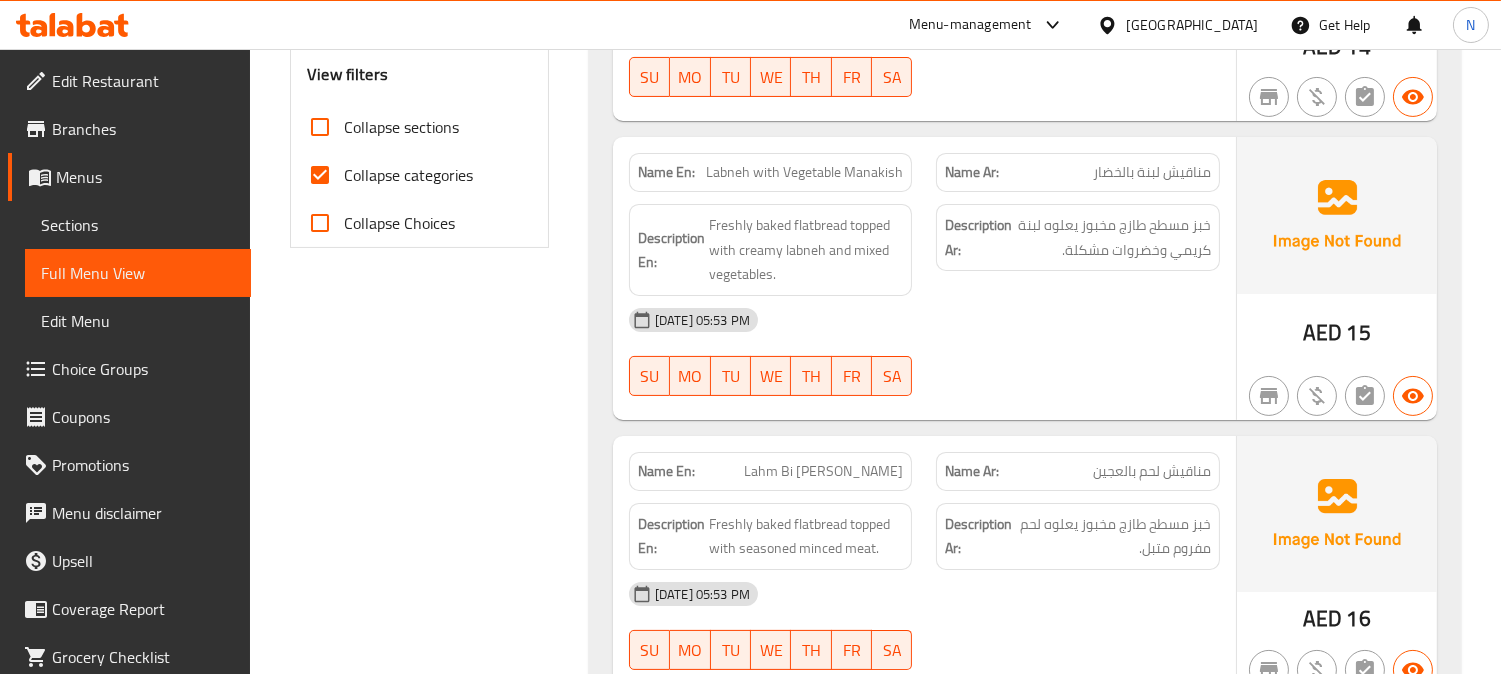 scroll, scrollTop: 777, scrollLeft: 0, axis: vertical 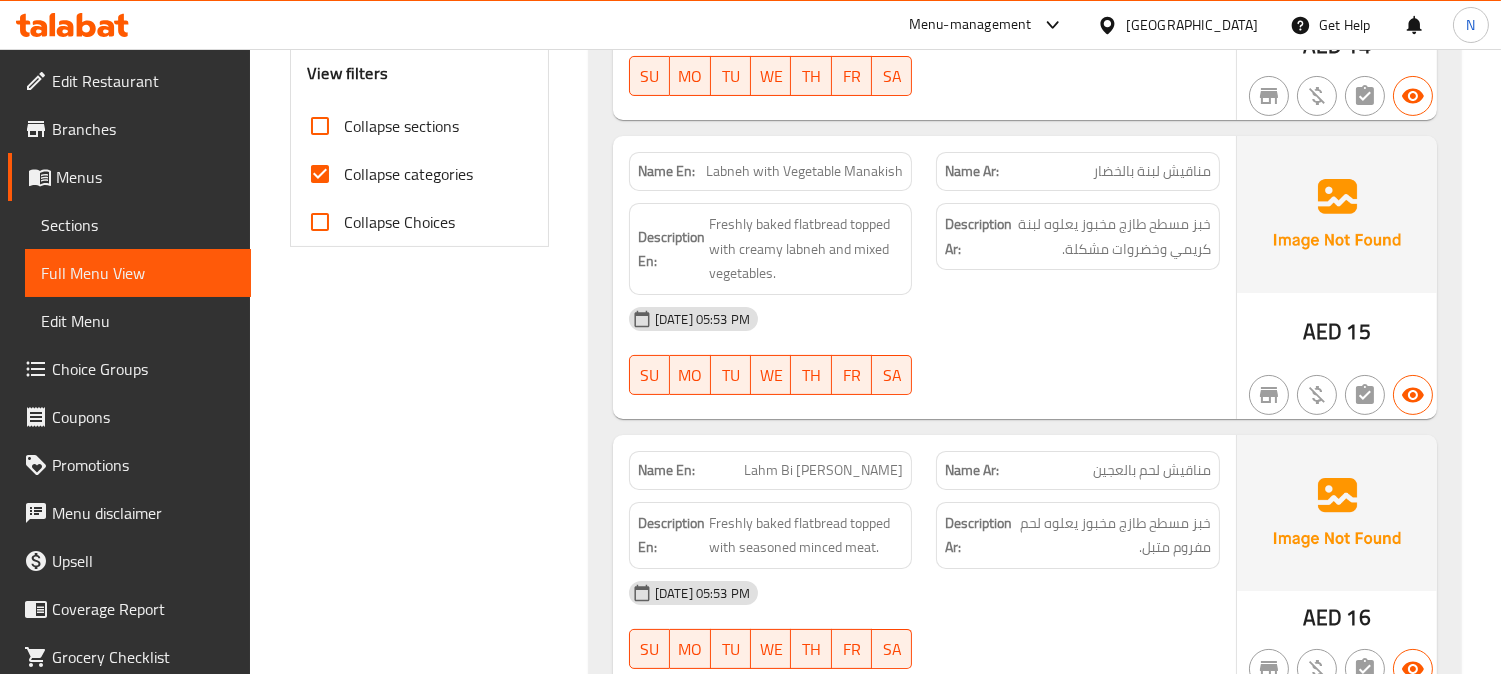 click on "Collapse categories" at bounding box center (320, 174) 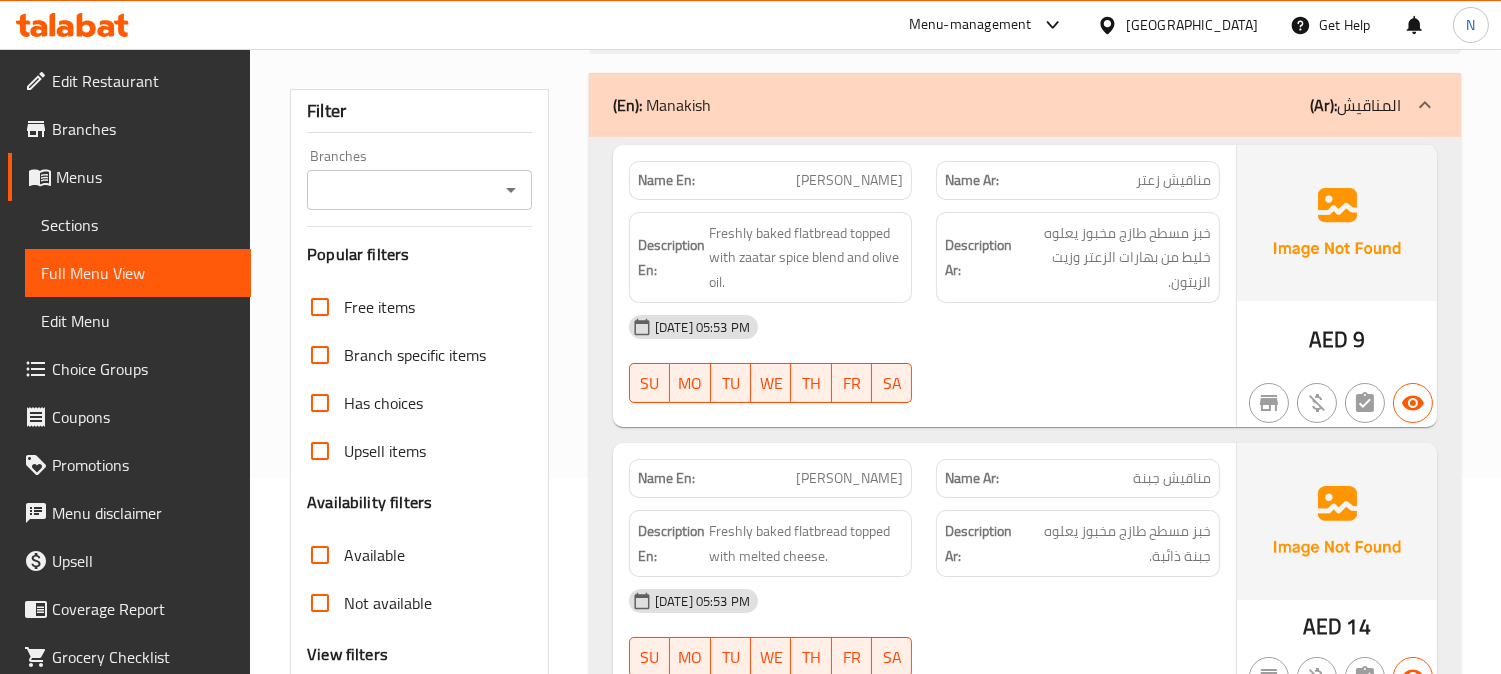 scroll, scrollTop: 222, scrollLeft: 0, axis: vertical 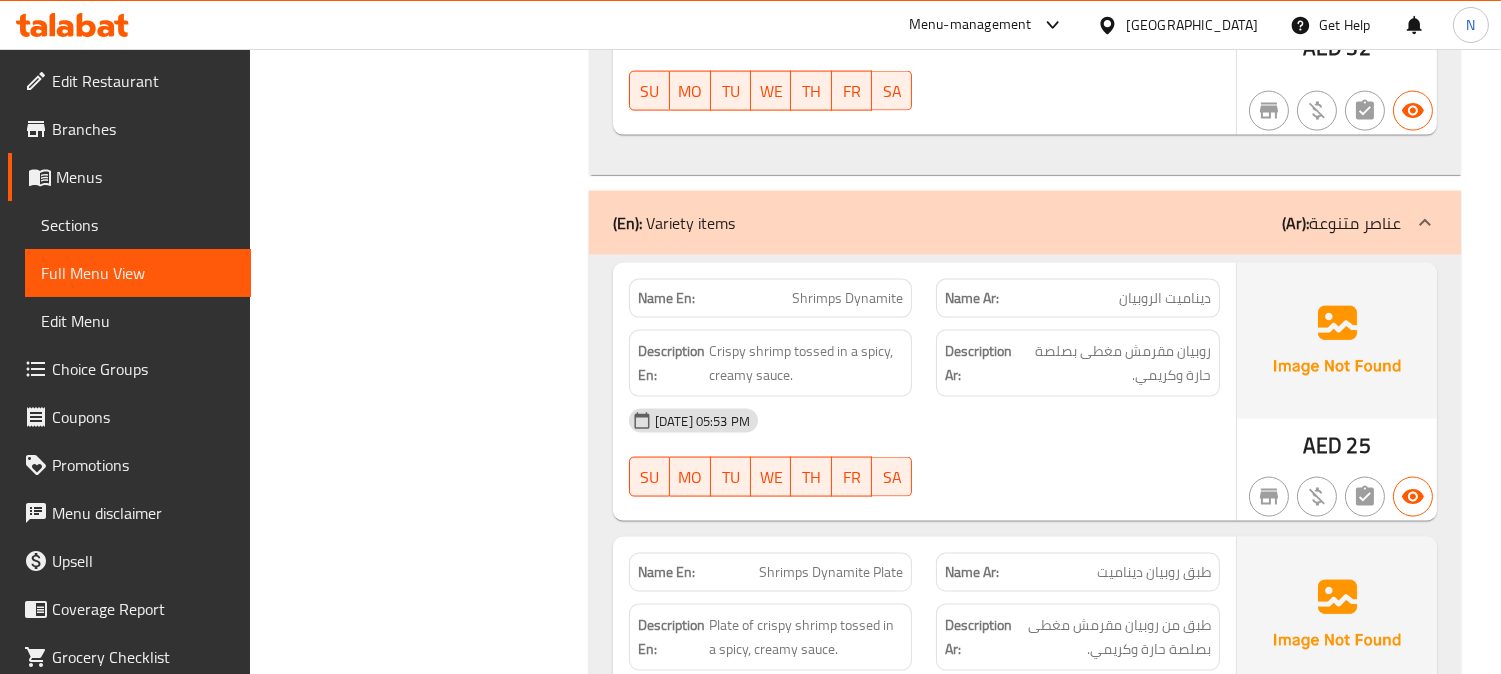 click on "Description Ar: طبق من روبيان مقرمش مغطى بصلصة حارة وكريمي." at bounding box center [1078, -18306] 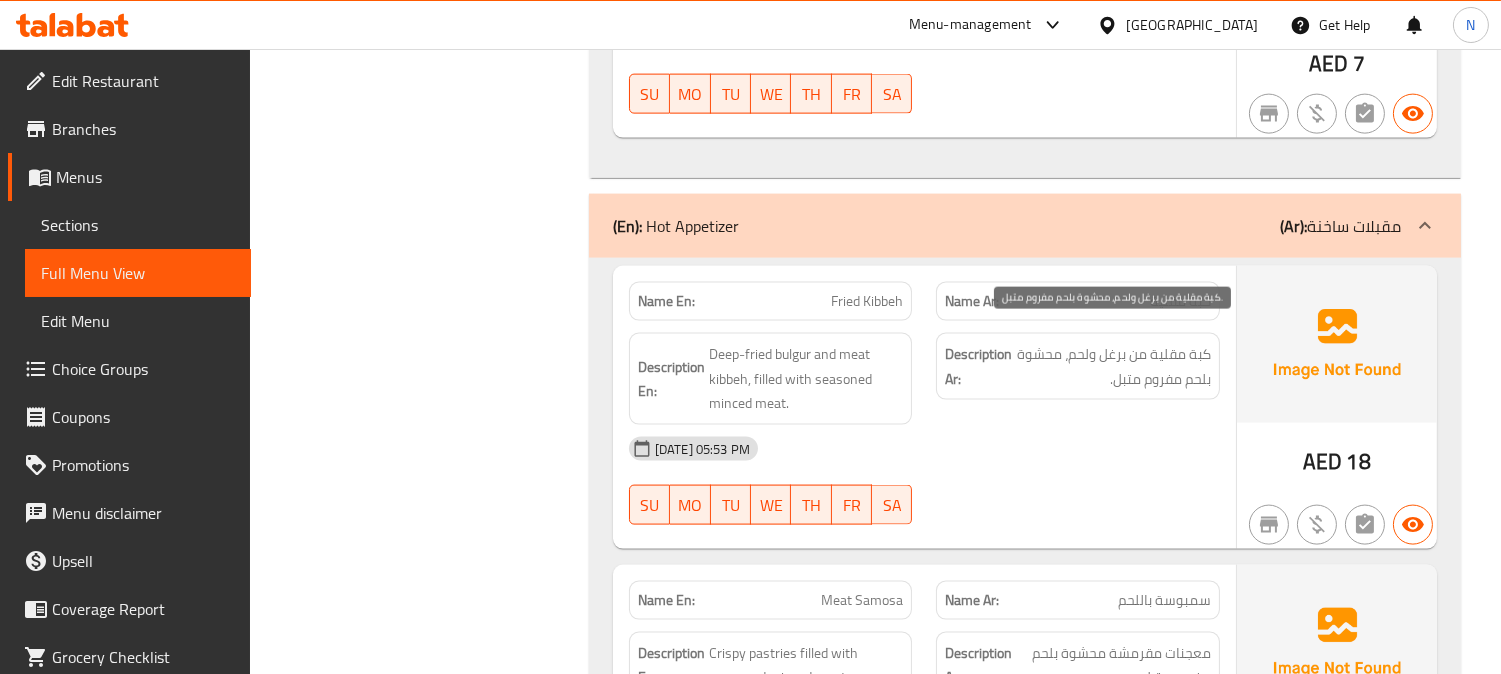scroll, scrollTop: 5111, scrollLeft: 0, axis: vertical 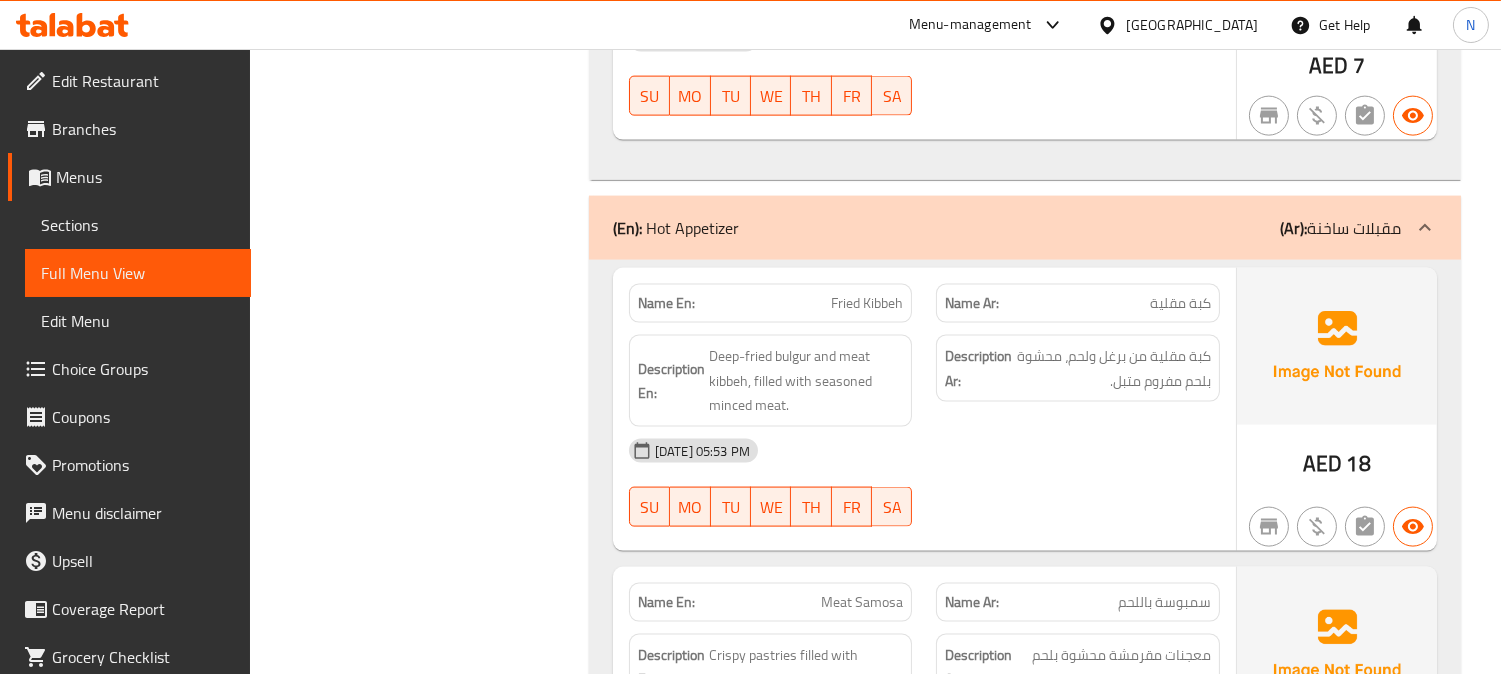 click on "Fried Kibbeh" at bounding box center [849, -4735] 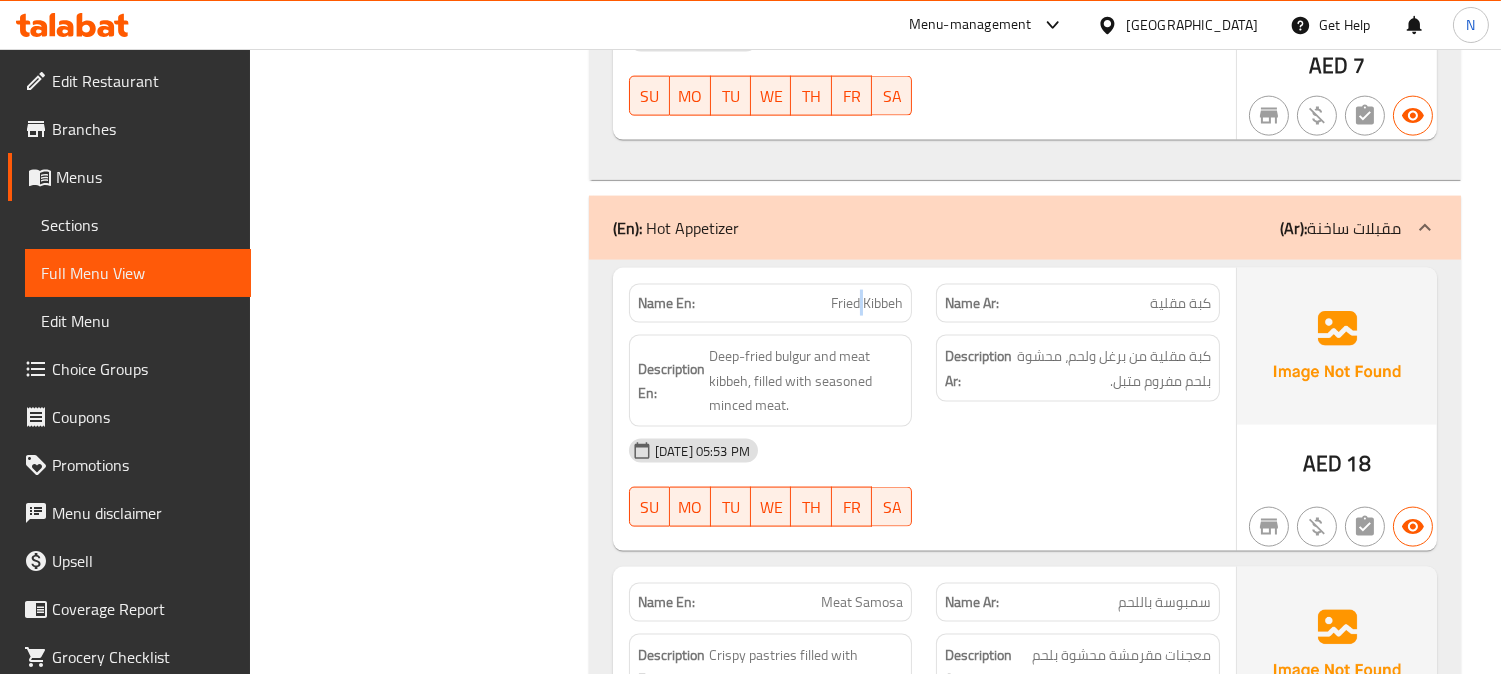 click on "Fried Kibbeh" at bounding box center [849, -4735] 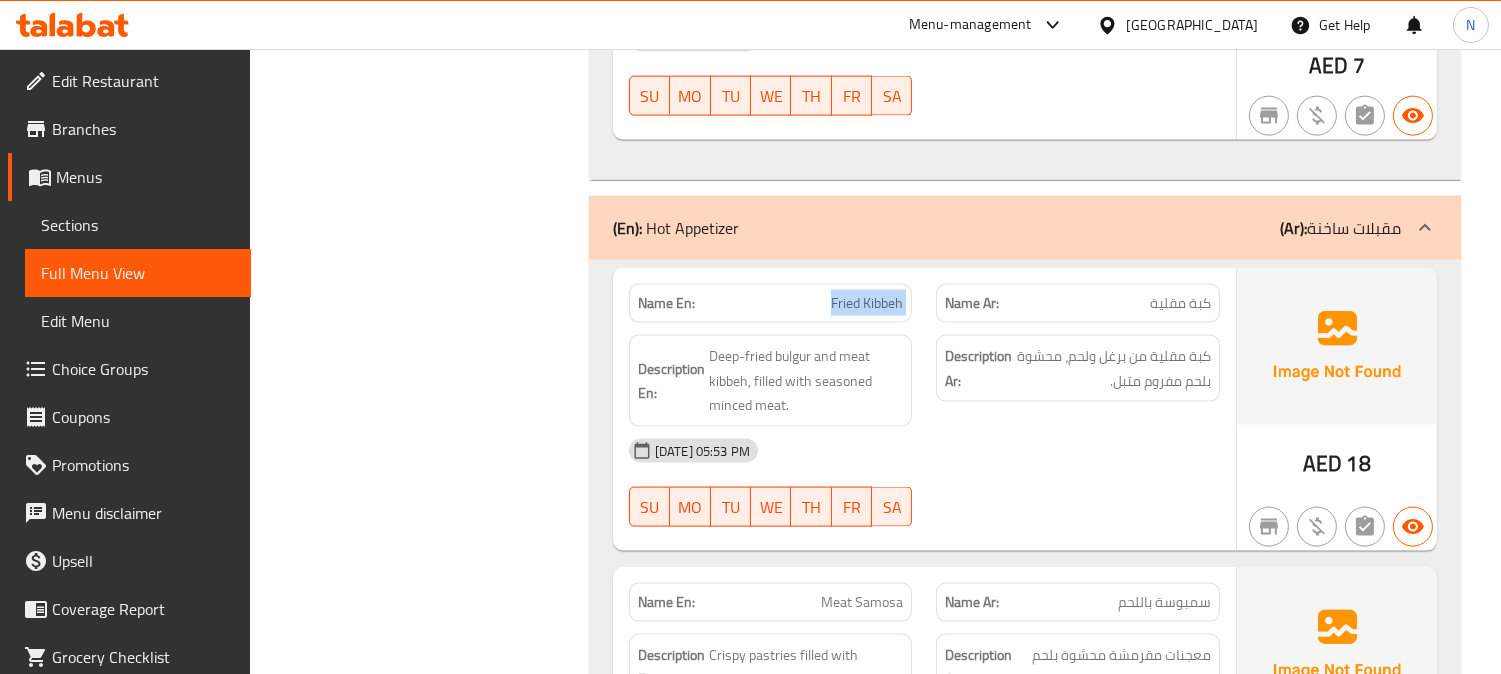click on "Fried Kibbeh" at bounding box center [849, -4735] 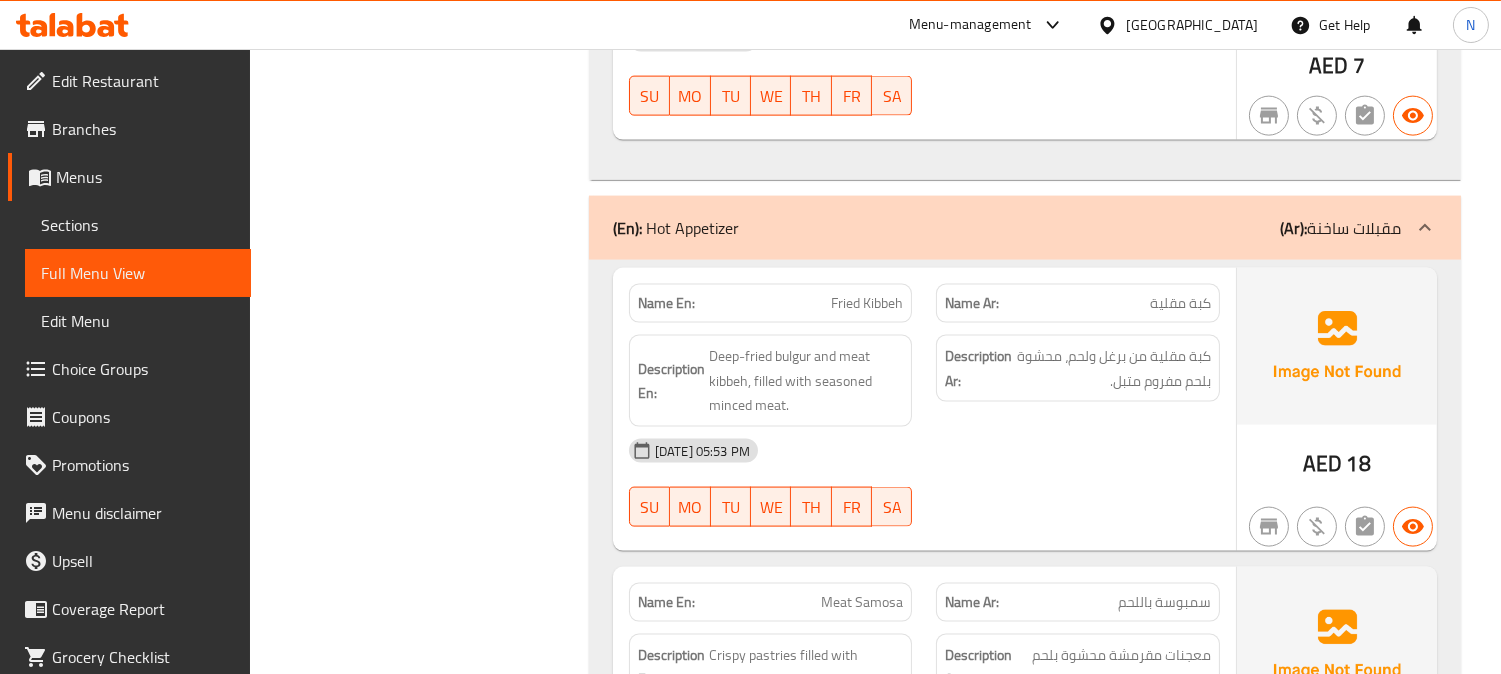 click on "[DATE] 05:53 PM" at bounding box center (924, -4588) 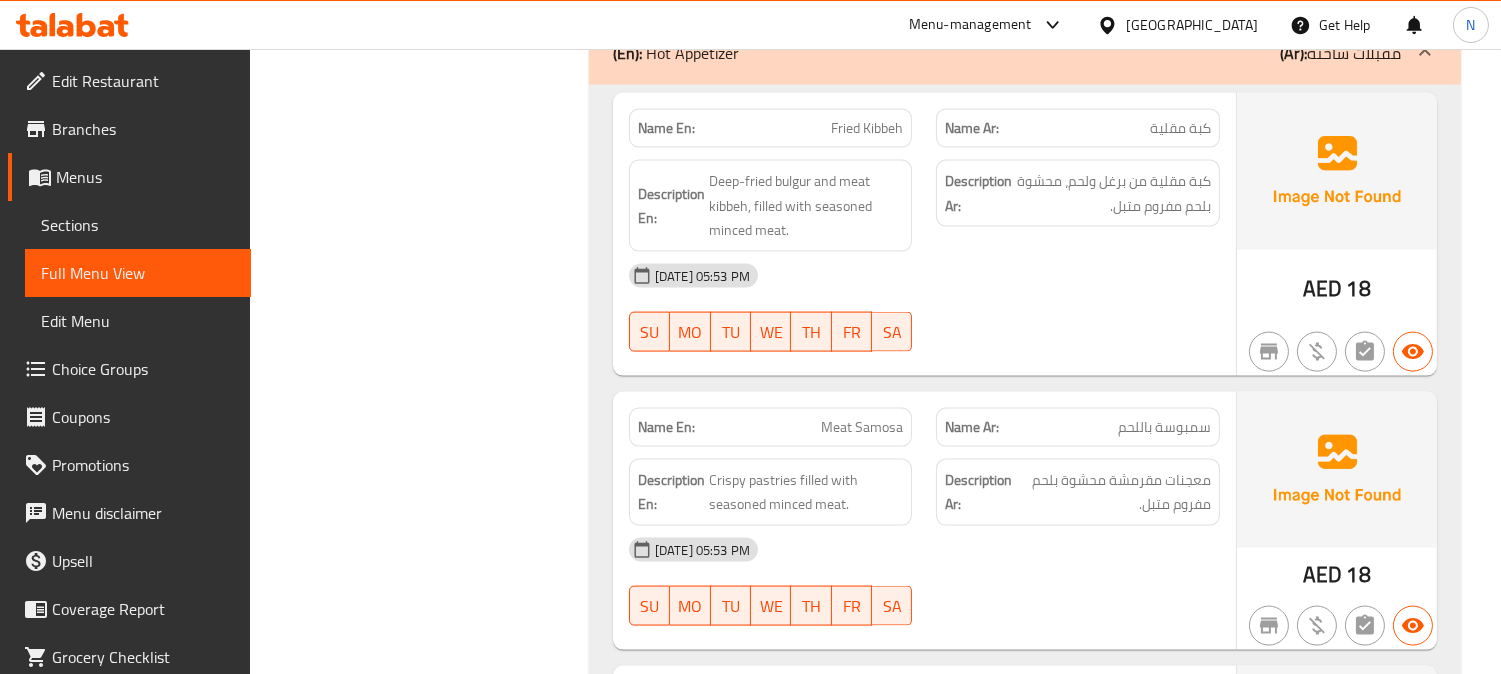 scroll, scrollTop: 5333, scrollLeft: 0, axis: vertical 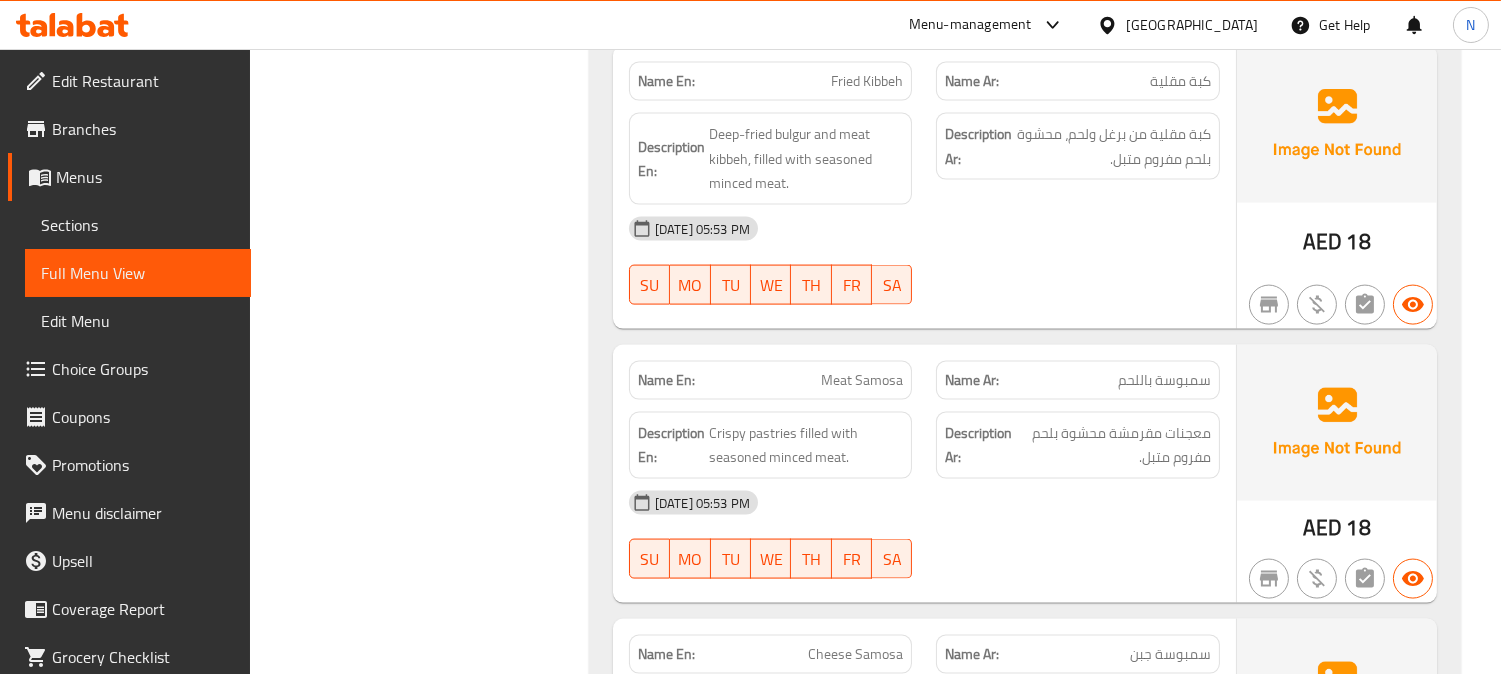 click on "Meat Samosa" at bounding box center (849, -4659) 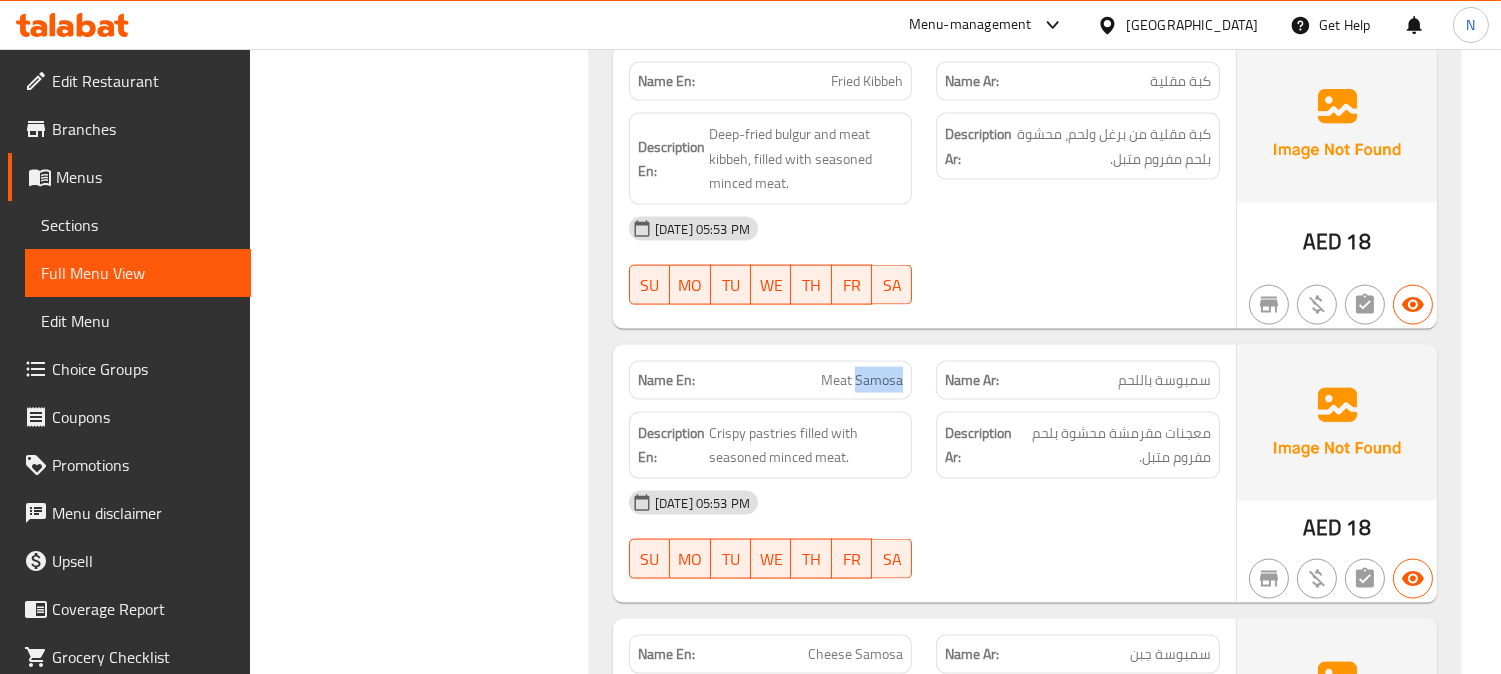 click on "Meat Samosa" at bounding box center (849, -4659) 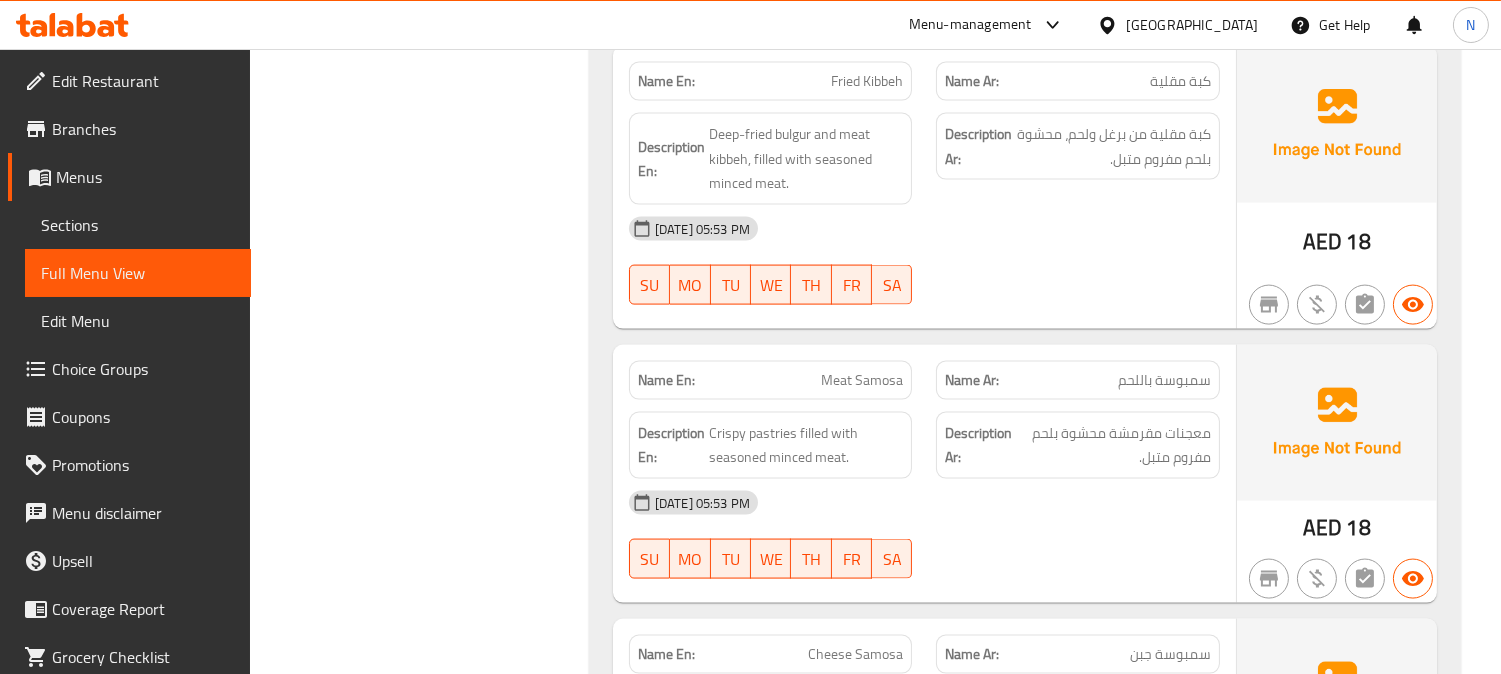 click on "[DATE] 05:53 PM" at bounding box center (924, -4536) 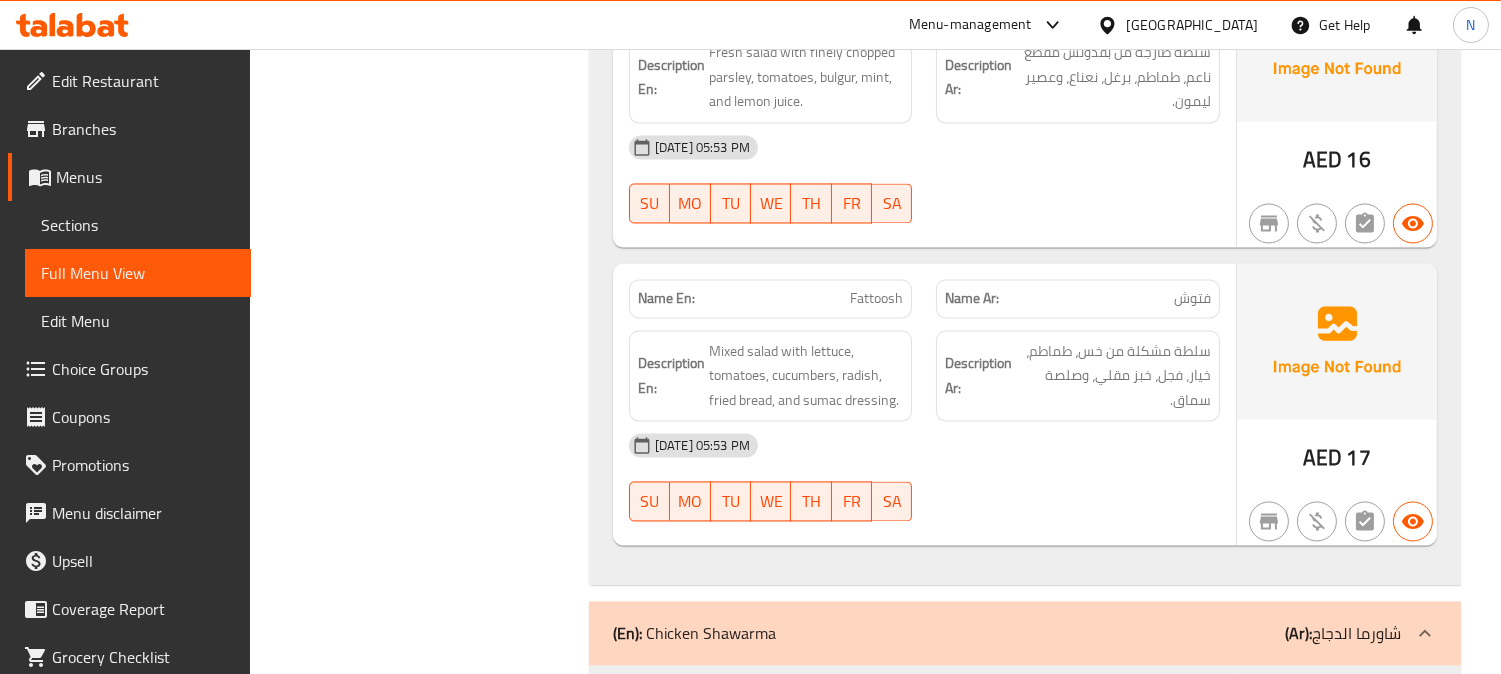 scroll, scrollTop: 7000, scrollLeft: 0, axis: vertical 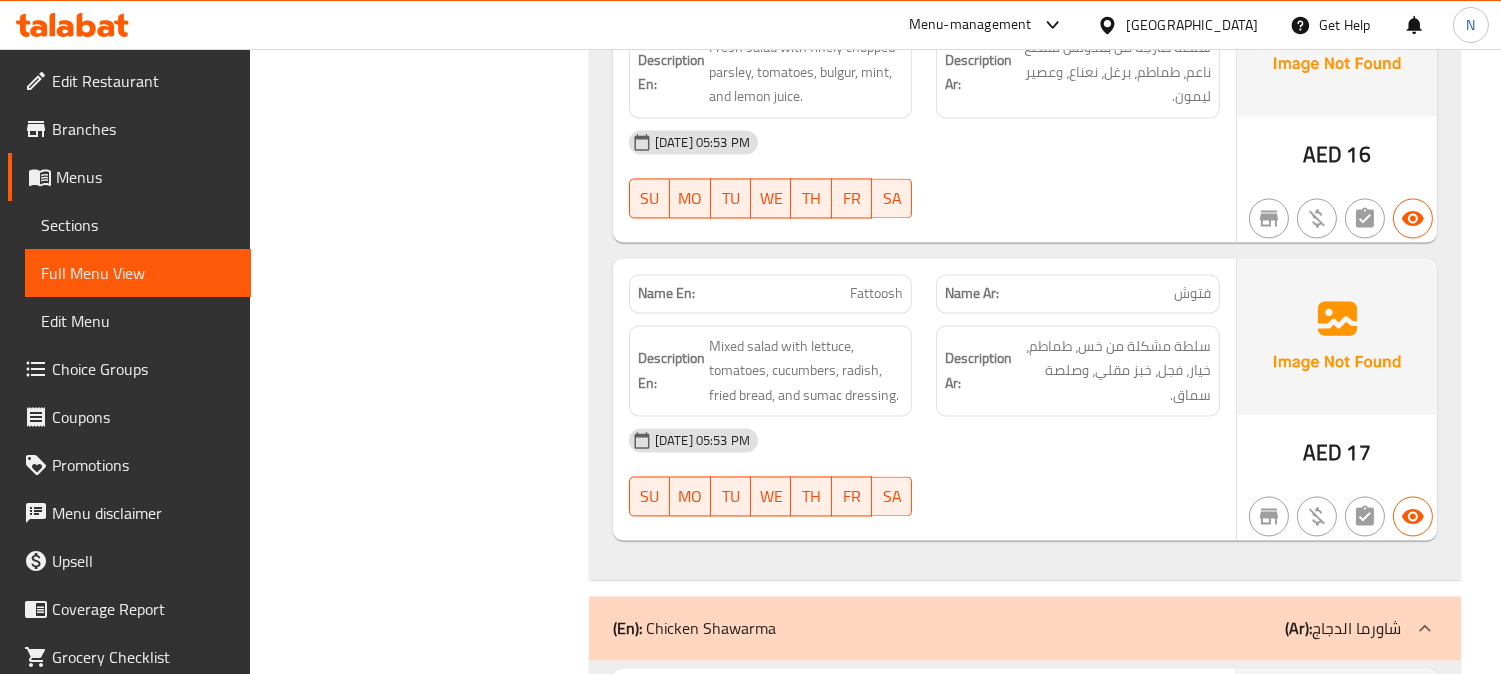 click on "Fattoosh" at bounding box center [849, -6326] 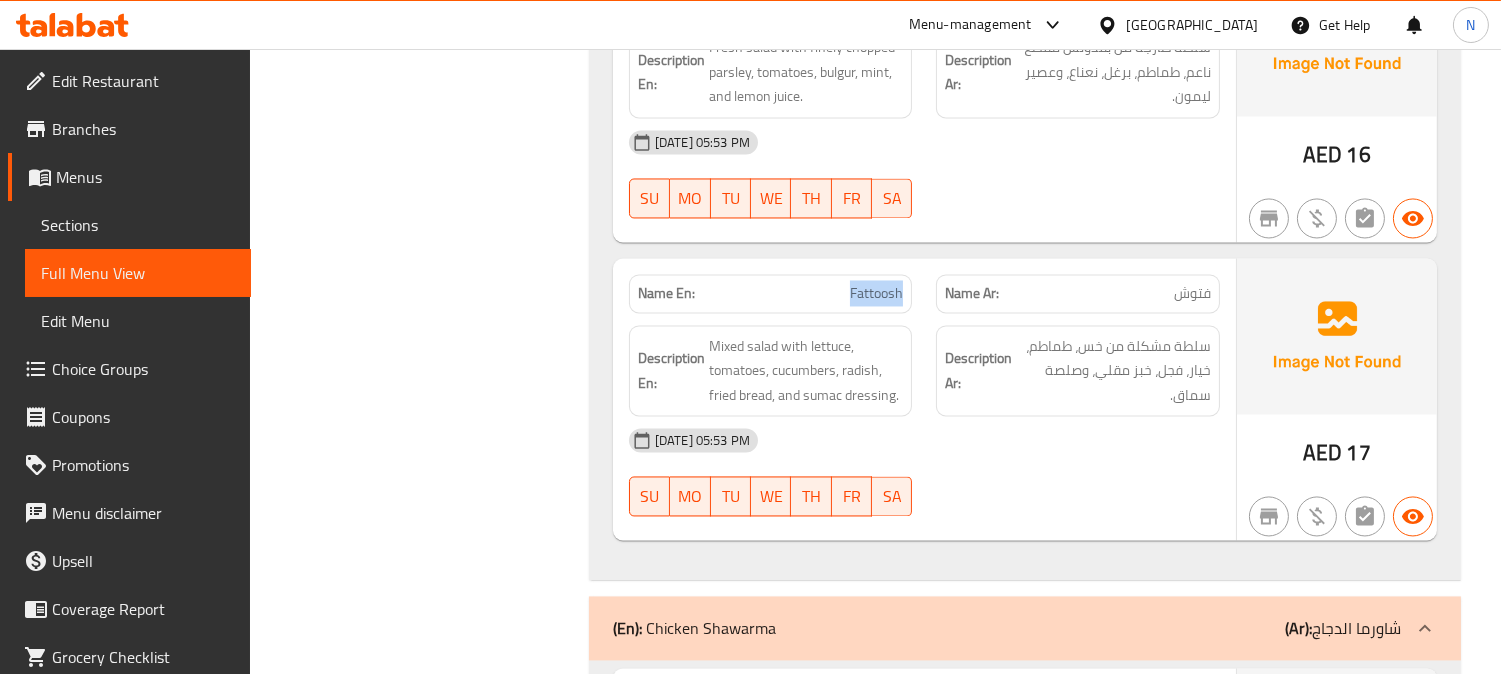 click on "Fattoosh" at bounding box center (849, -6326) 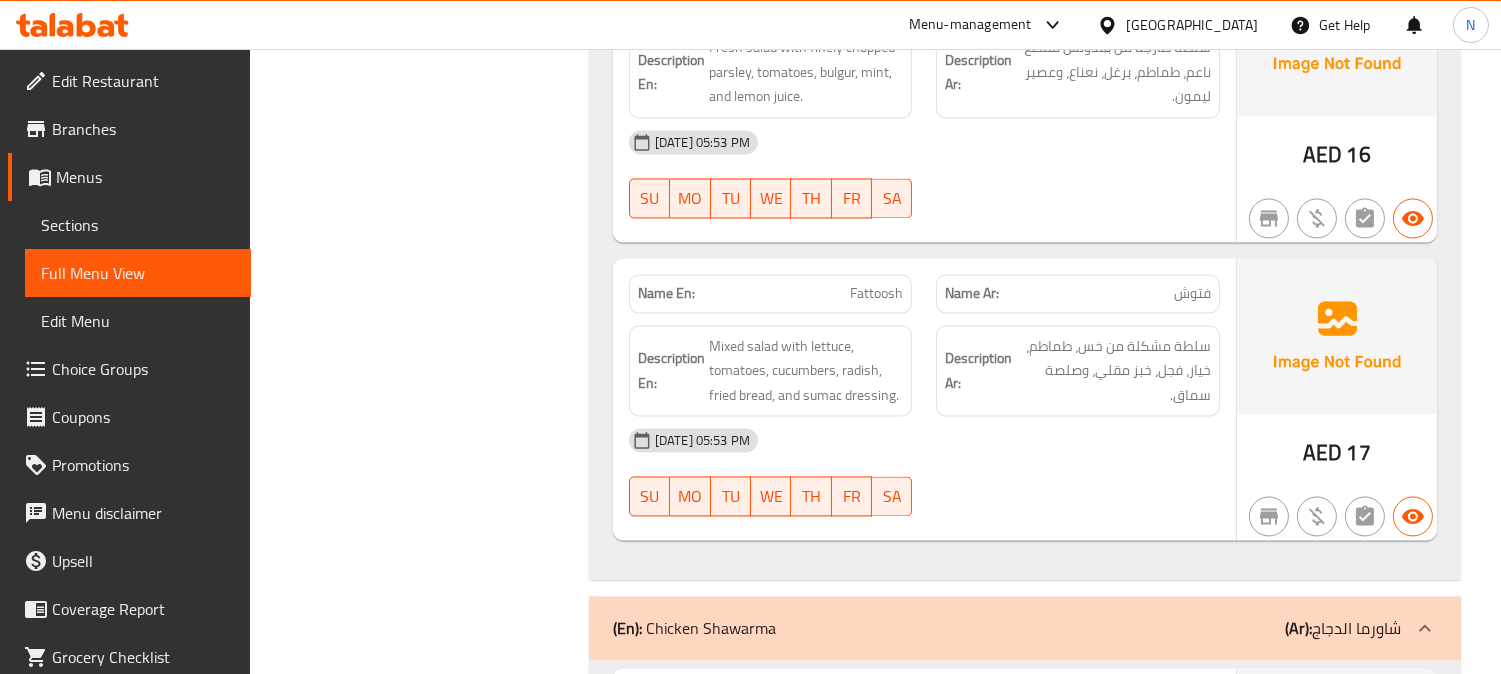 click on "Name Ar: فتوش" at bounding box center [1078, -6326] 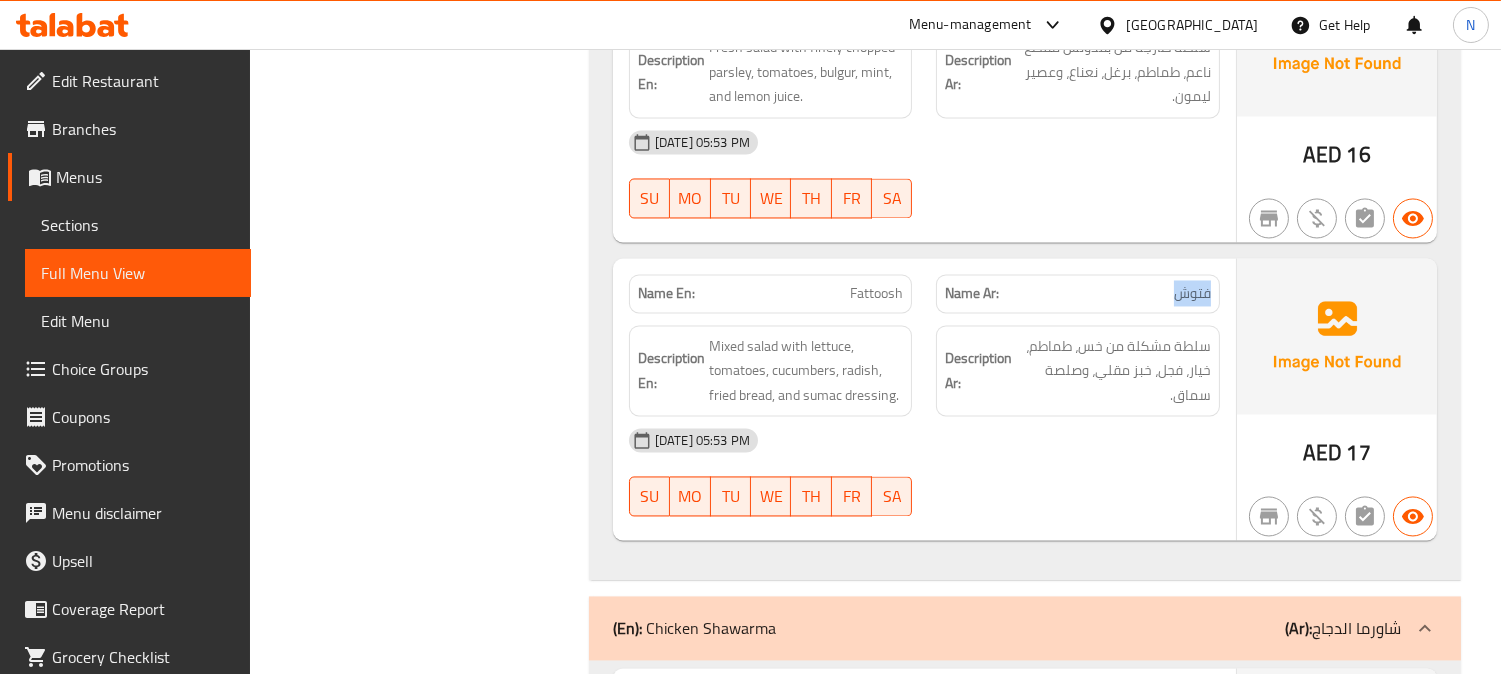 click on "Name Ar: فتوش" at bounding box center (1078, -6326) 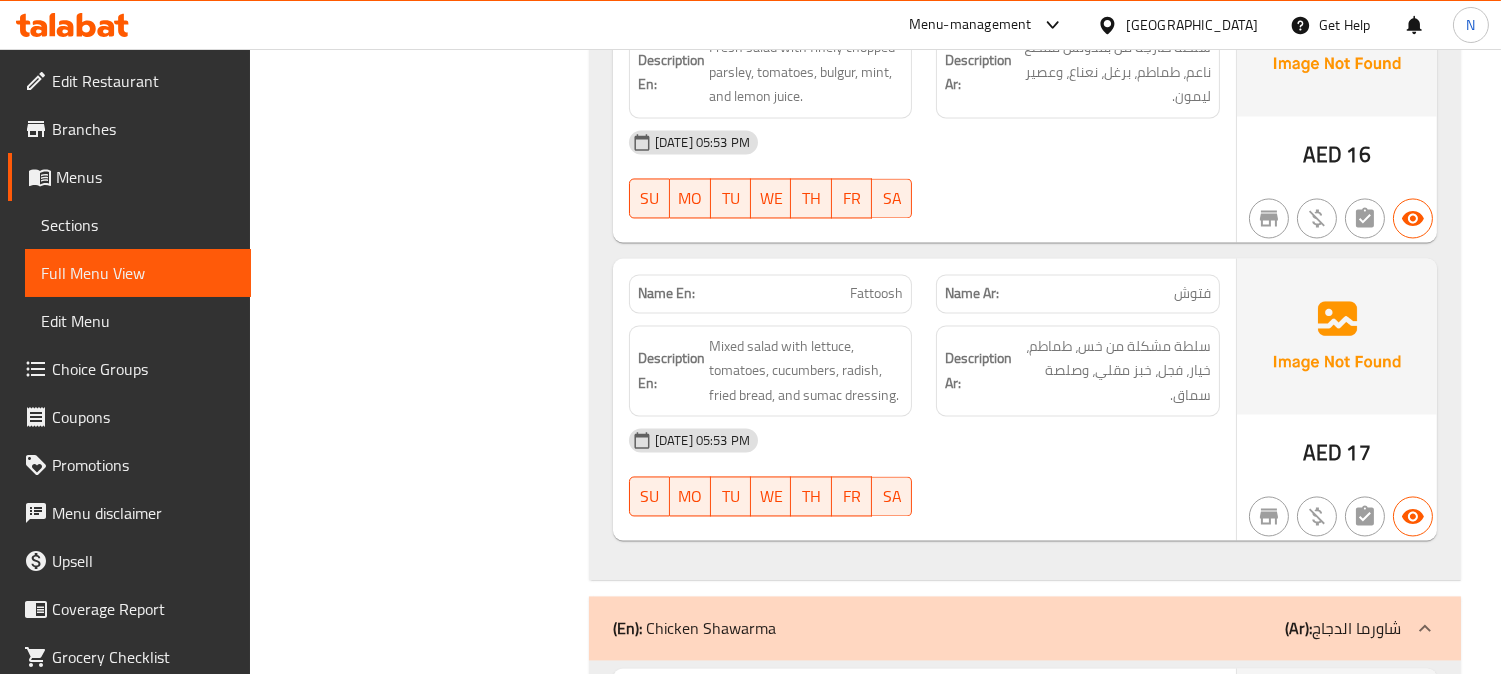 click on "فتوش" at bounding box center (1172, -6326) 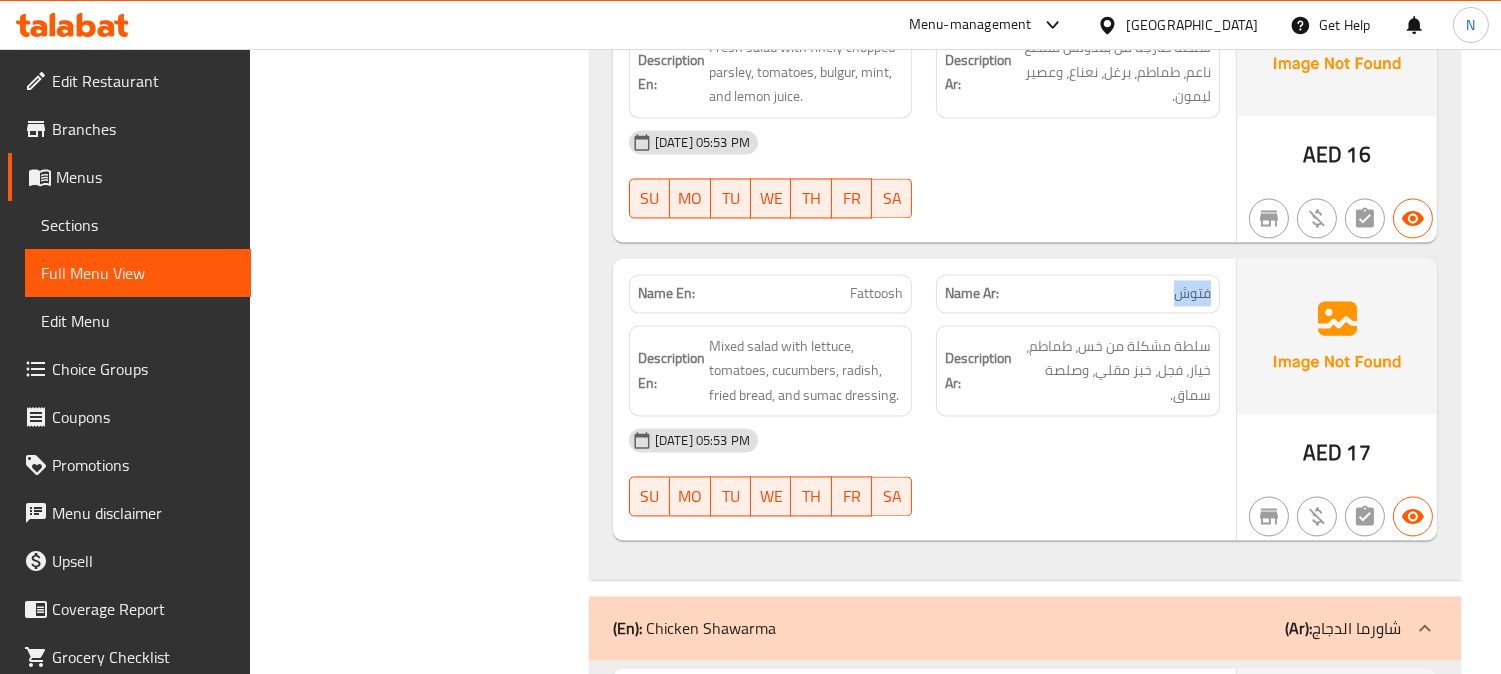 click on "فتوش" at bounding box center (1172, -6326) 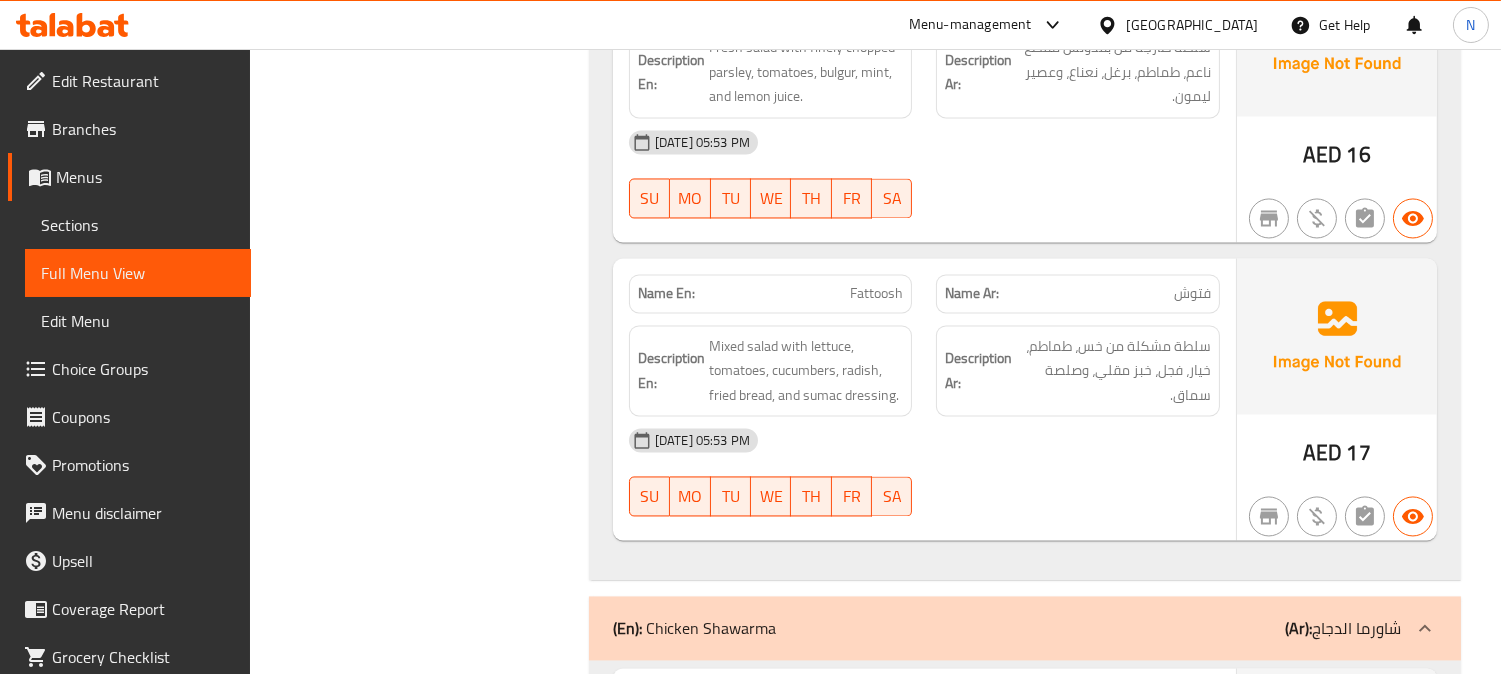 click on "Fattoosh" at bounding box center [849, -6326] 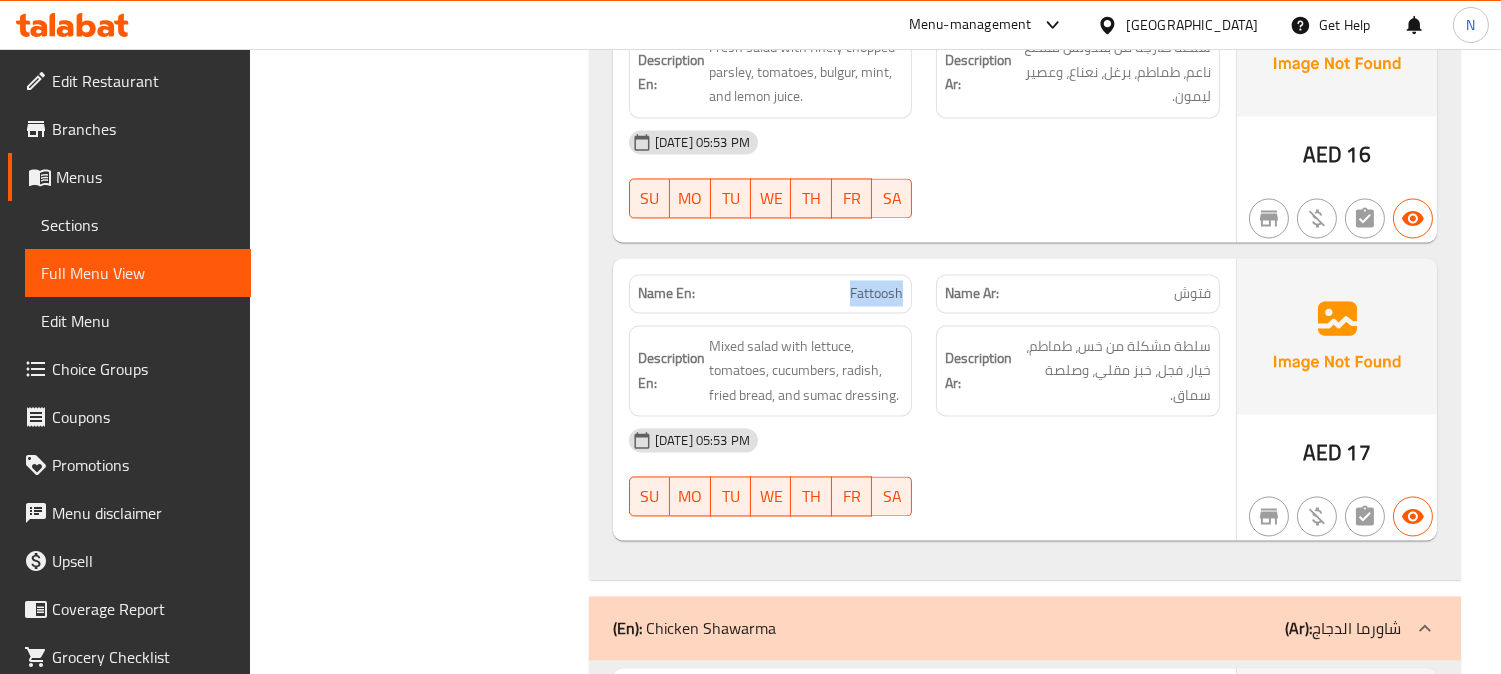 click on "Fattoosh" at bounding box center (849, -6326) 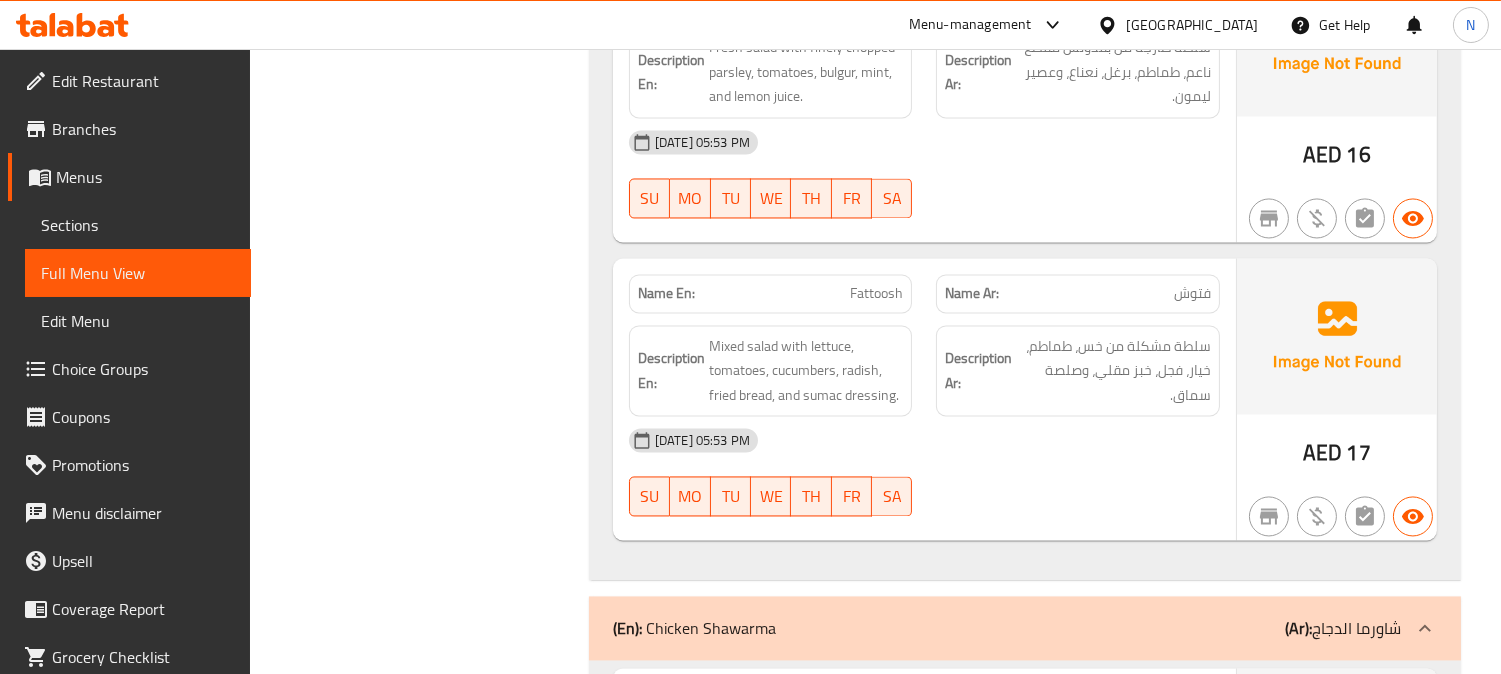 drag, startPoint x: 590, startPoint y: 248, endPoint x: 581, endPoint y: 116, distance: 132.30646 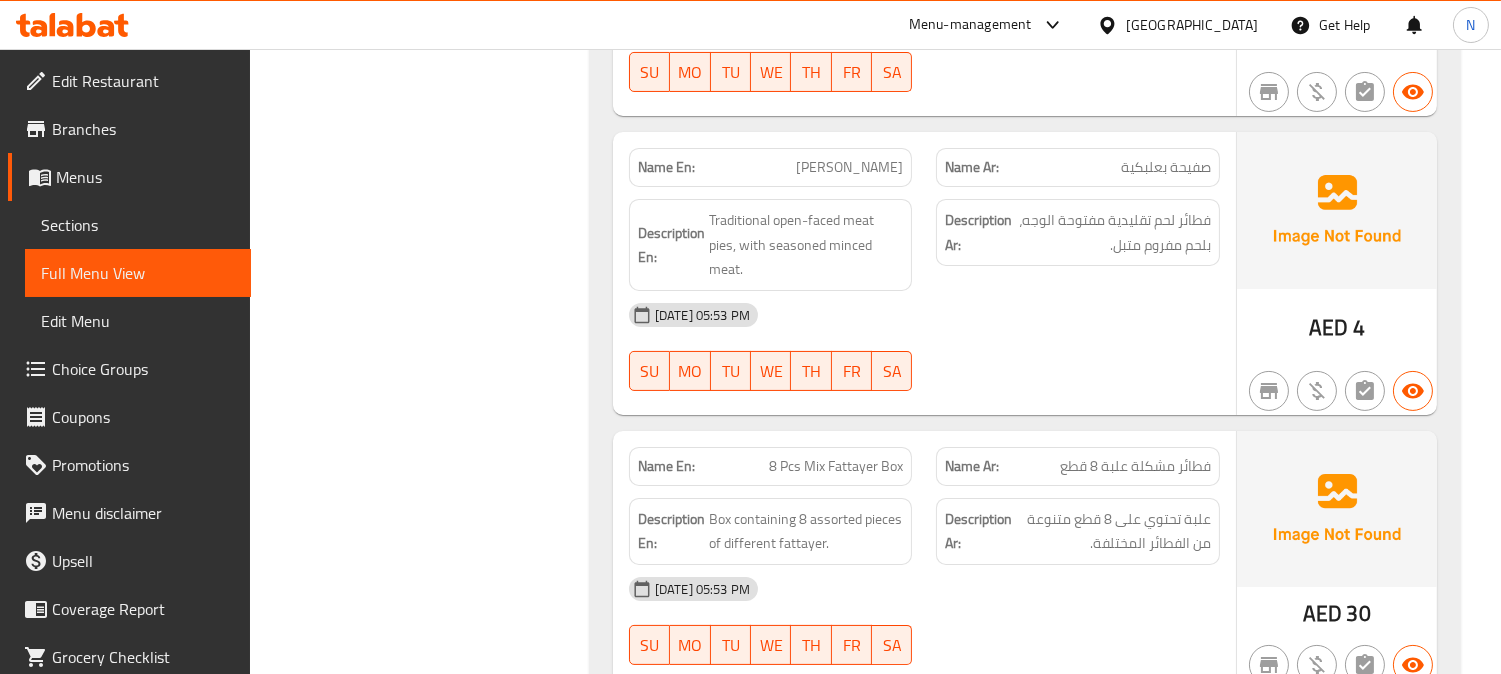scroll, scrollTop: 14222, scrollLeft: 0, axis: vertical 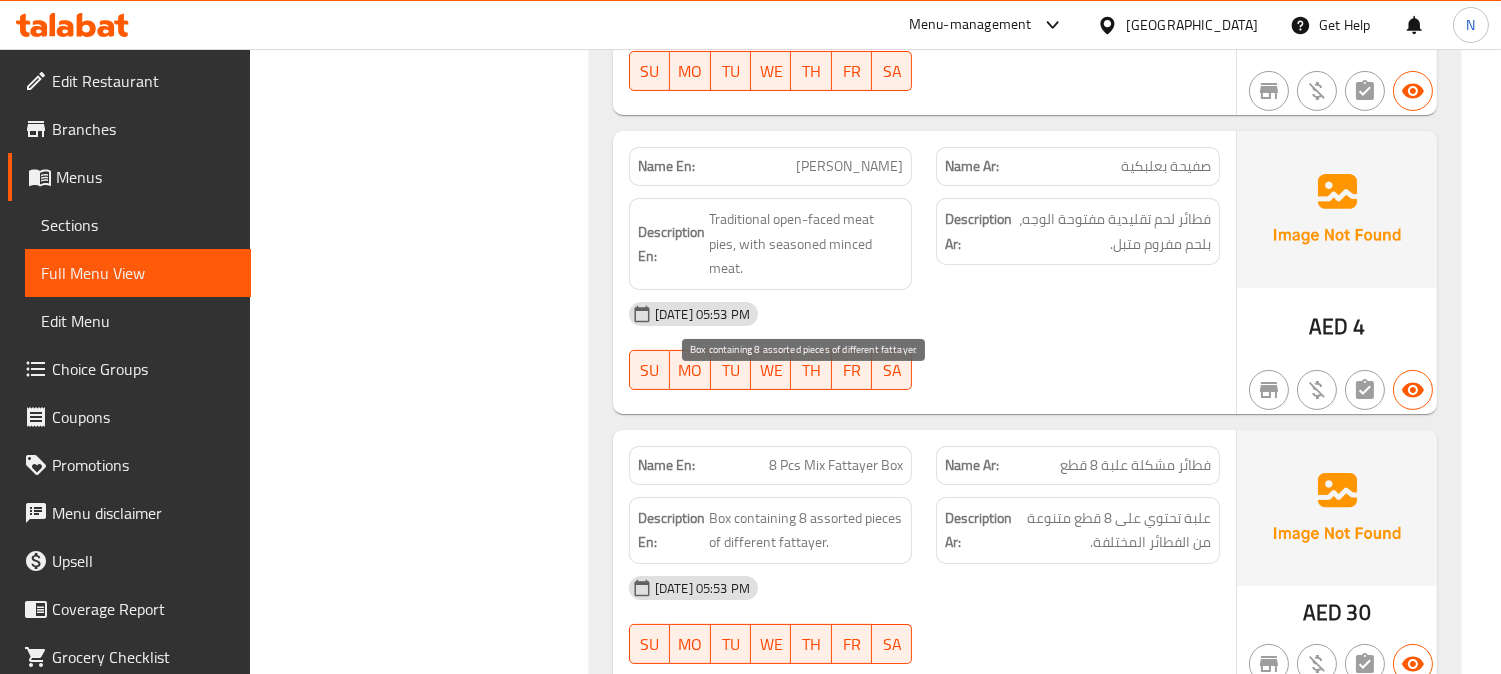 click on "Box containing 8 assorted pieces of different fattayer." at bounding box center [806, 530] 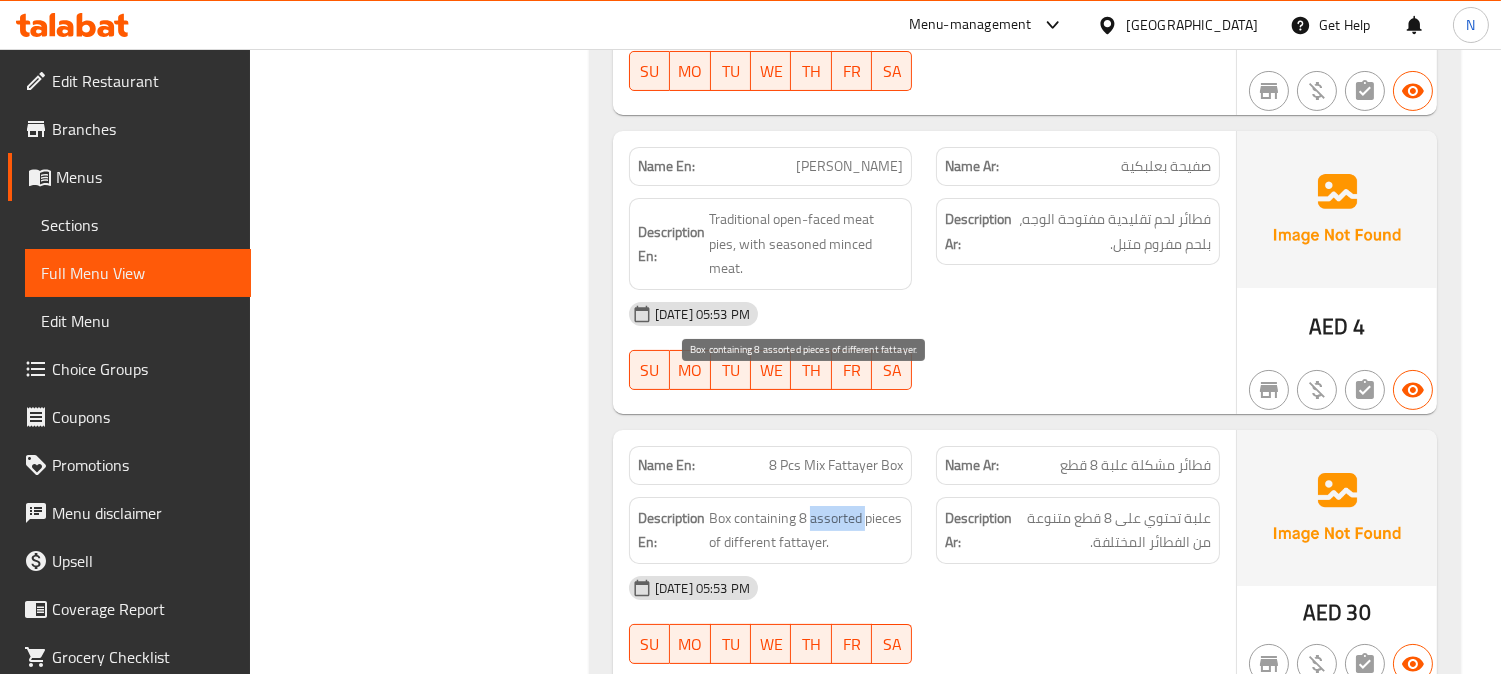 click on "Box containing 8 assorted pieces of different fattayer." at bounding box center [806, 530] 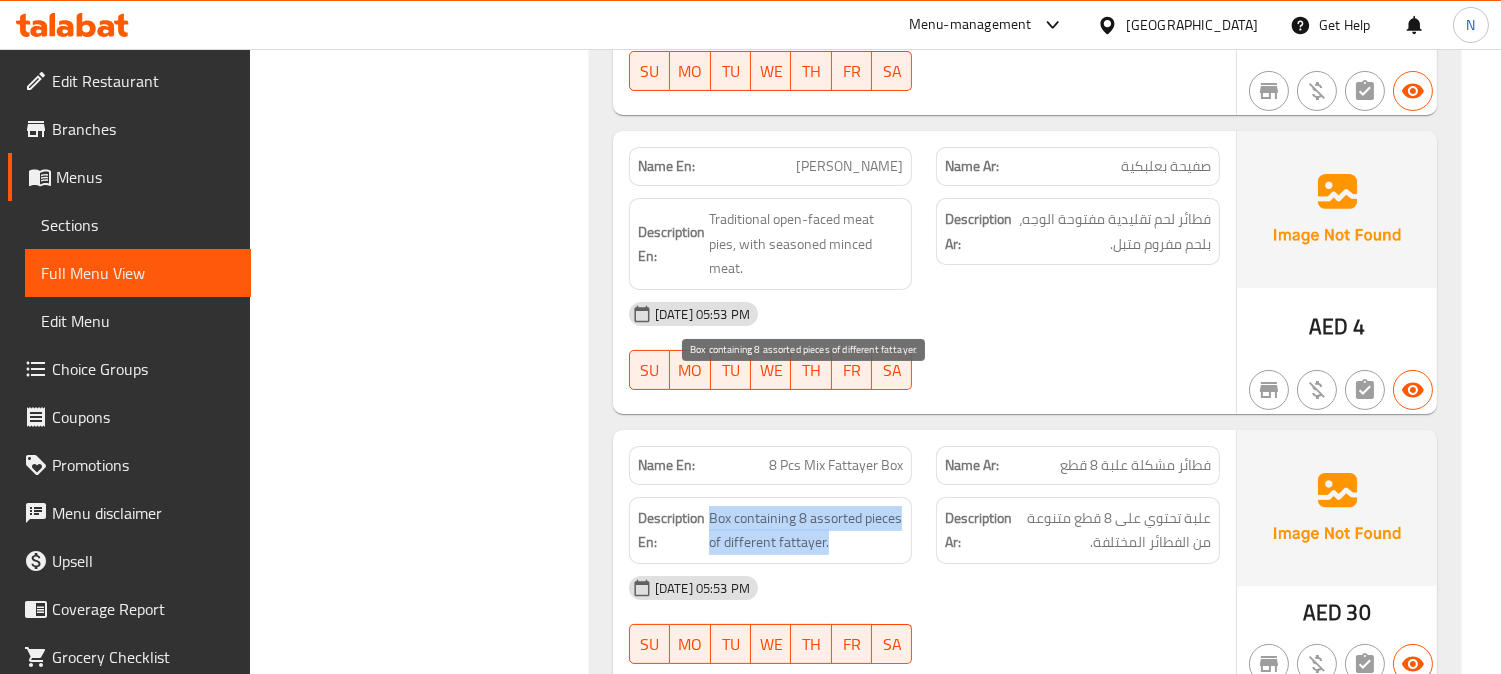 click on "Box containing 8 assorted pieces of different fattayer." at bounding box center [806, 530] 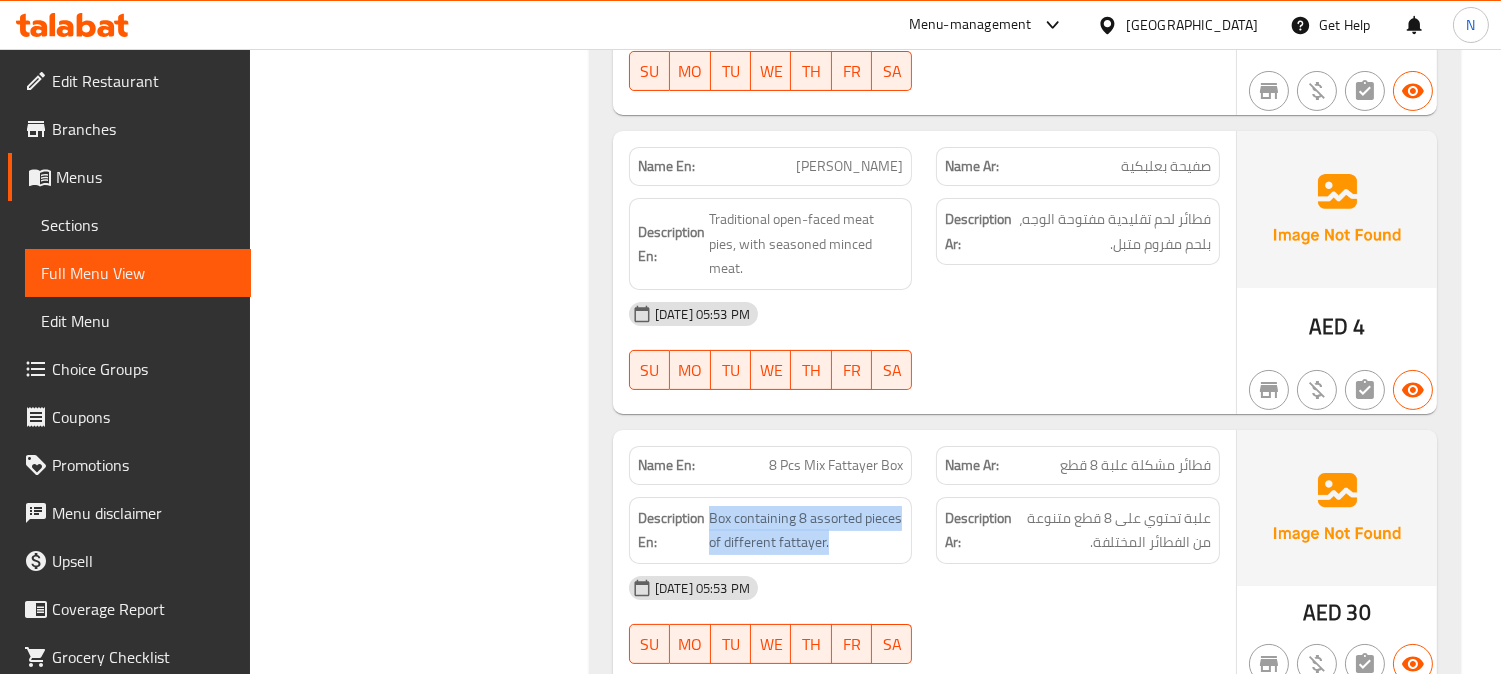 click at bounding box center [832, 346] 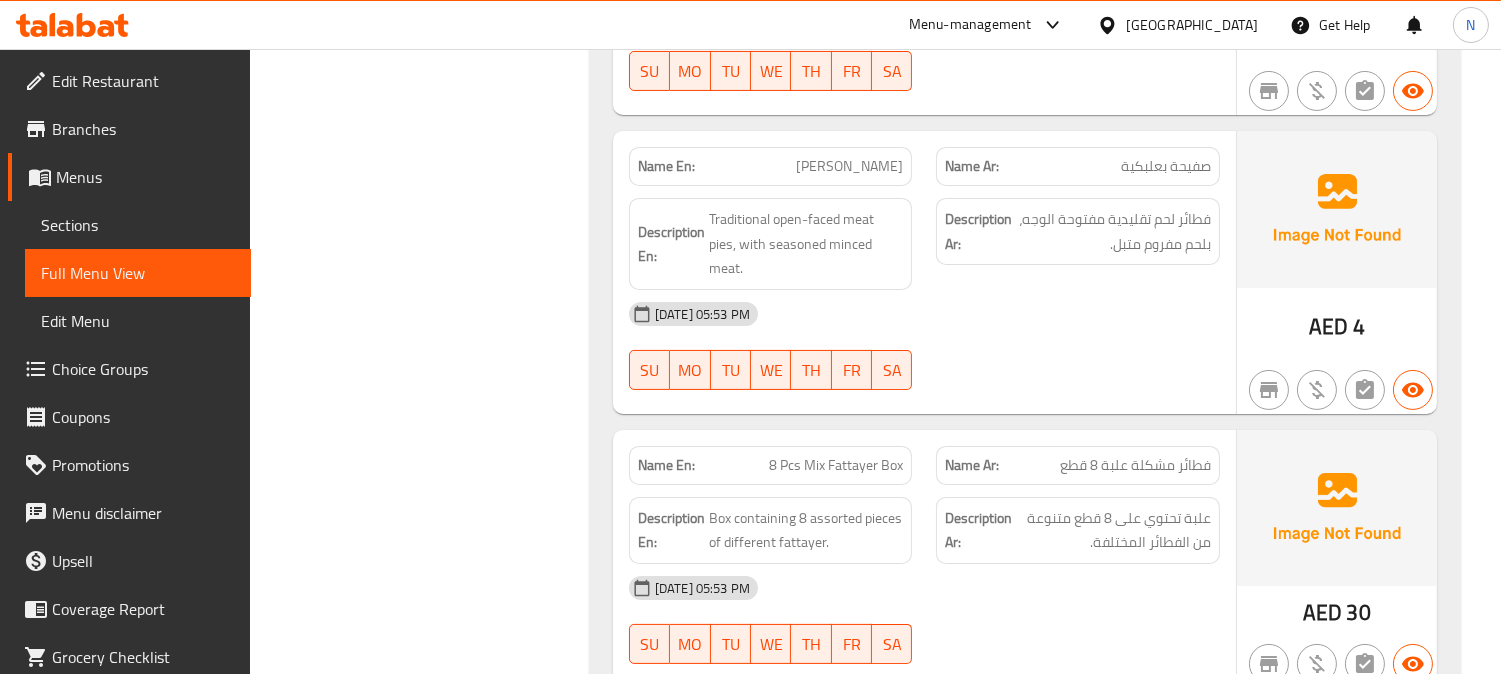 click at bounding box center (1078, -12478) 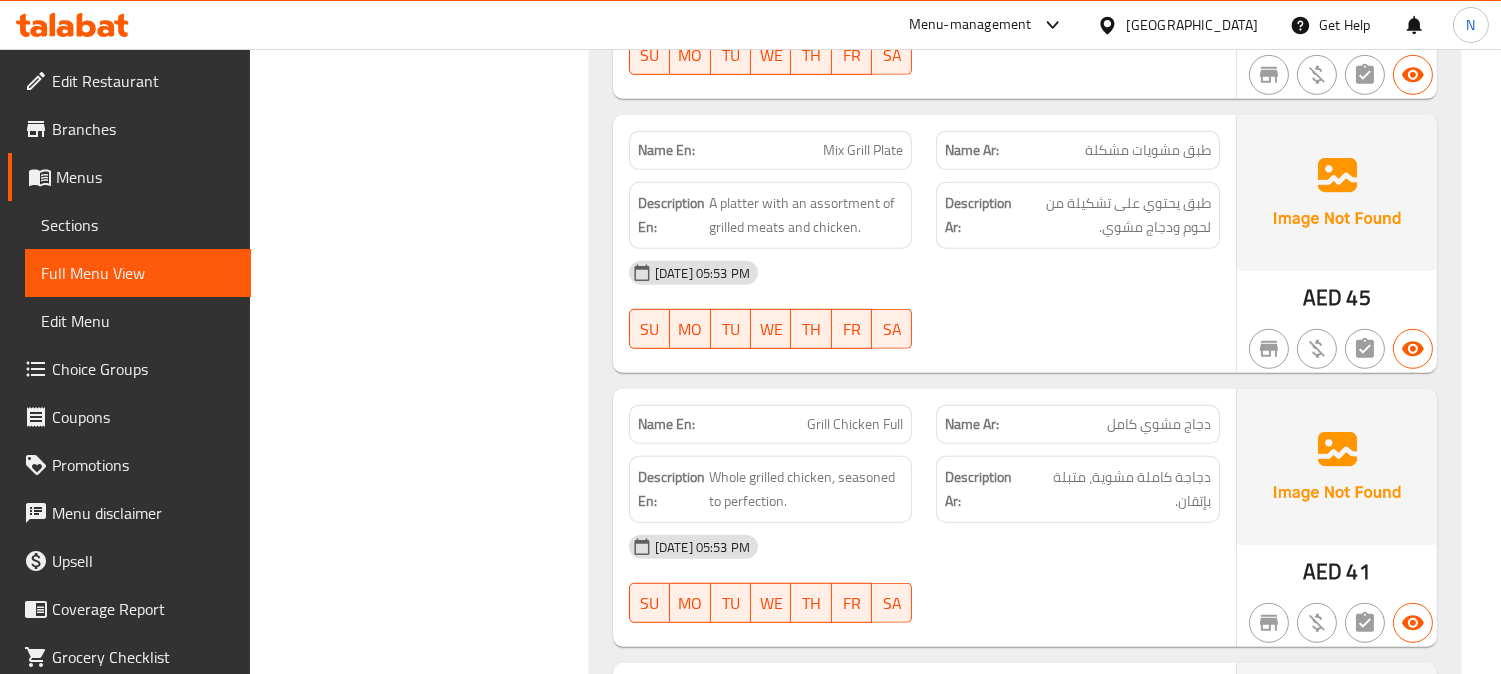 scroll, scrollTop: 15777, scrollLeft: 0, axis: vertical 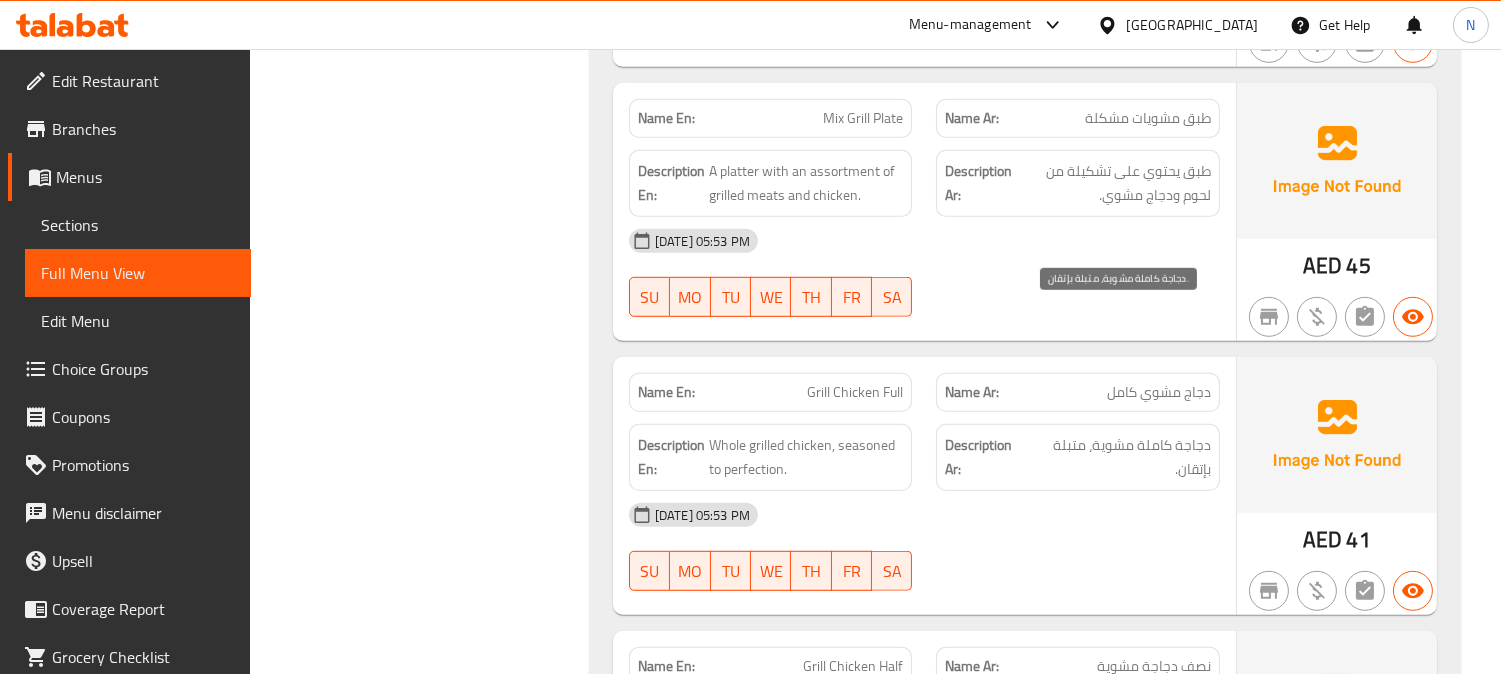 click on "دجاجة كاملة مشوية، متبلة بإتقان." at bounding box center (1120, 457) 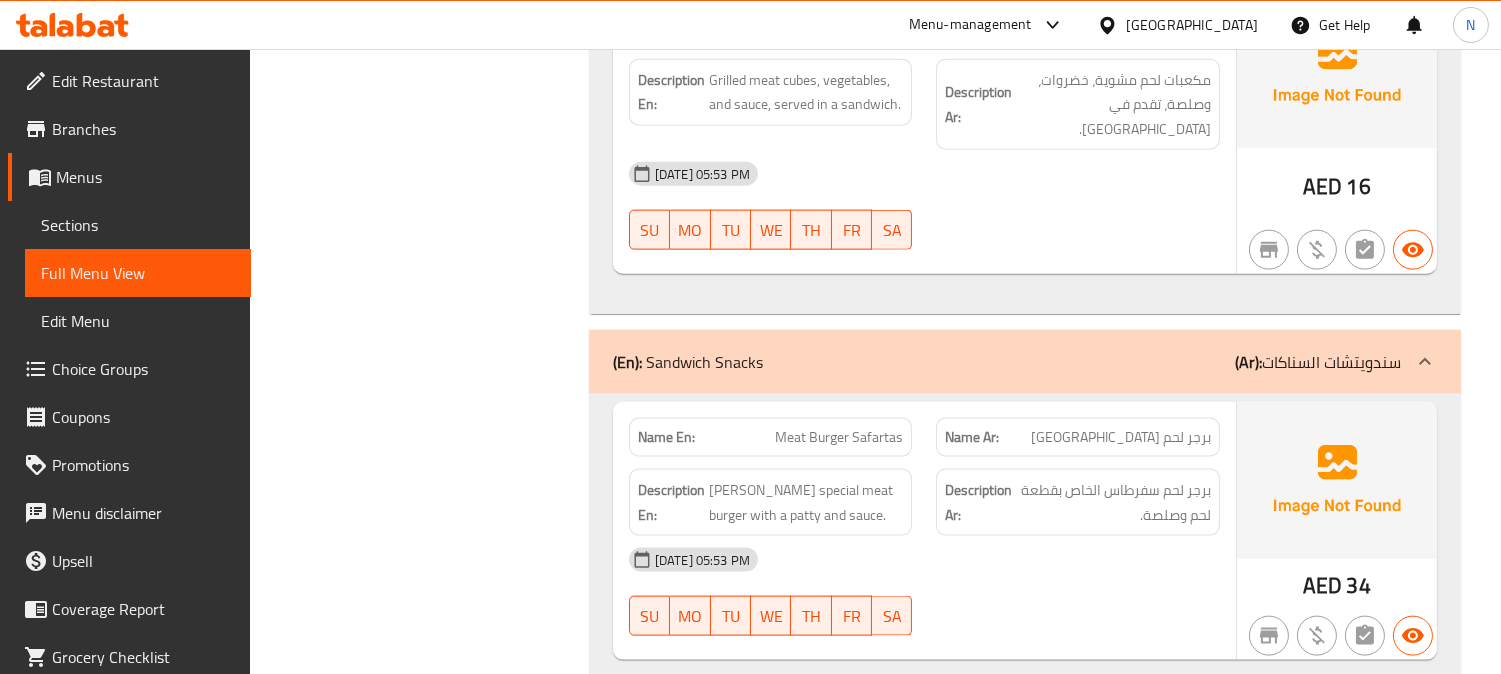 scroll, scrollTop: 18222, scrollLeft: 0, axis: vertical 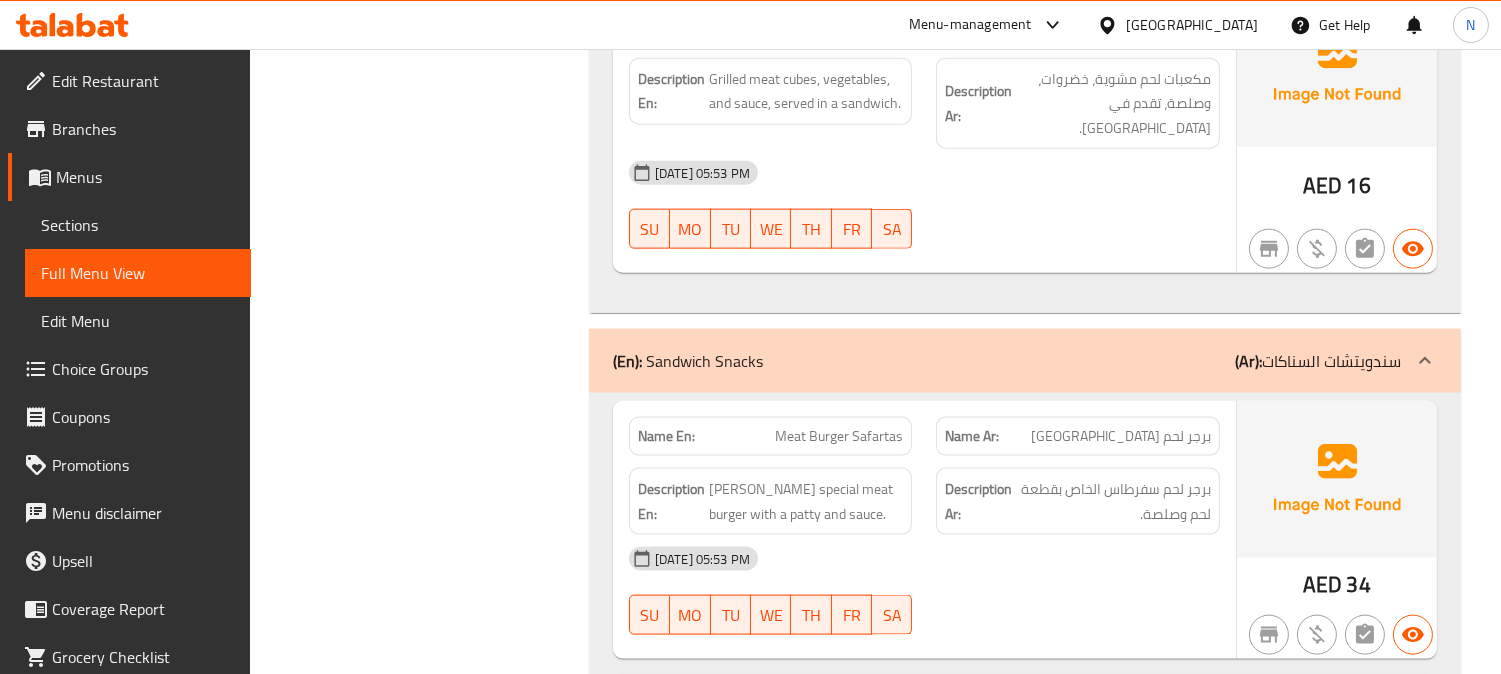 click on "Meat Burger Safartas" at bounding box center (849, -17846) 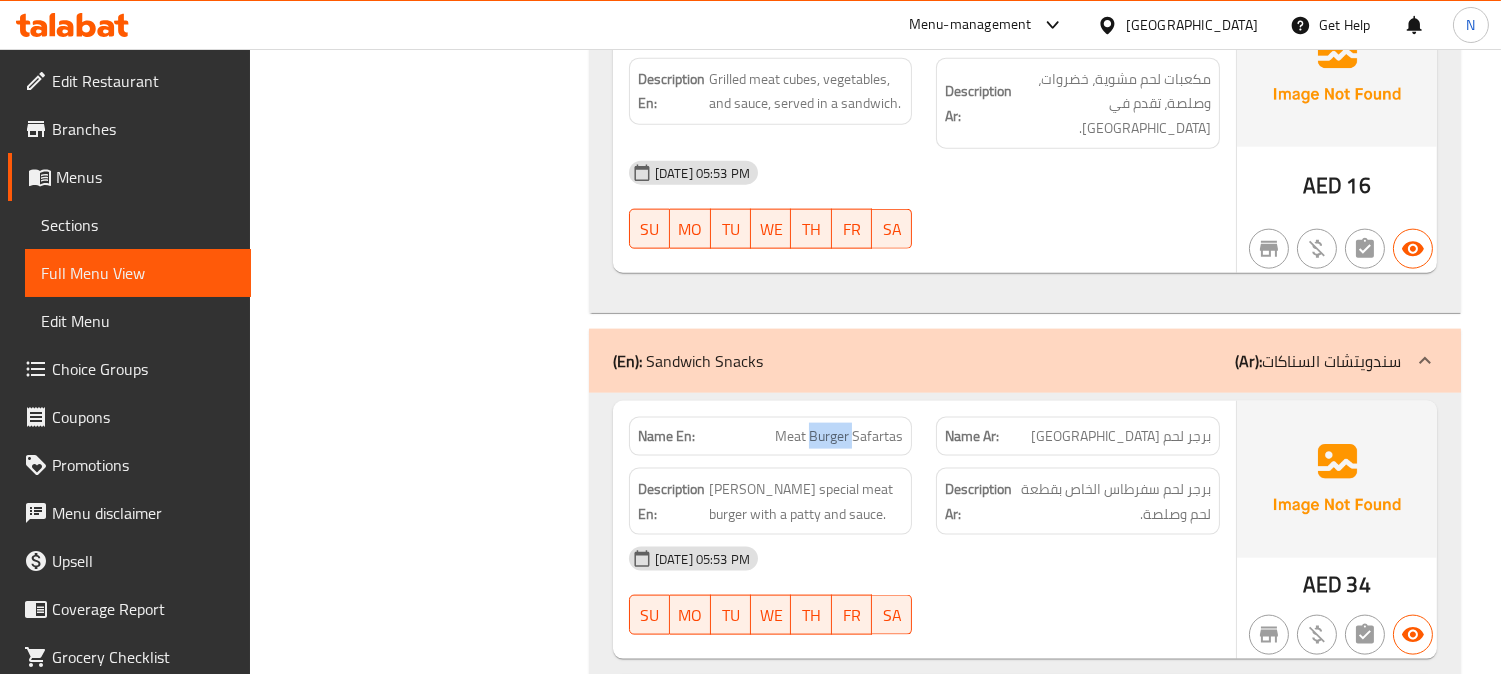 click on "Meat Burger Safartas" at bounding box center (849, -17846) 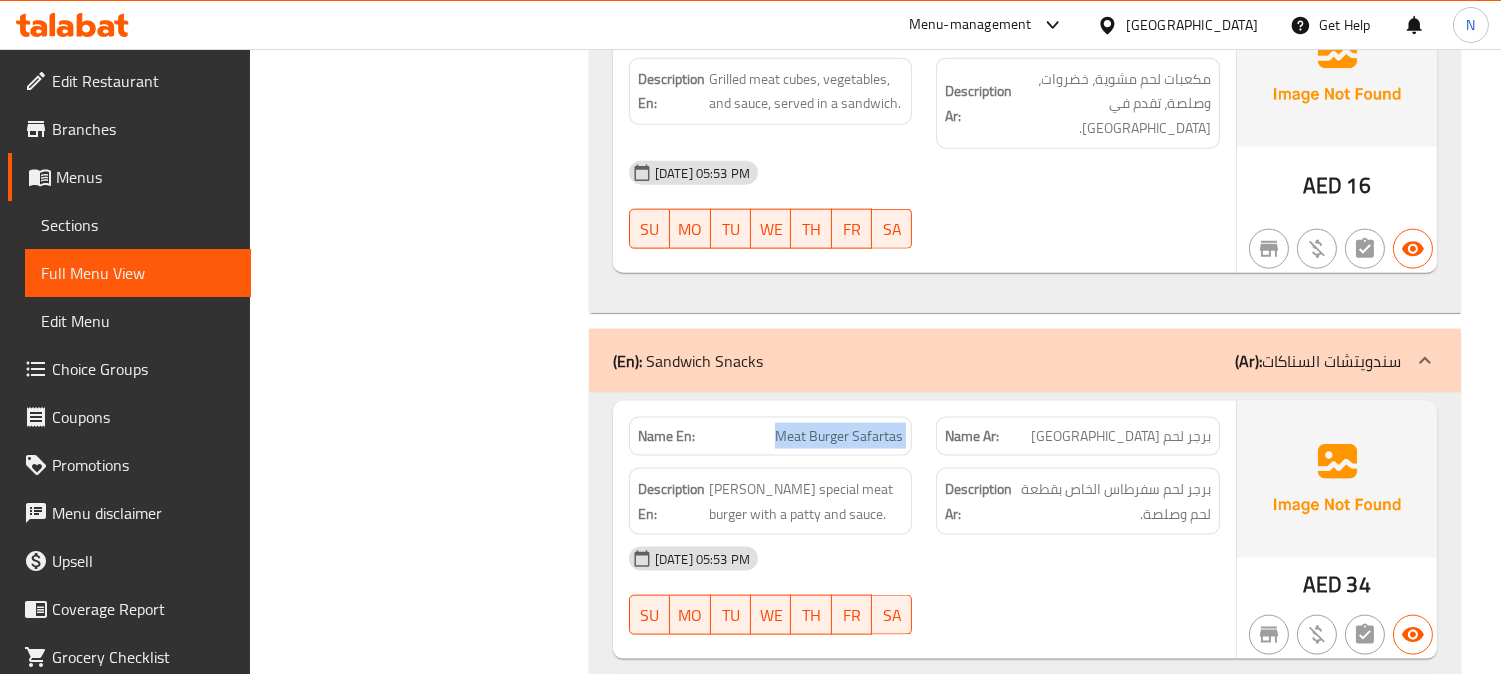 copy on "Meat Burger Safartas" 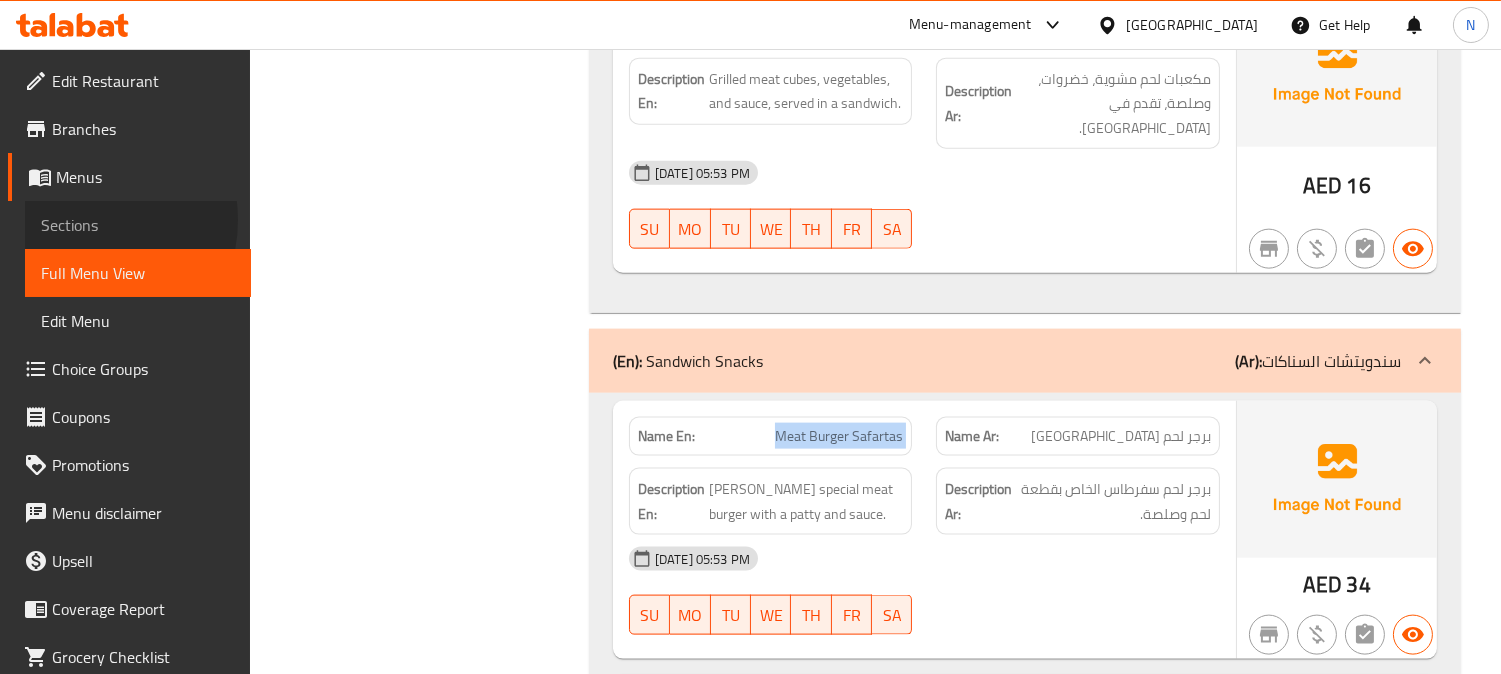 click on "Sections" at bounding box center (138, 225) 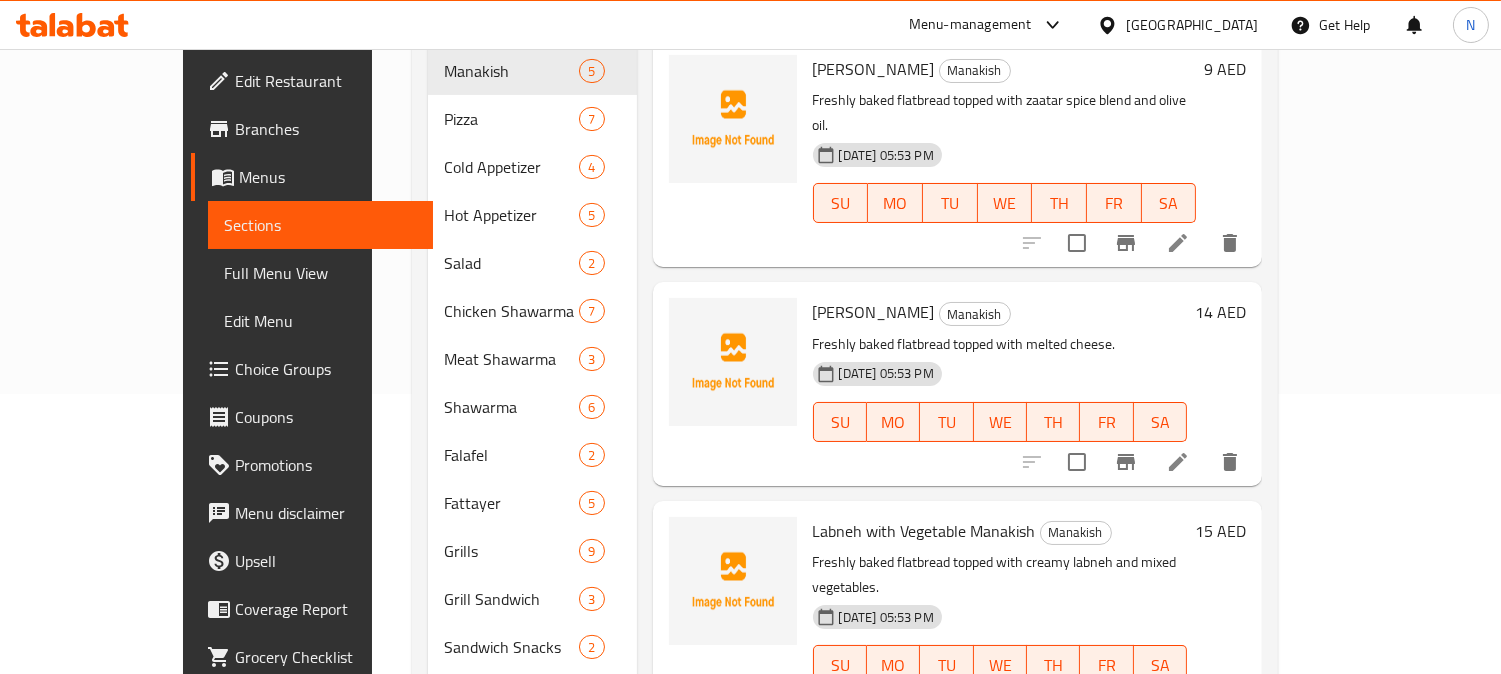 scroll, scrollTop: 0, scrollLeft: 0, axis: both 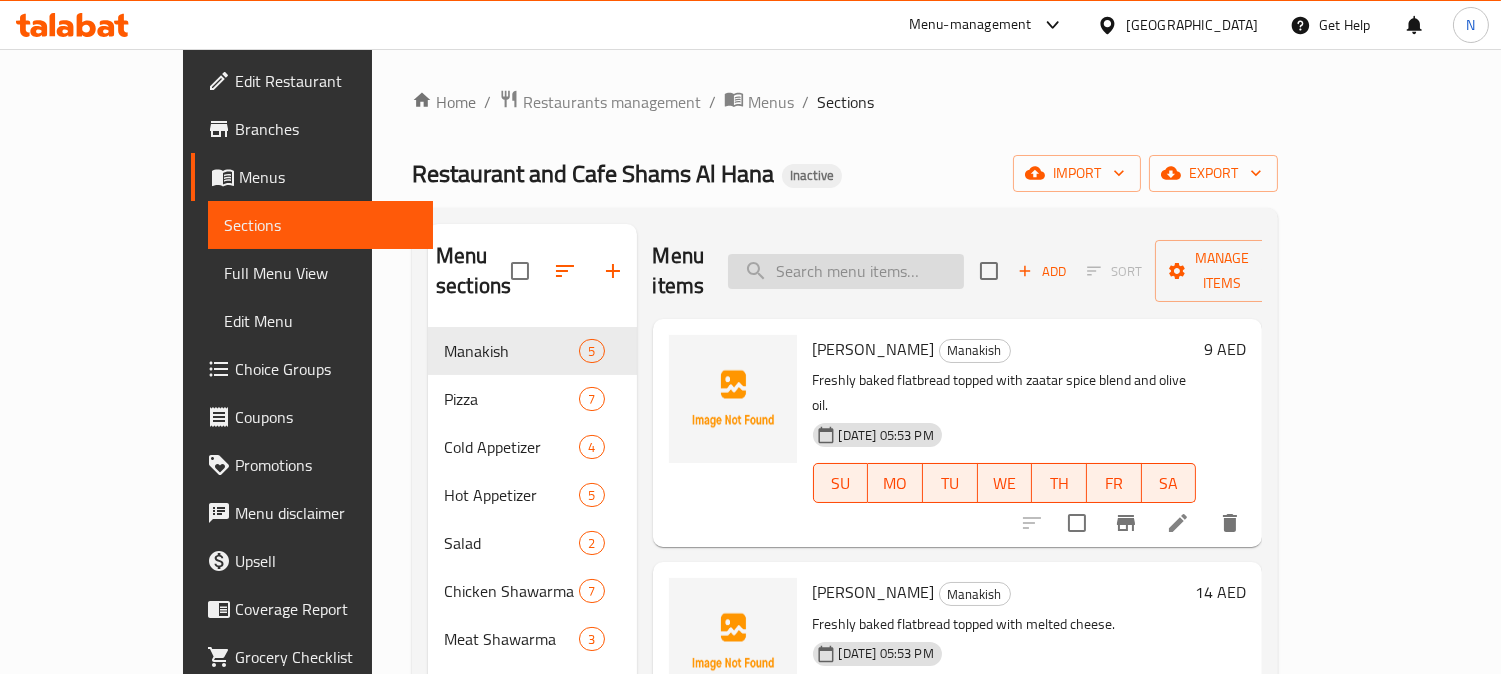 click at bounding box center (846, 271) 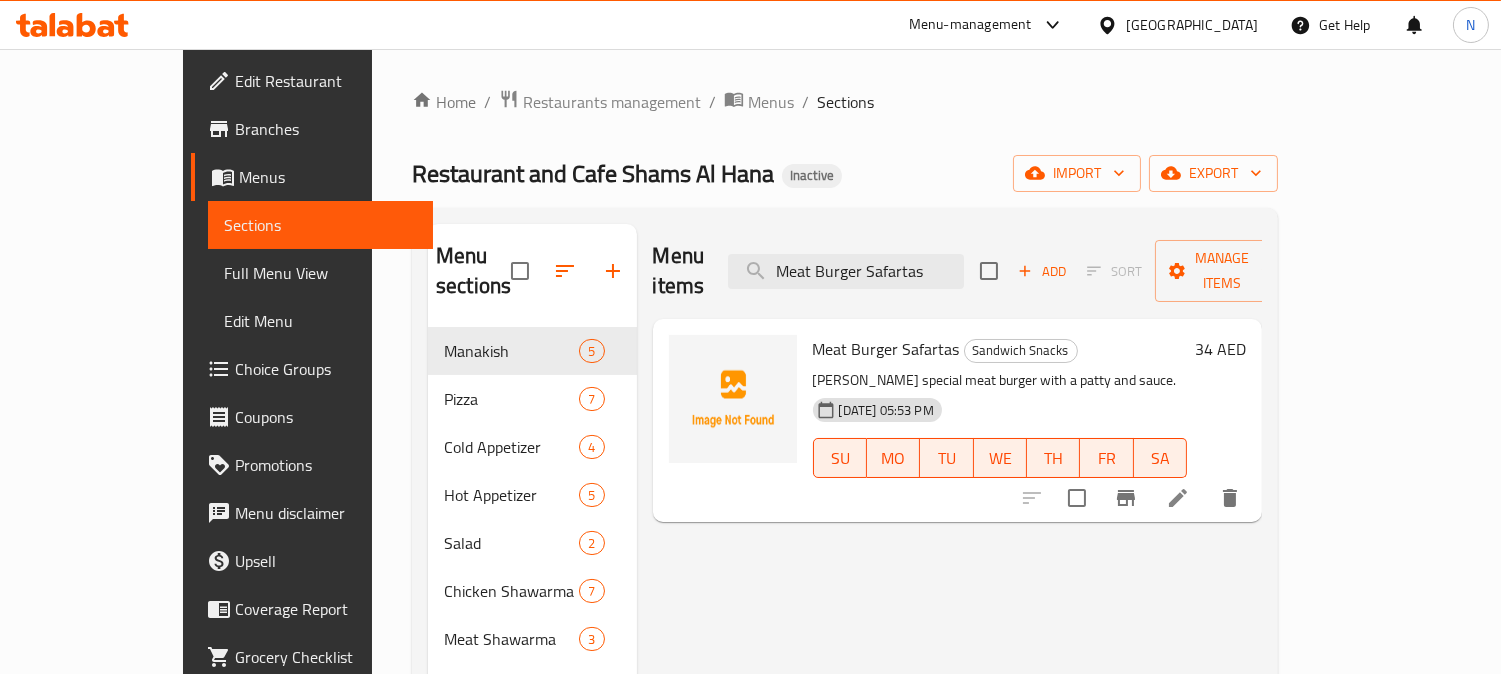type on "Meat Burger Safartas" 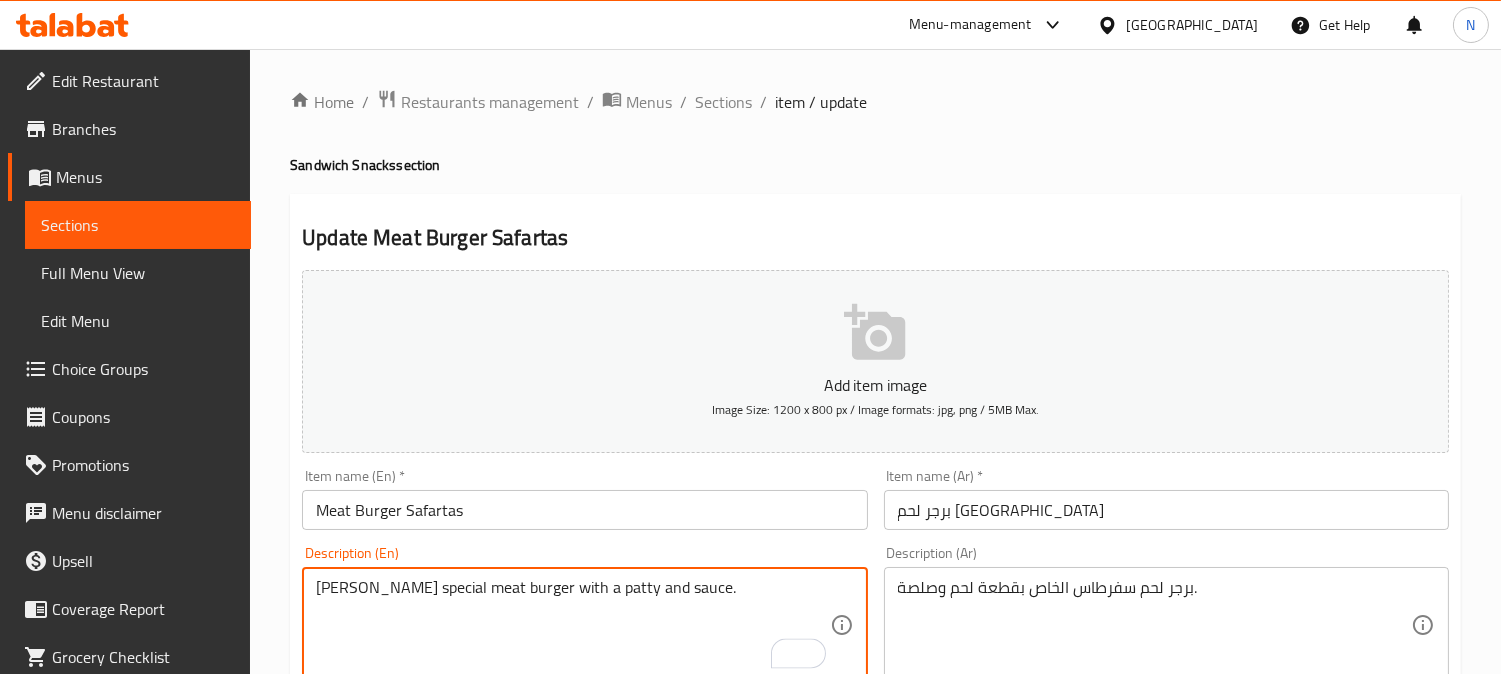 click on "Meat Burger Safartas" at bounding box center (584, 510) 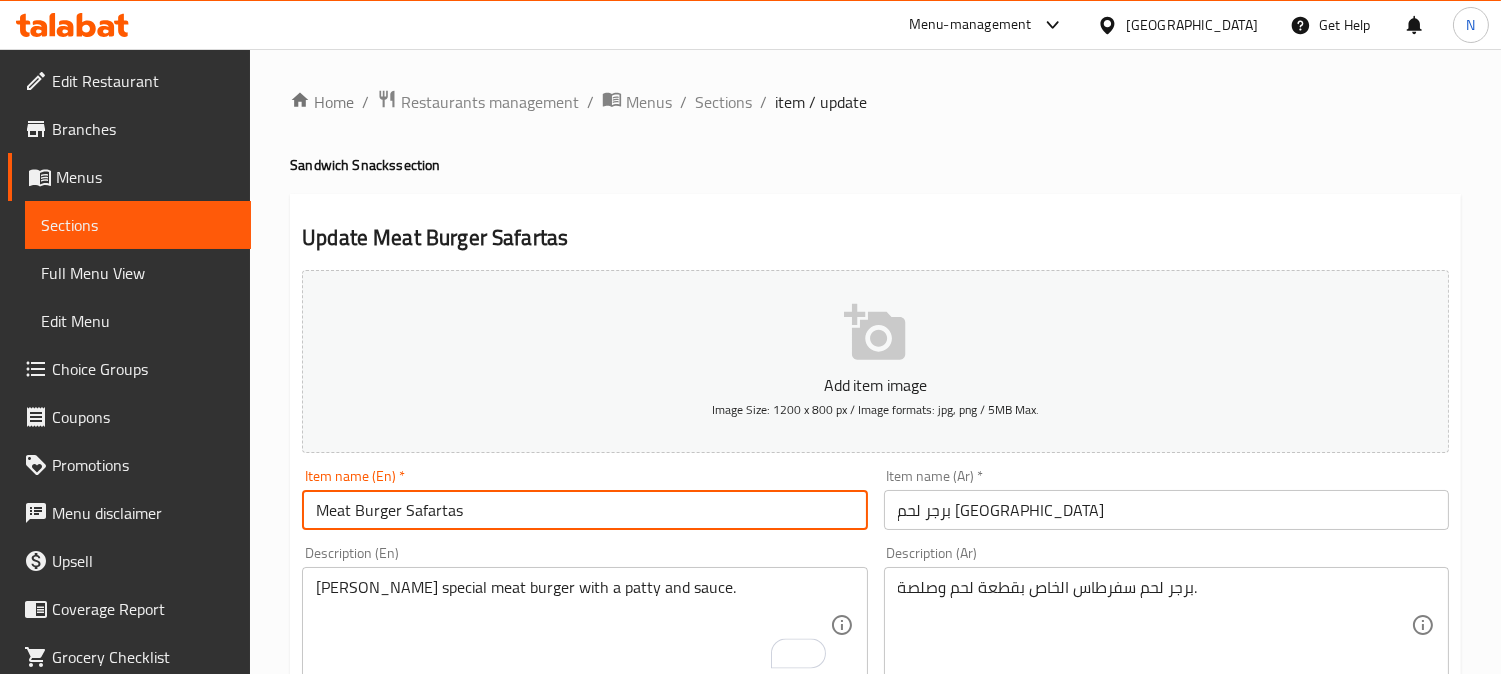 click on "Meat Burger Safartas" at bounding box center (584, 510) 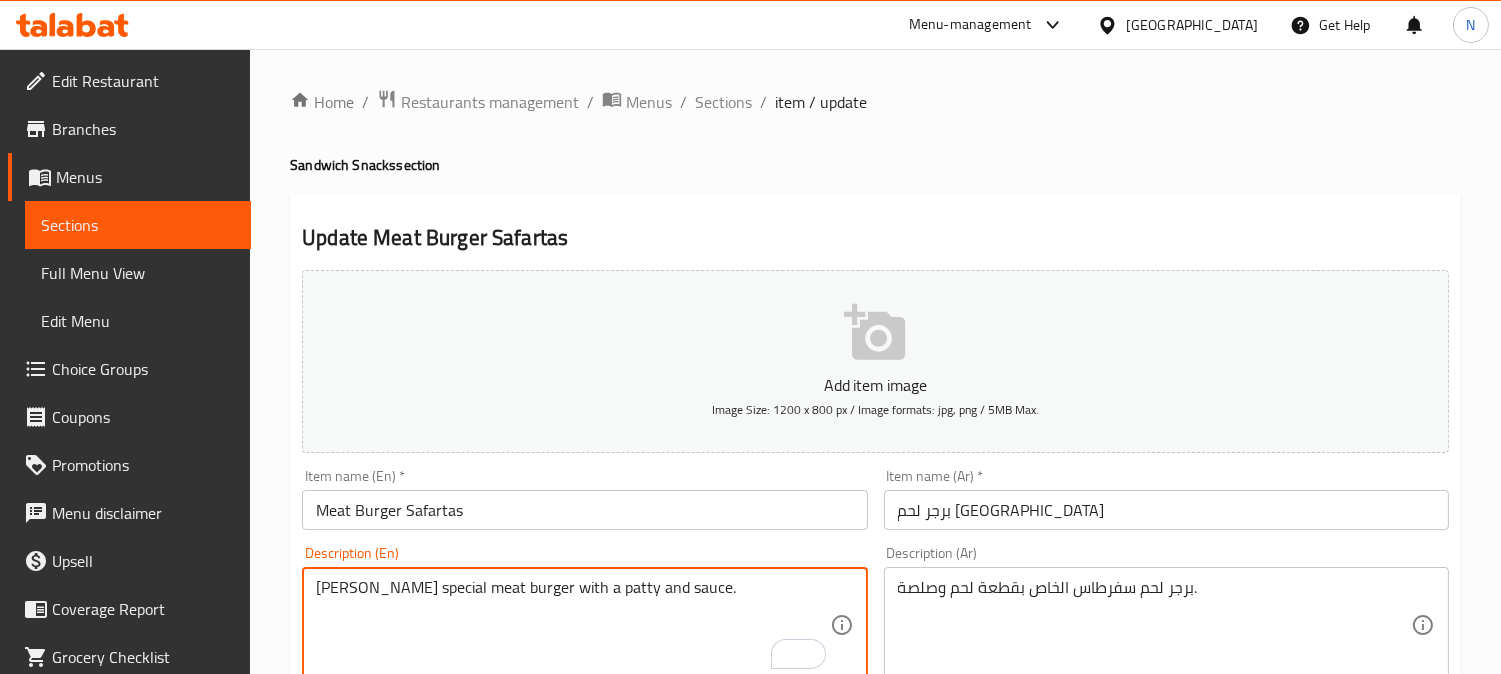 paste on "Meat" 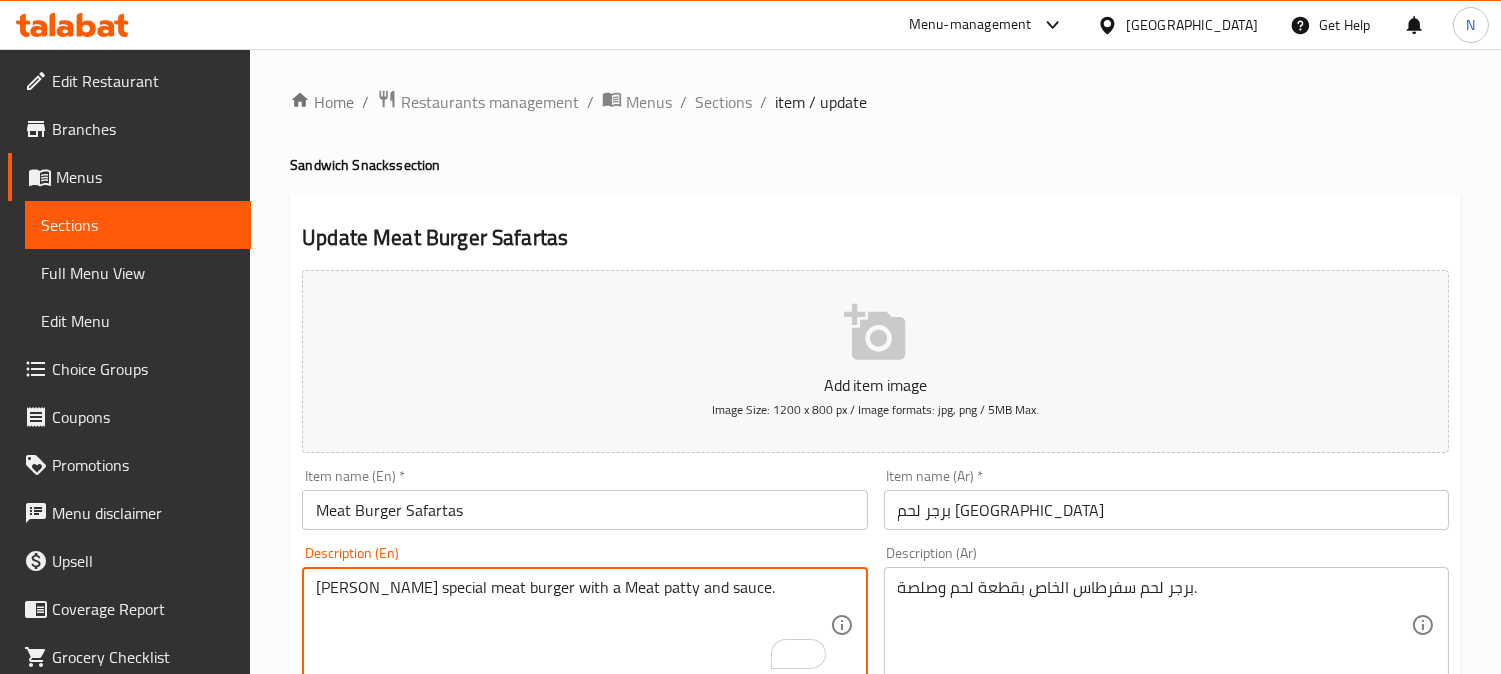 click on "[PERSON_NAME] special meat burger with a Meat patty and sauce." at bounding box center [572, 625] 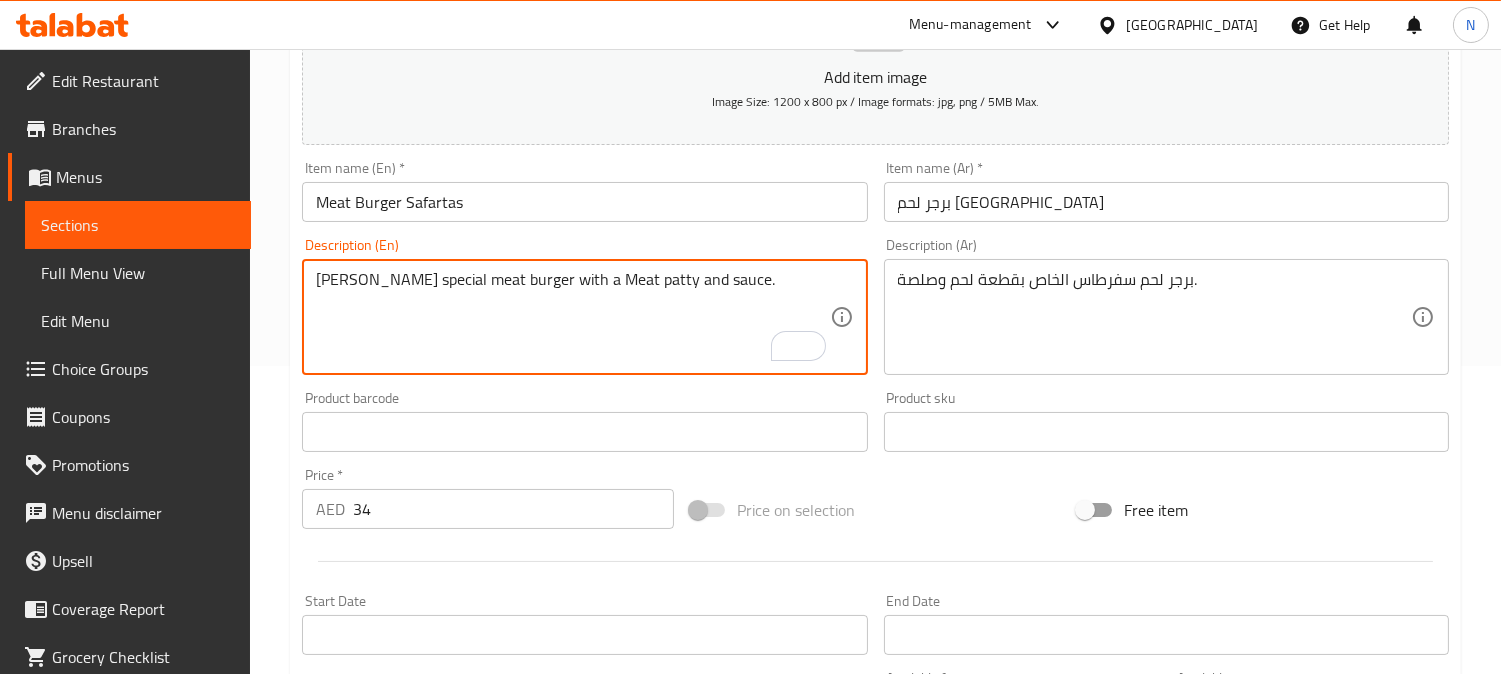 scroll, scrollTop: 333, scrollLeft: 0, axis: vertical 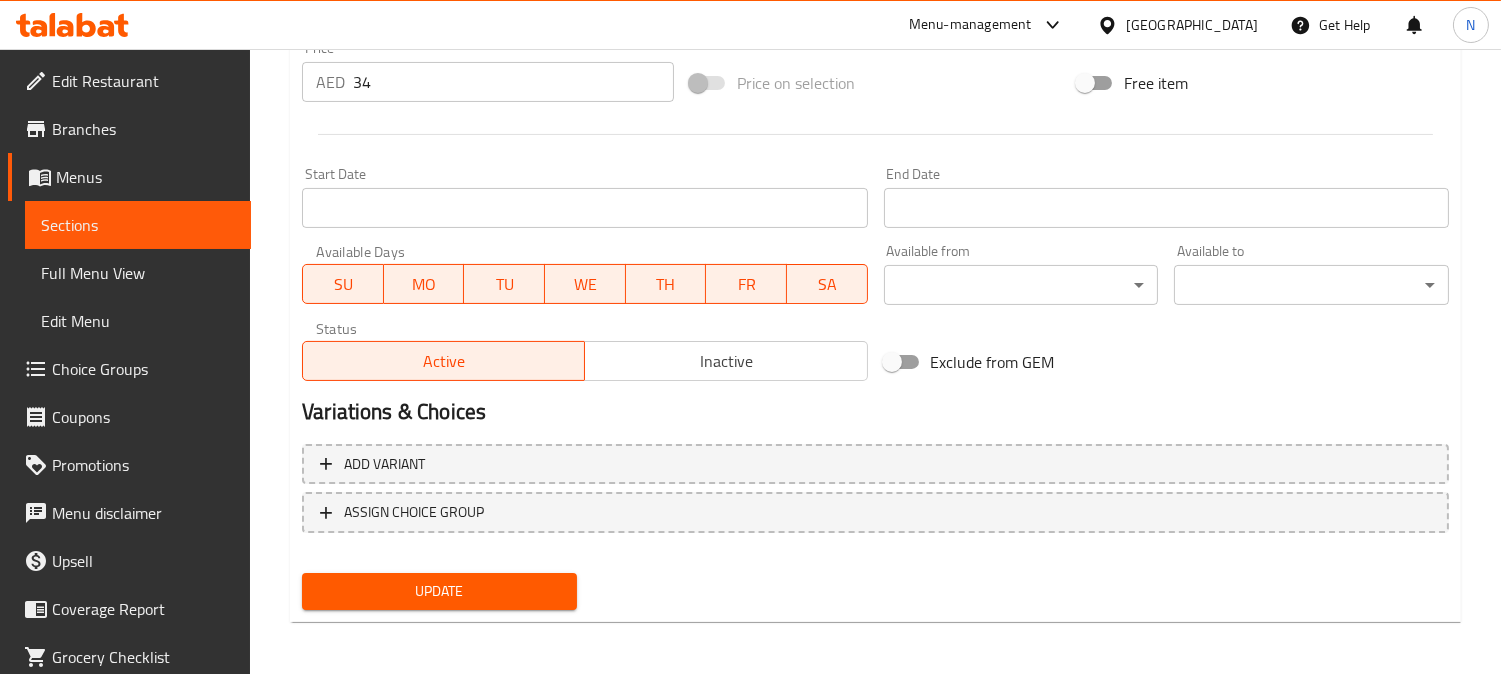 type on "[PERSON_NAME] special meat burger with a Meat patty and sauce." 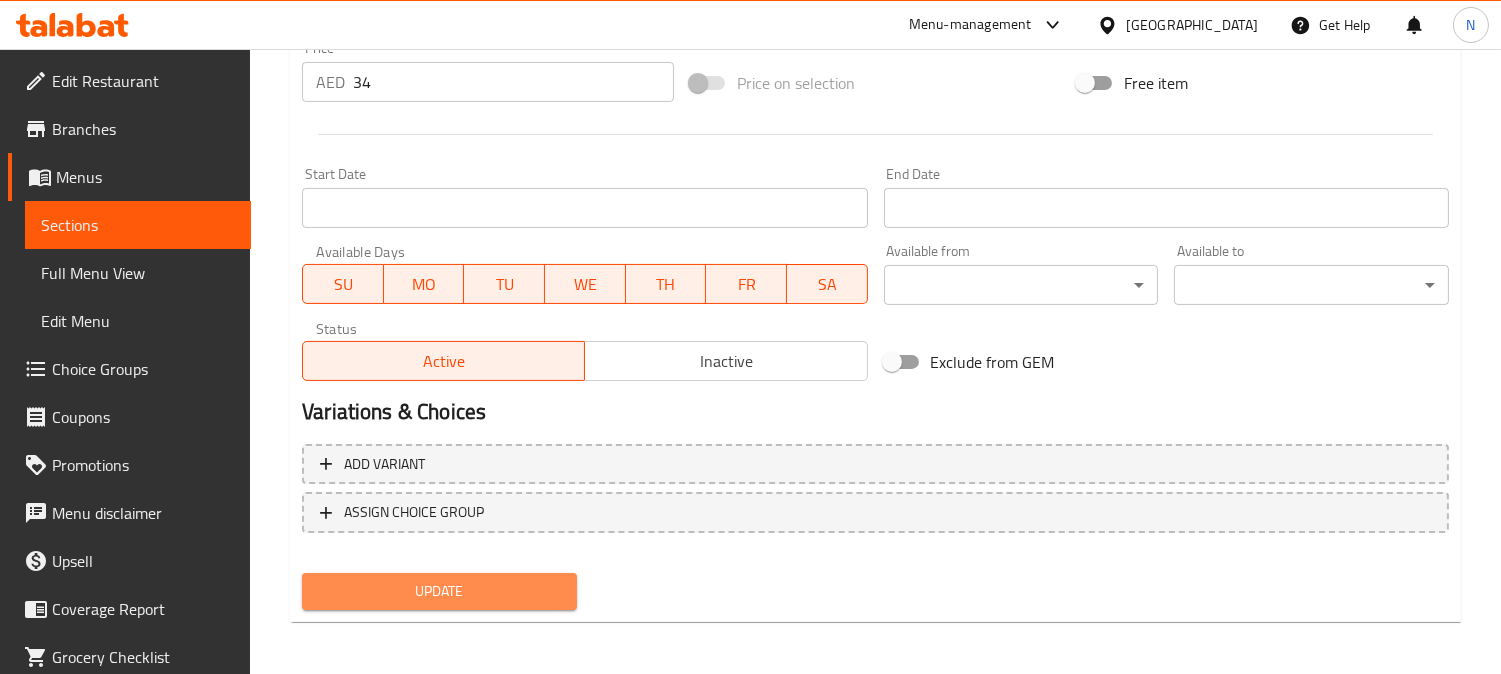 click on "Update" at bounding box center (439, 591) 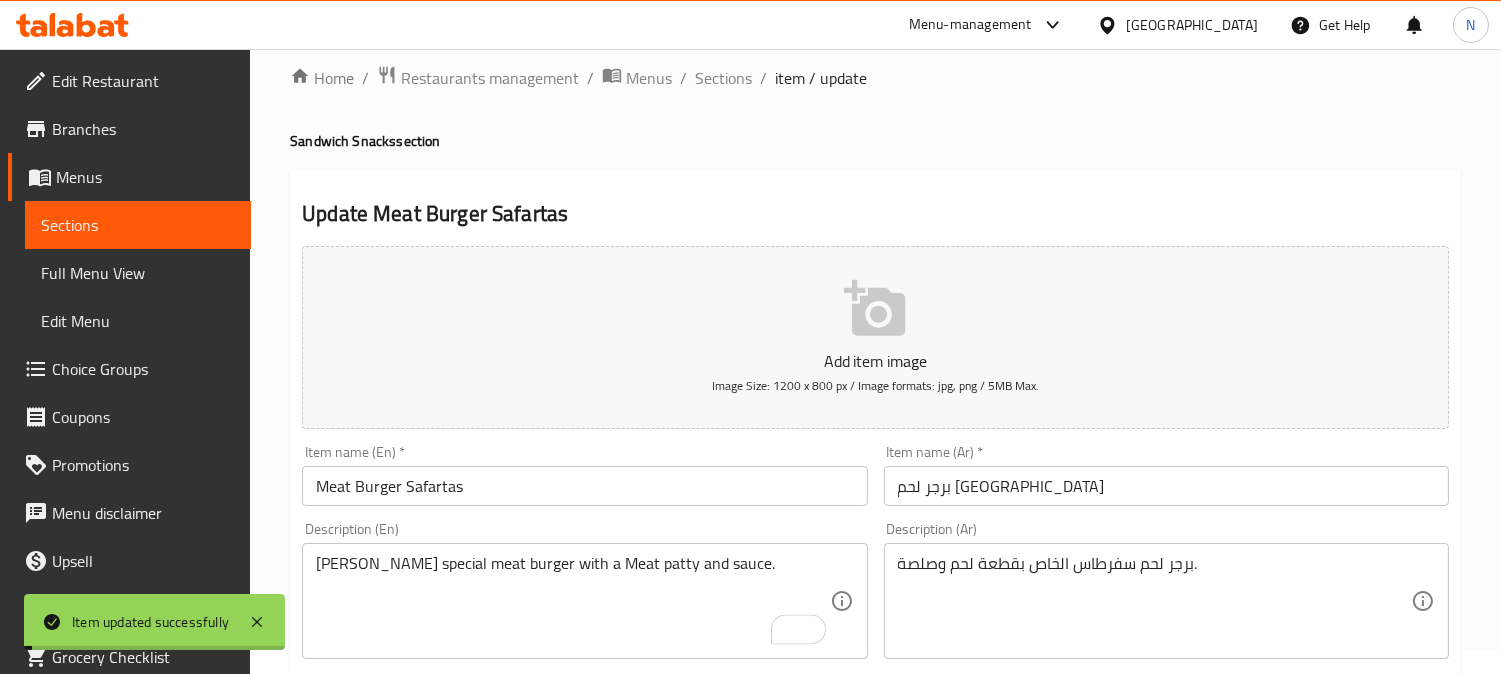 scroll, scrollTop: 0, scrollLeft: 0, axis: both 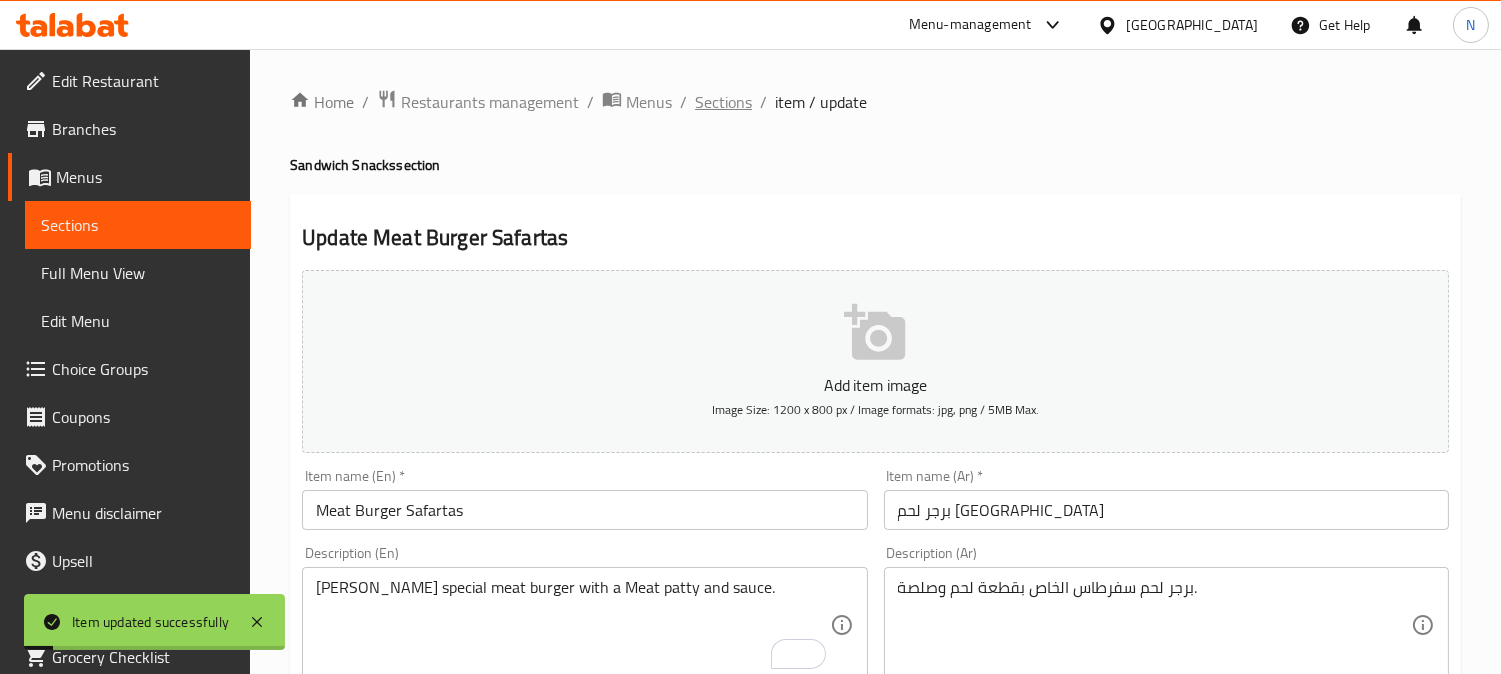 click on "Sections" at bounding box center (723, 102) 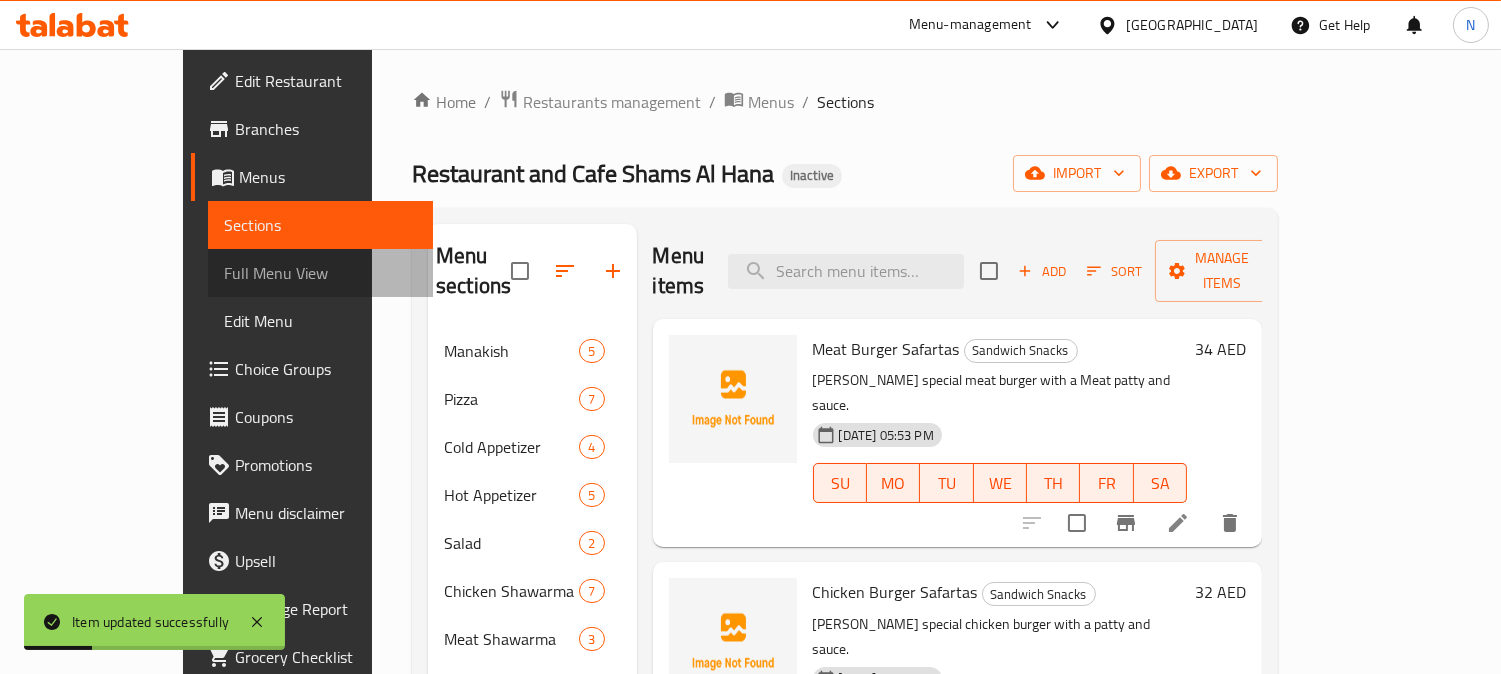 click on "Full Menu View" at bounding box center [321, 273] 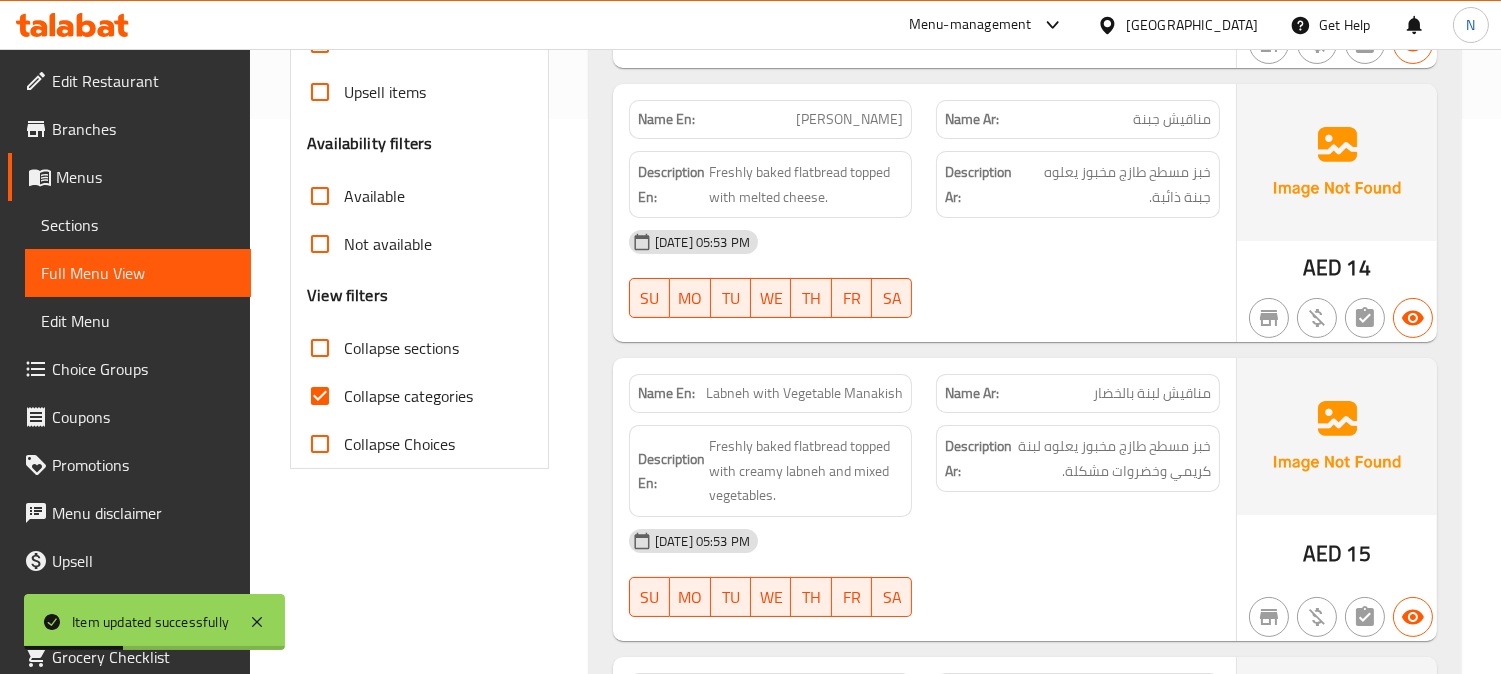 click on "Collapse categories" at bounding box center (320, 396) 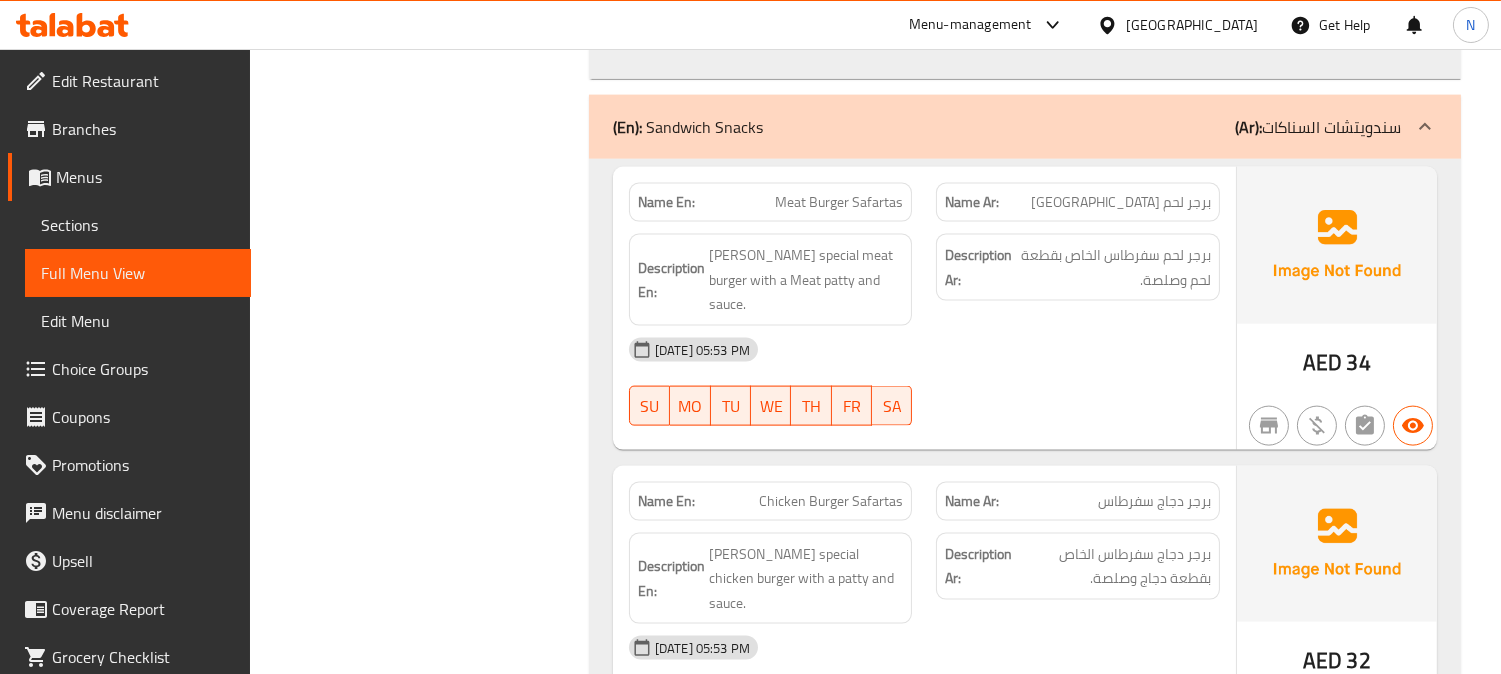 scroll, scrollTop: 18490, scrollLeft: 0, axis: vertical 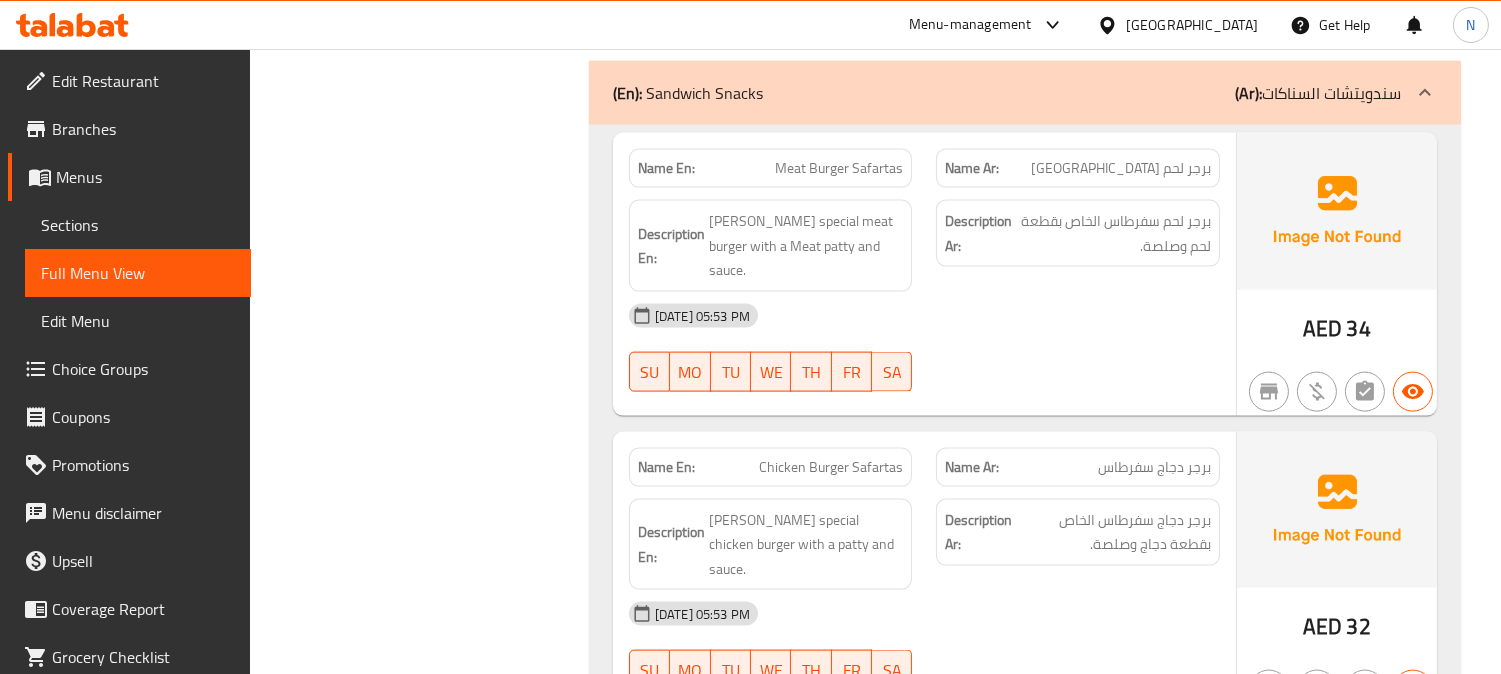 click on "Chicken Burger Safartas" at bounding box center [849, -17816] 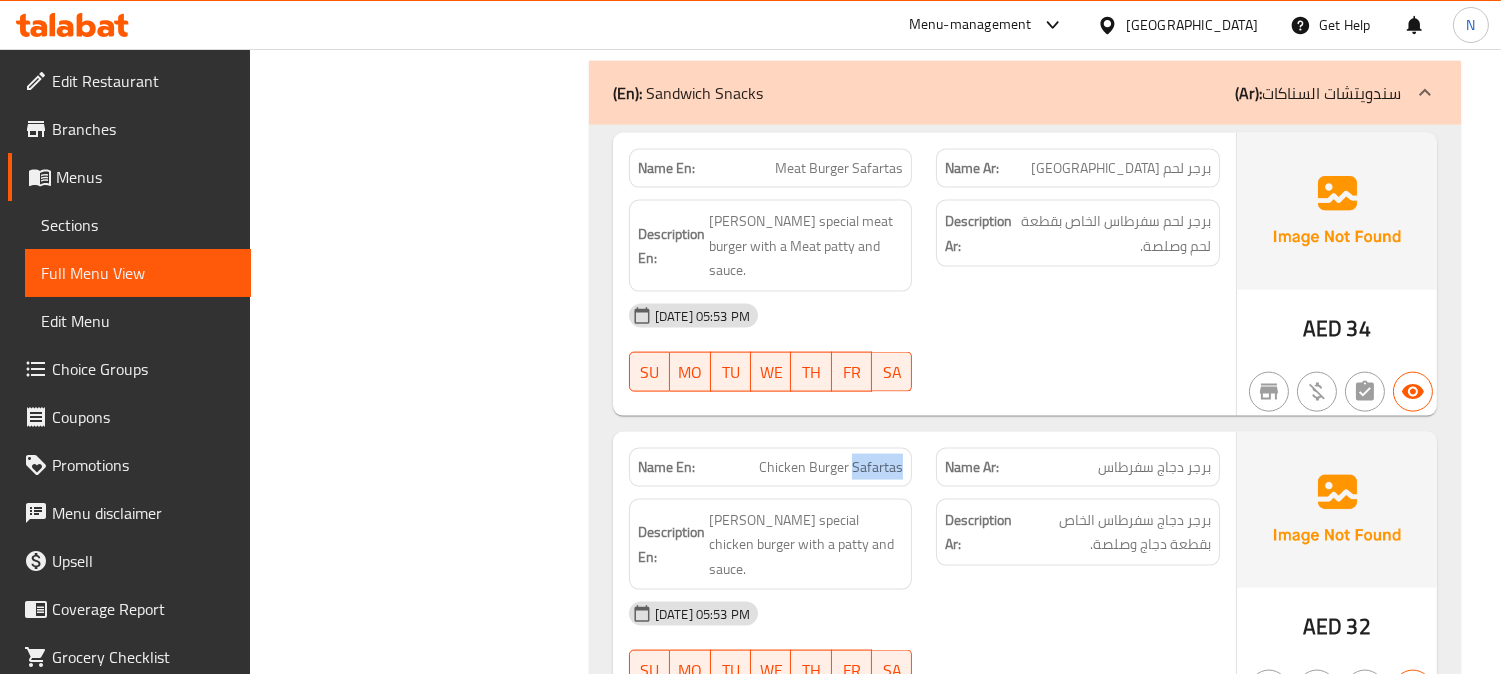 click on "Chicken Burger Safartas" at bounding box center (849, -17816) 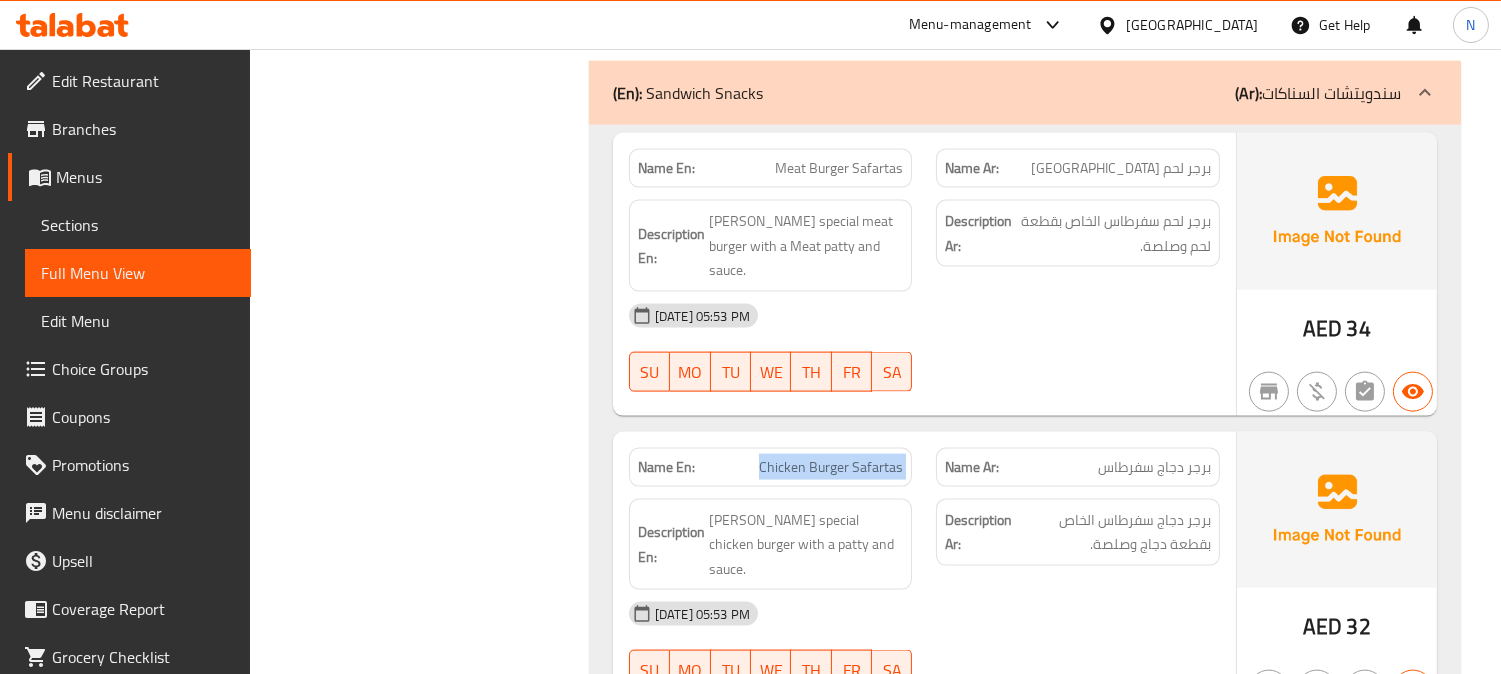 copy on "Chicken Burger Safartas" 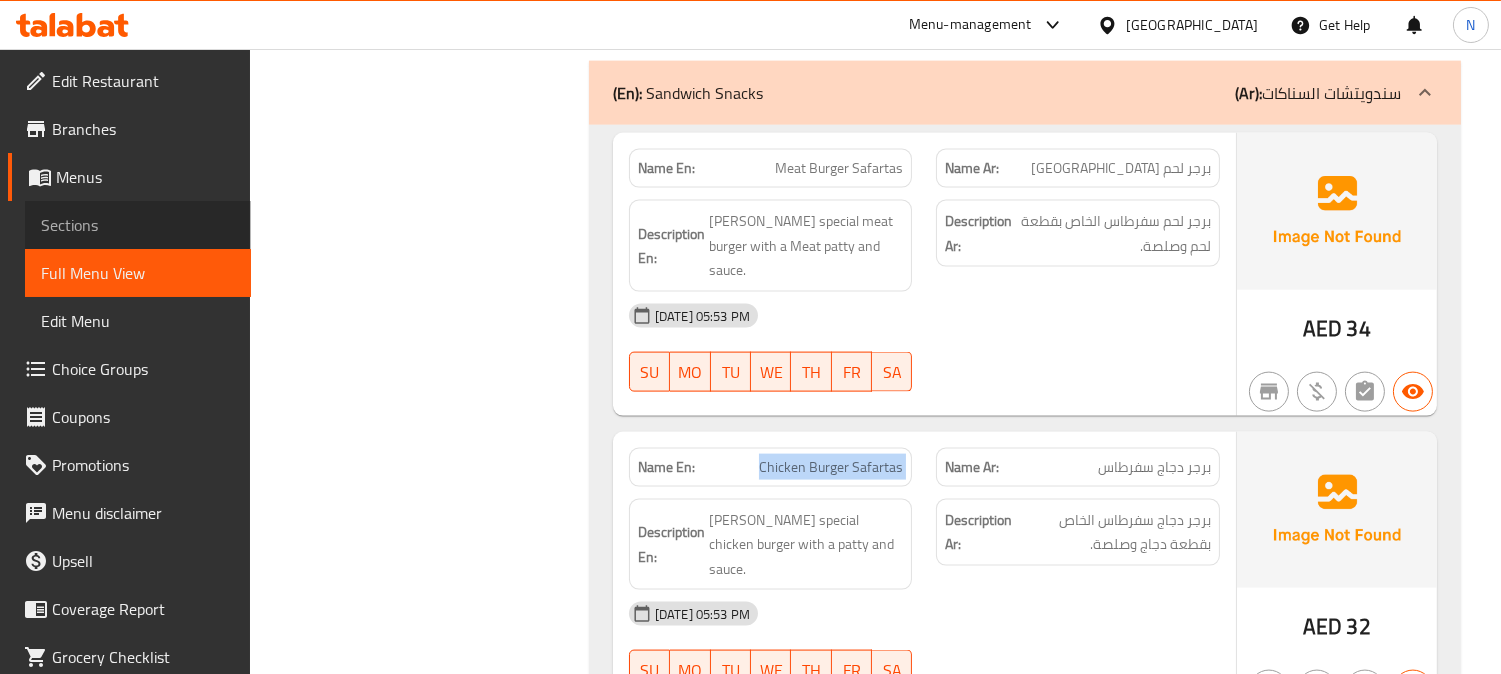 click on "Sections" at bounding box center (138, 225) 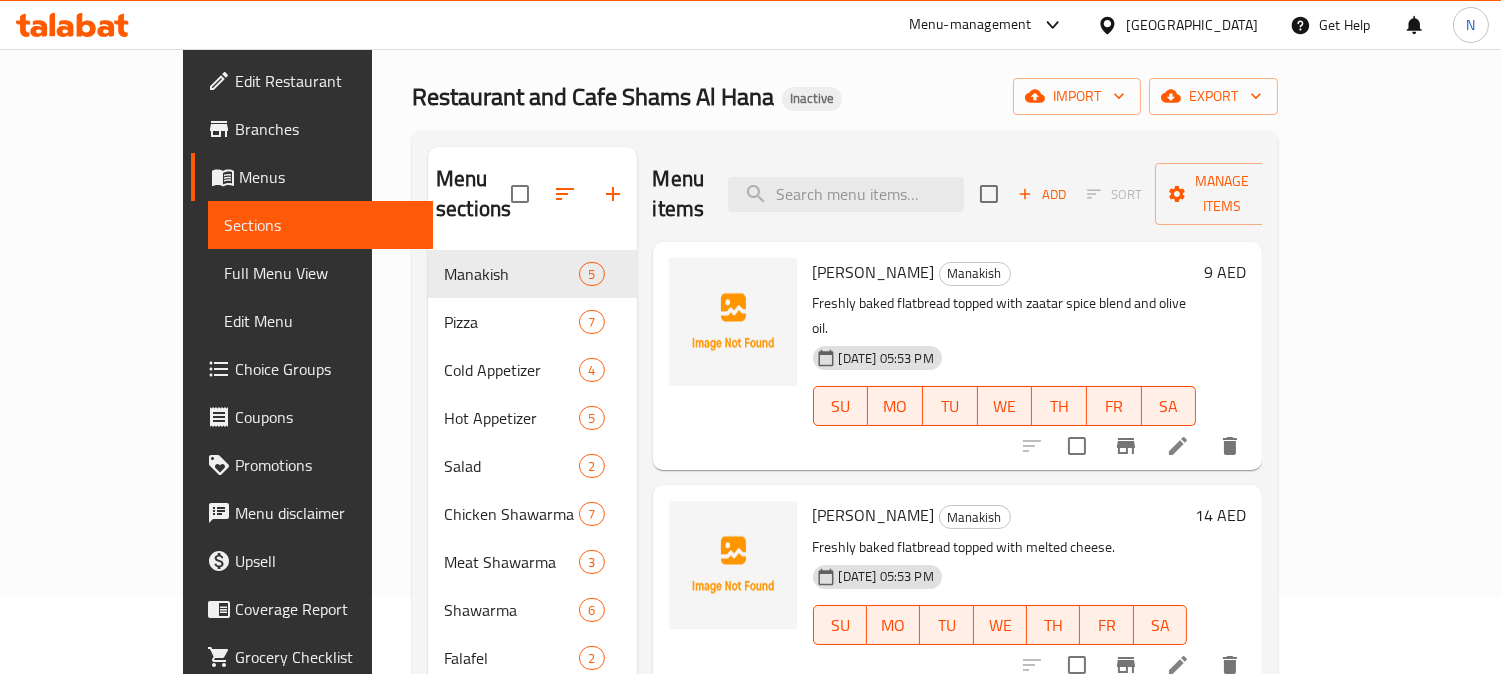scroll, scrollTop: 0, scrollLeft: 0, axis: both 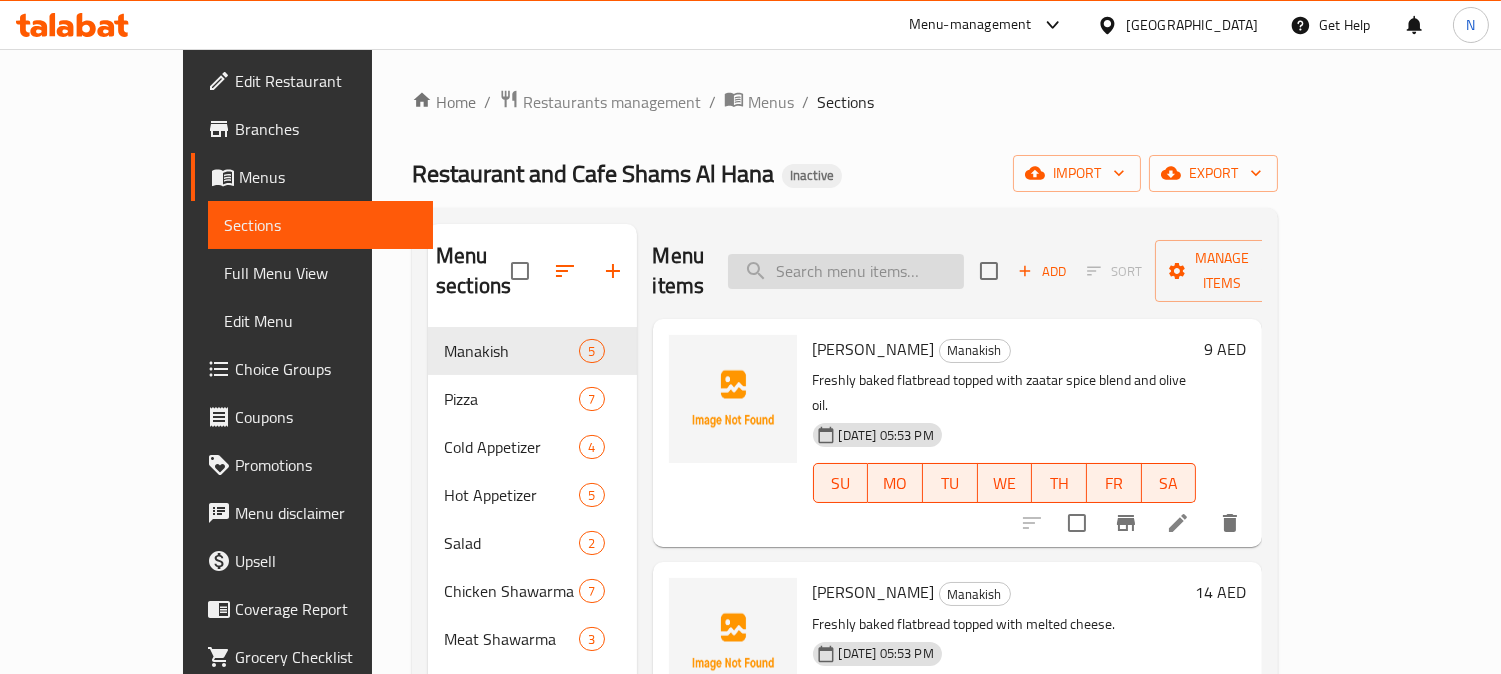 paste on "Chicken Burger Safartas" 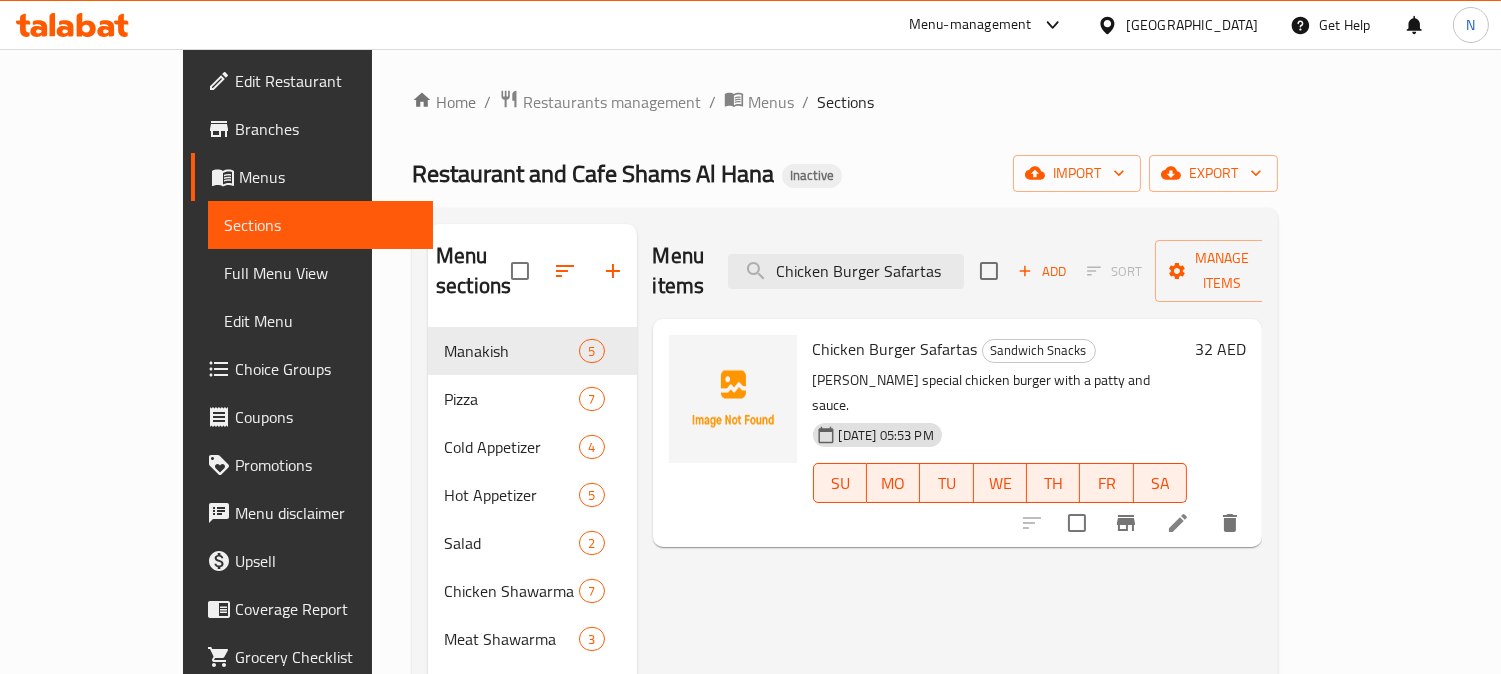 type on "Chicken Burger Safartas" 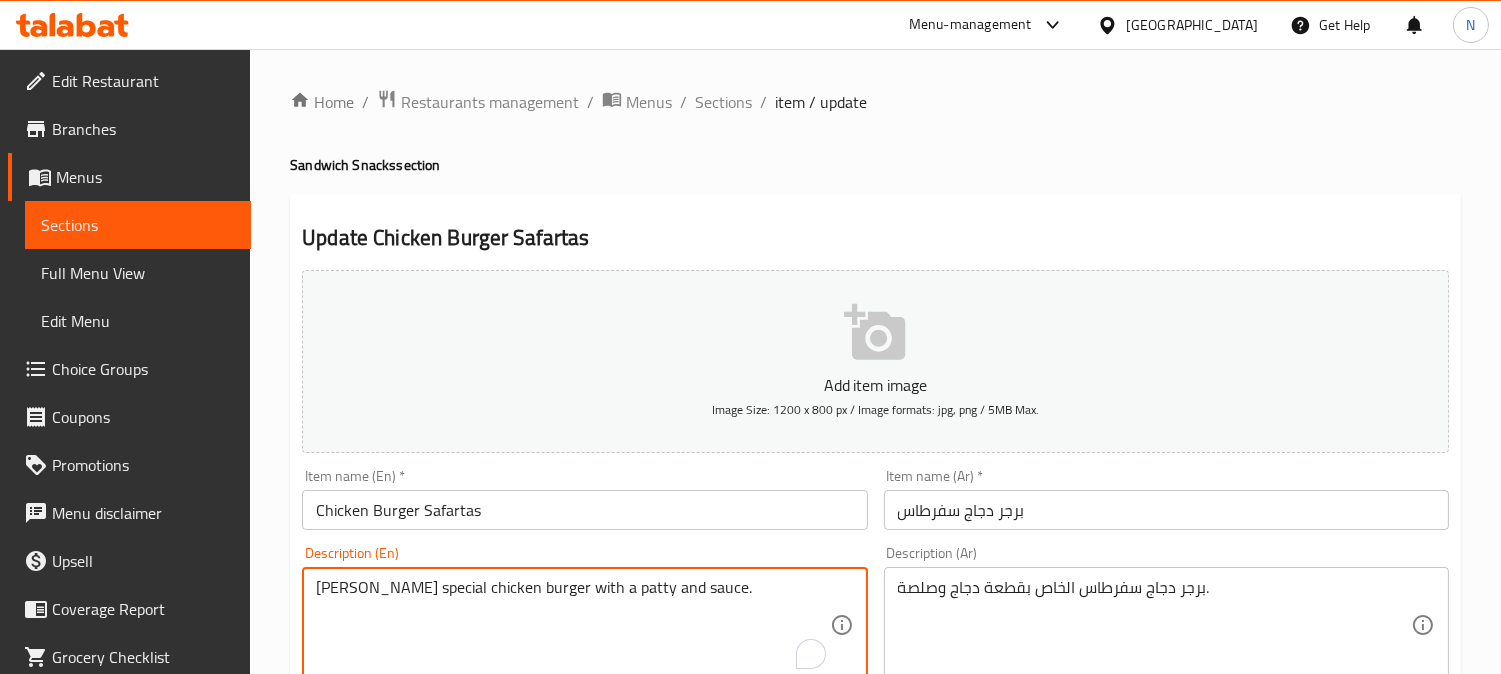 click on "Safartas's special chicken burger with a patty and sauce." at bounding box center (572, 625) 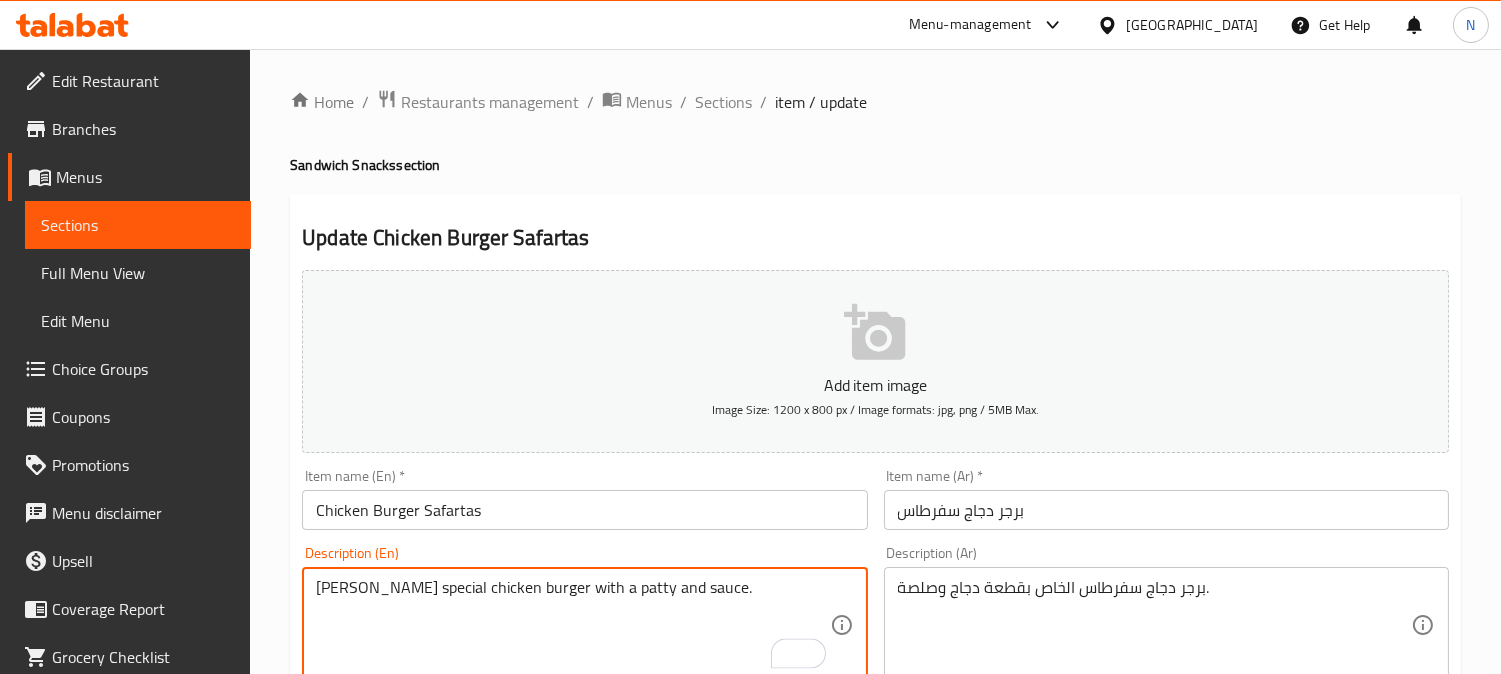 click on "Safartas's special chicken burger with a patty and sauce." at bounding box center (572, 625) 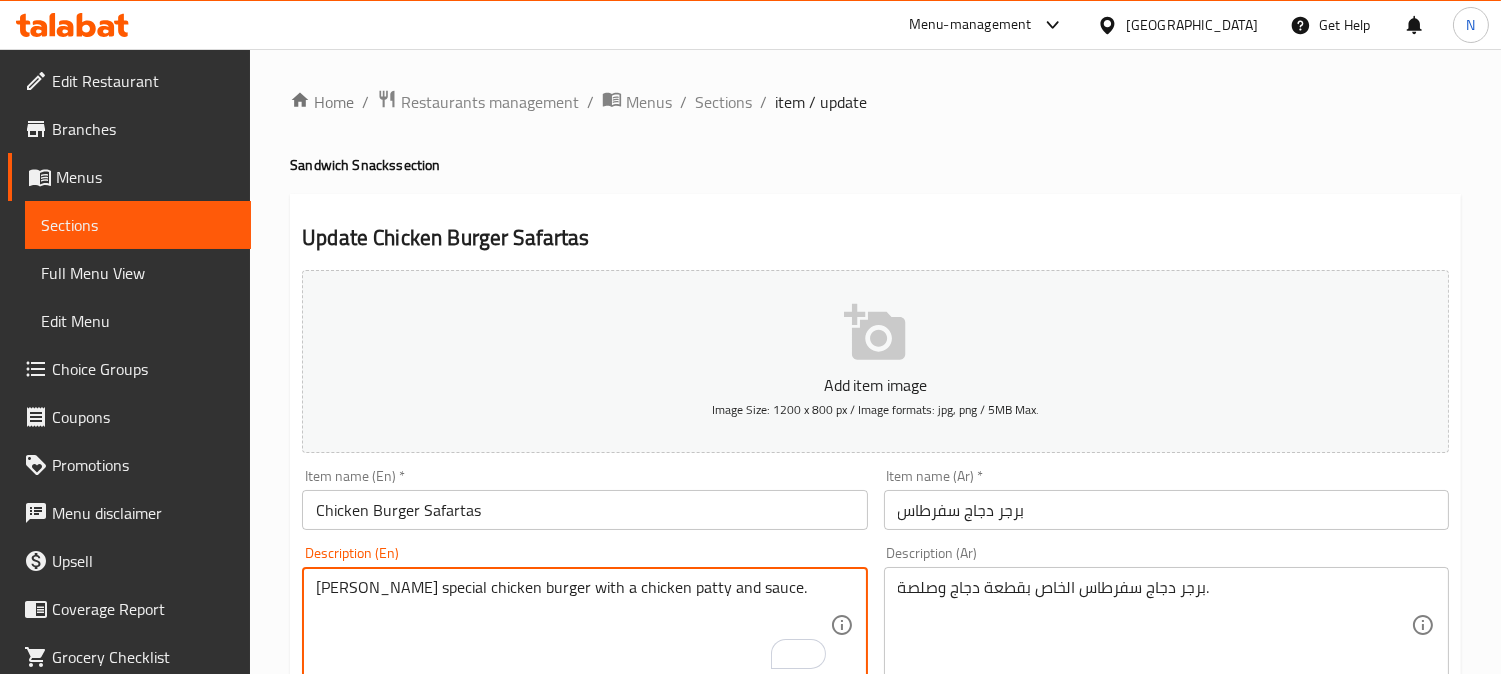 type on "[PERSON_NAME] special chicken burger with a chicken patty and sauce." 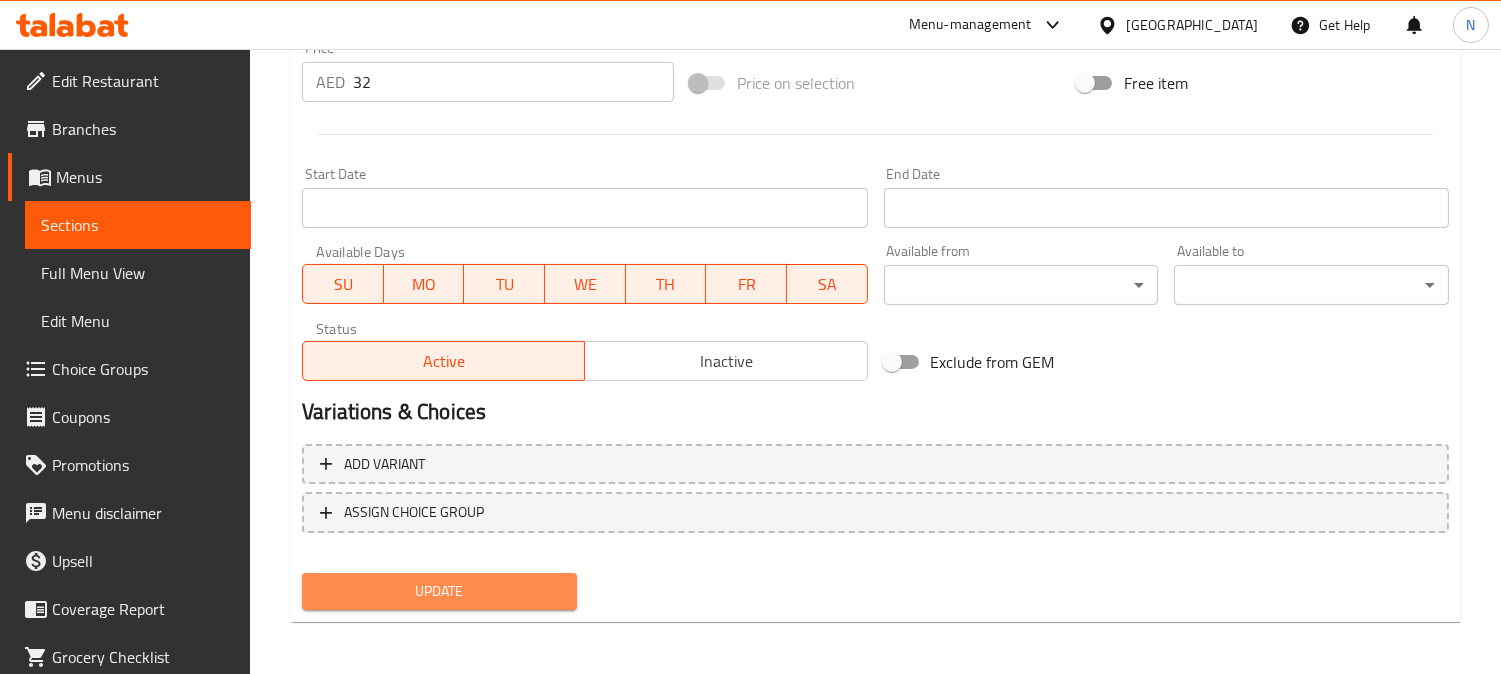 click on "Update" at bounding box center (439, 591) 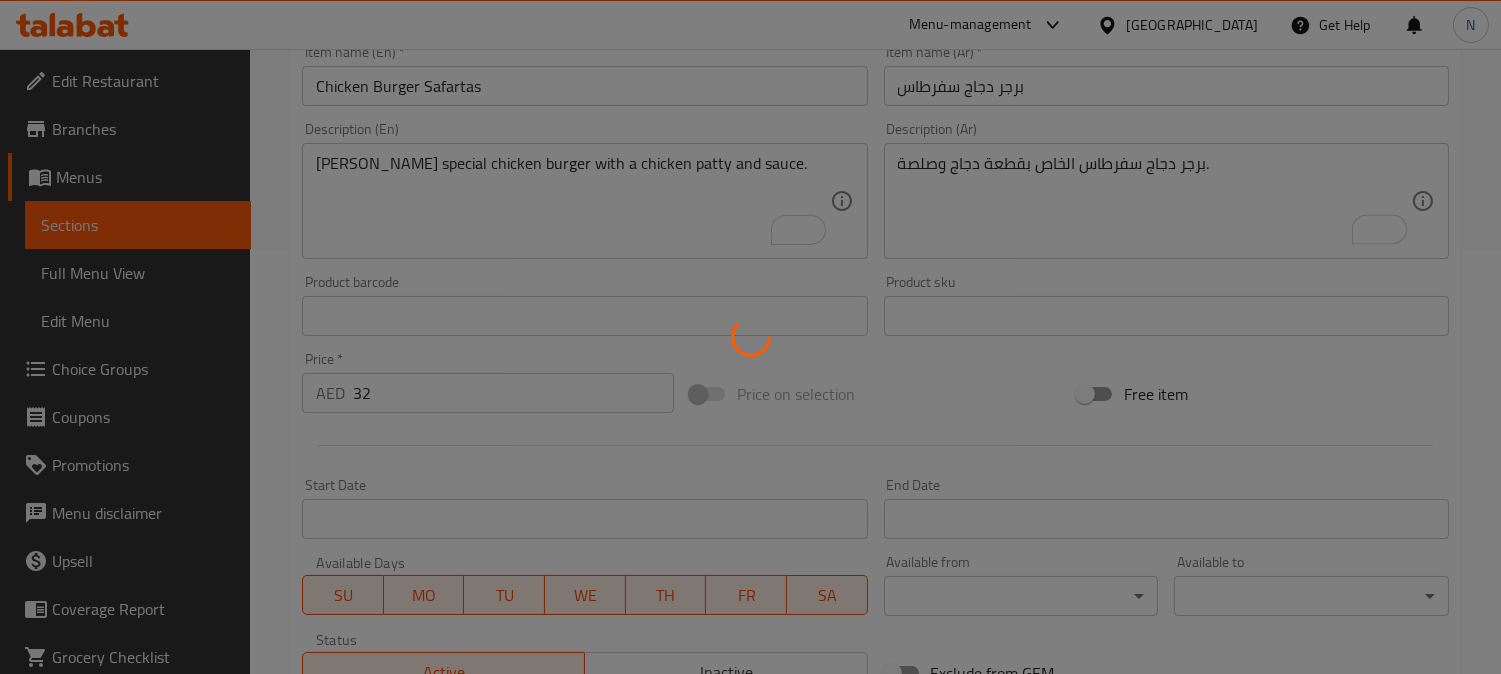 scroll, scrollTop: 0, scrollLeft: 0, axis: both 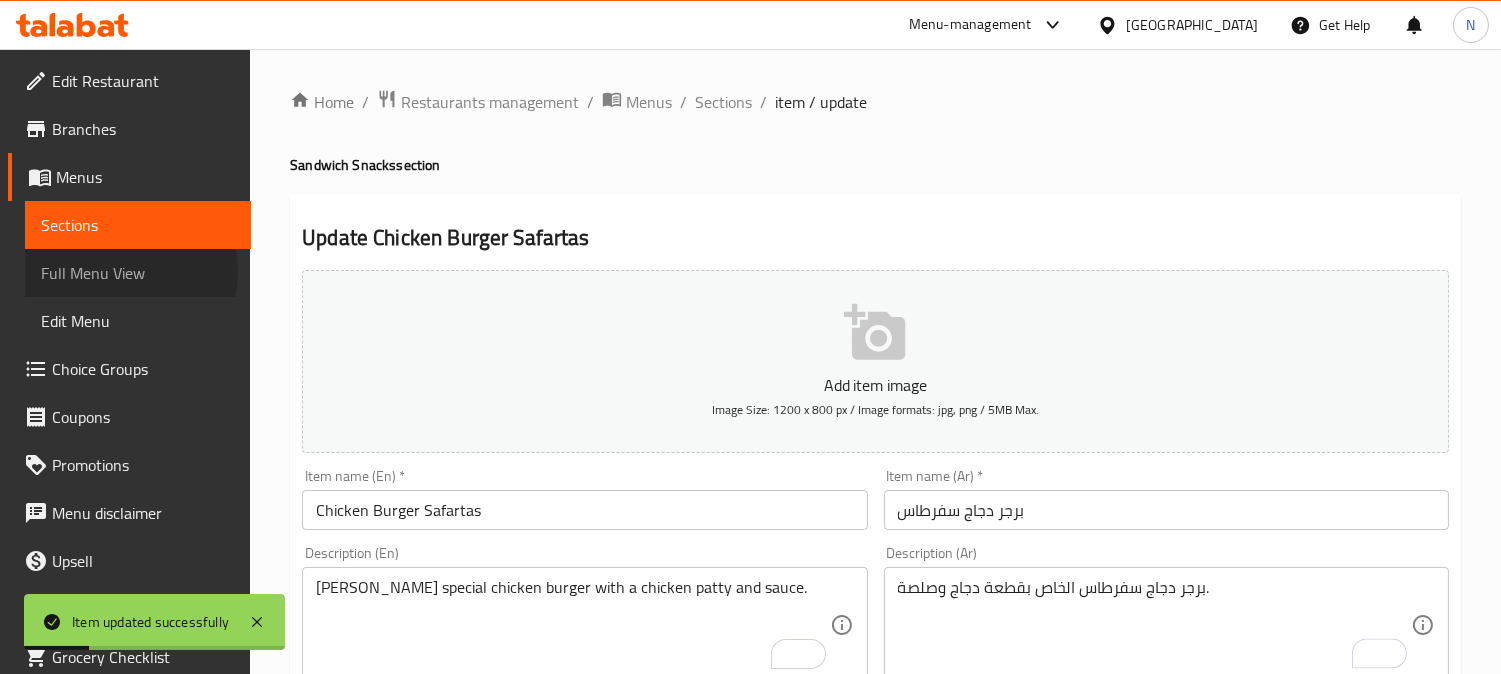 click on "Full Menu View" at bounding box center [138, 273] 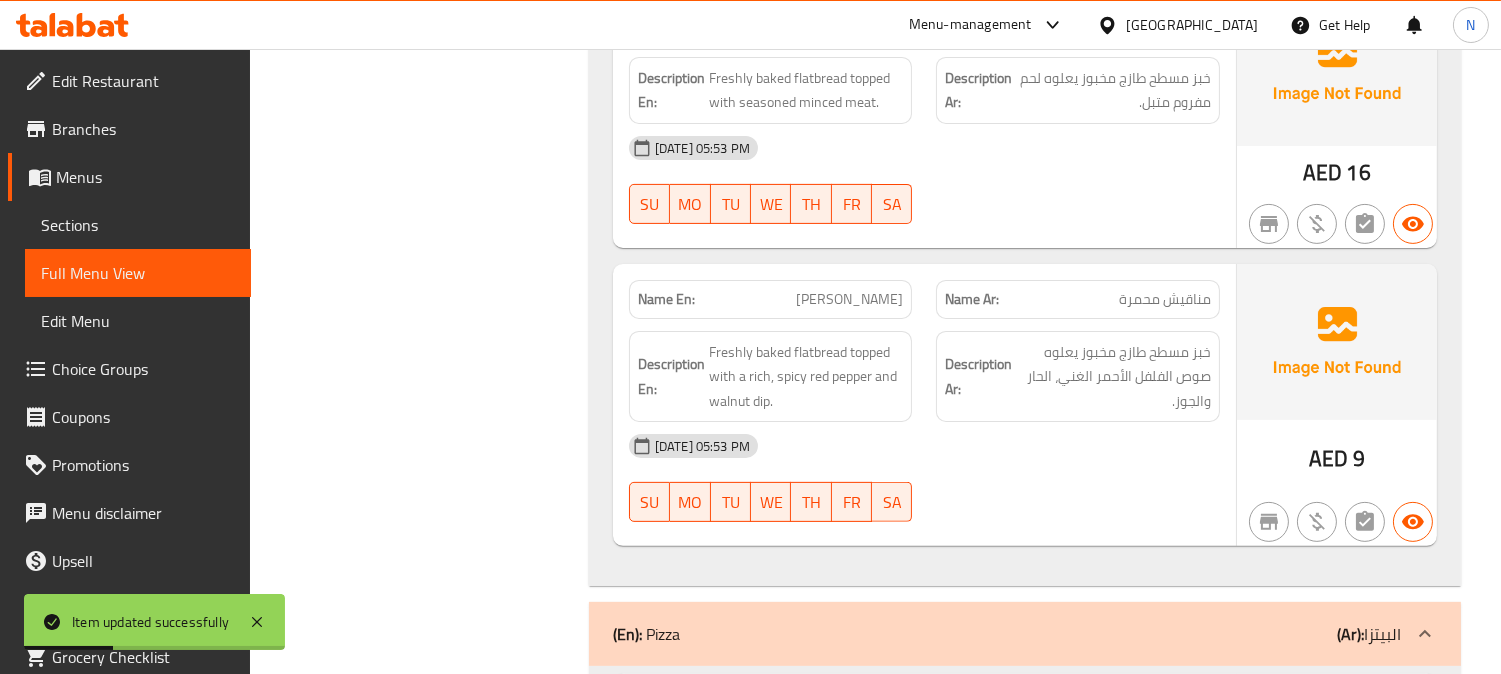 scroll, scrollTop: 777, scrollLeft: 0, axis: vertical 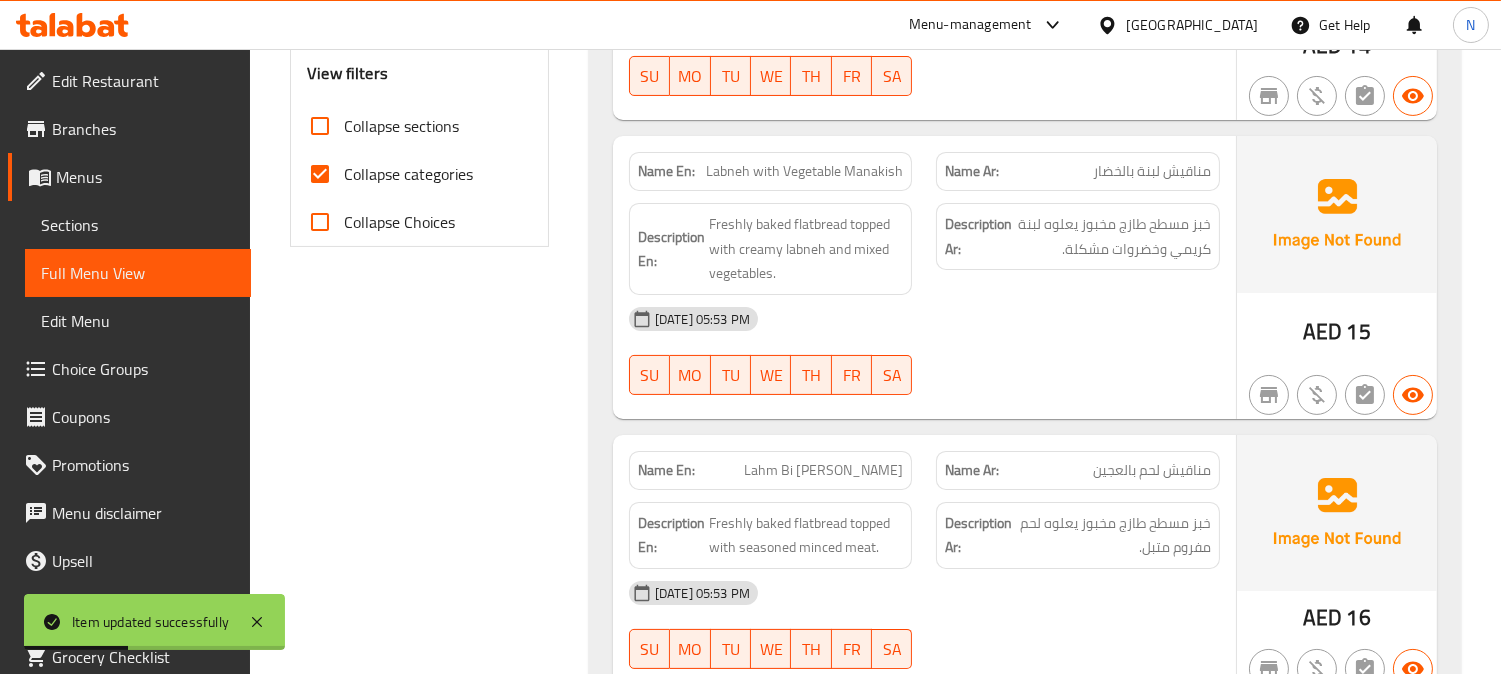 click on "Collapse categories" at bounding box center (320, 174) 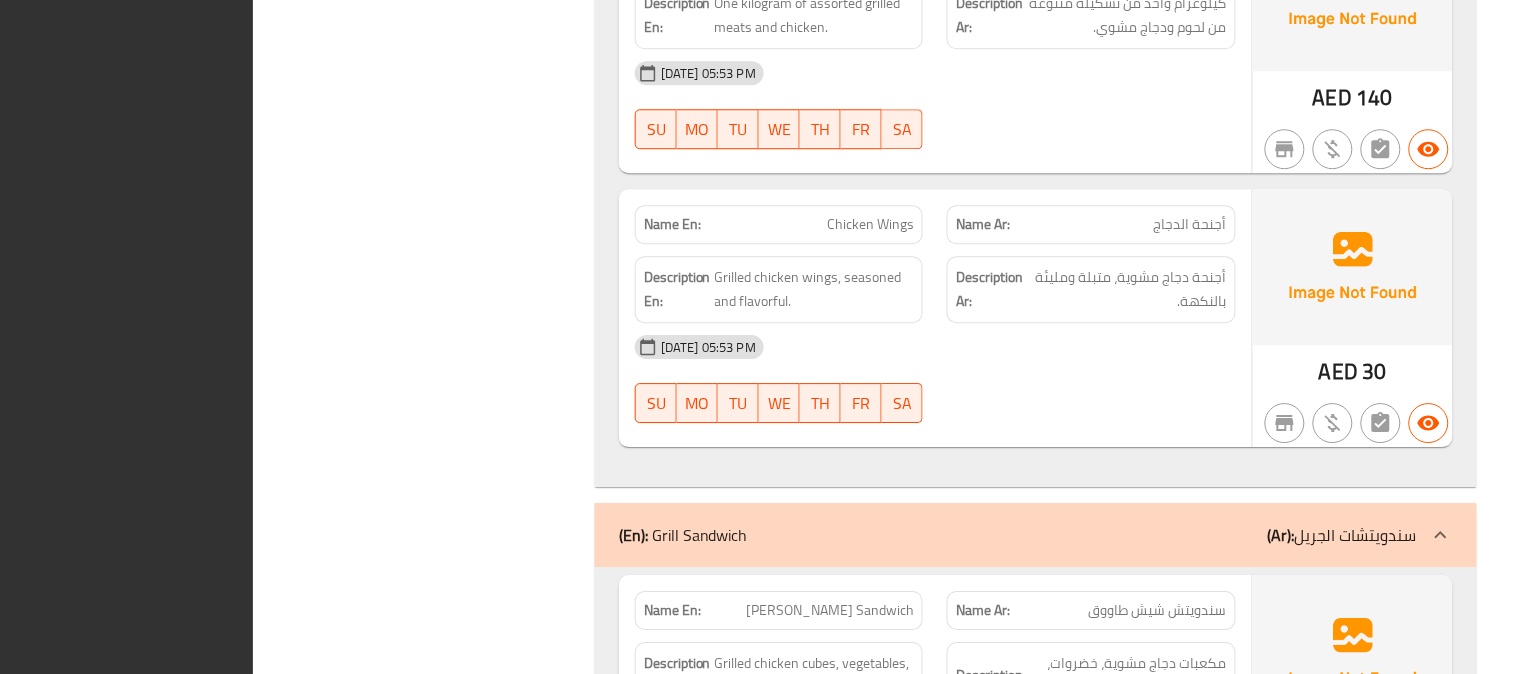 scroll, scrollTop: 17464, scrollLeft: 0, axis: vertical 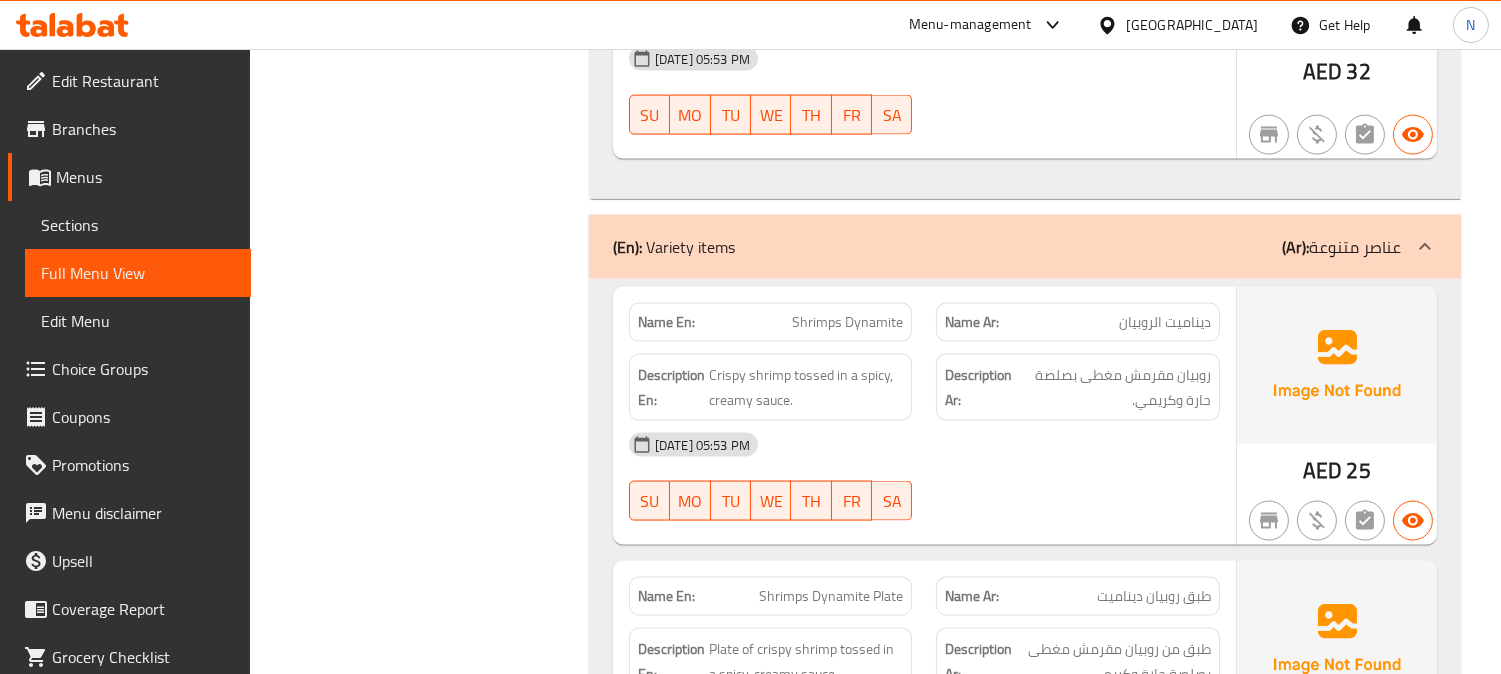 click on "Edit Restaurant" at bounding box center [143, 81] 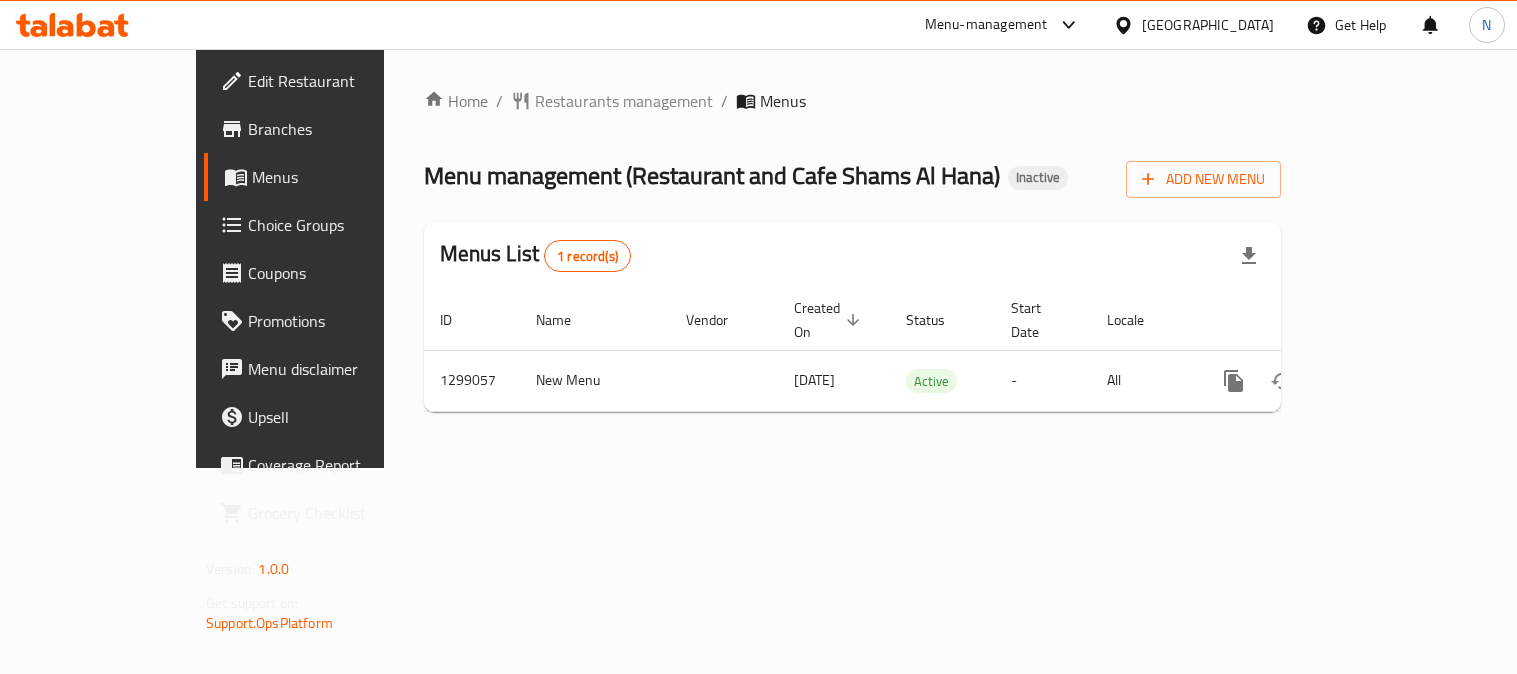 scroll, scrollTop: 0, scrollLeft: 0, axis: both 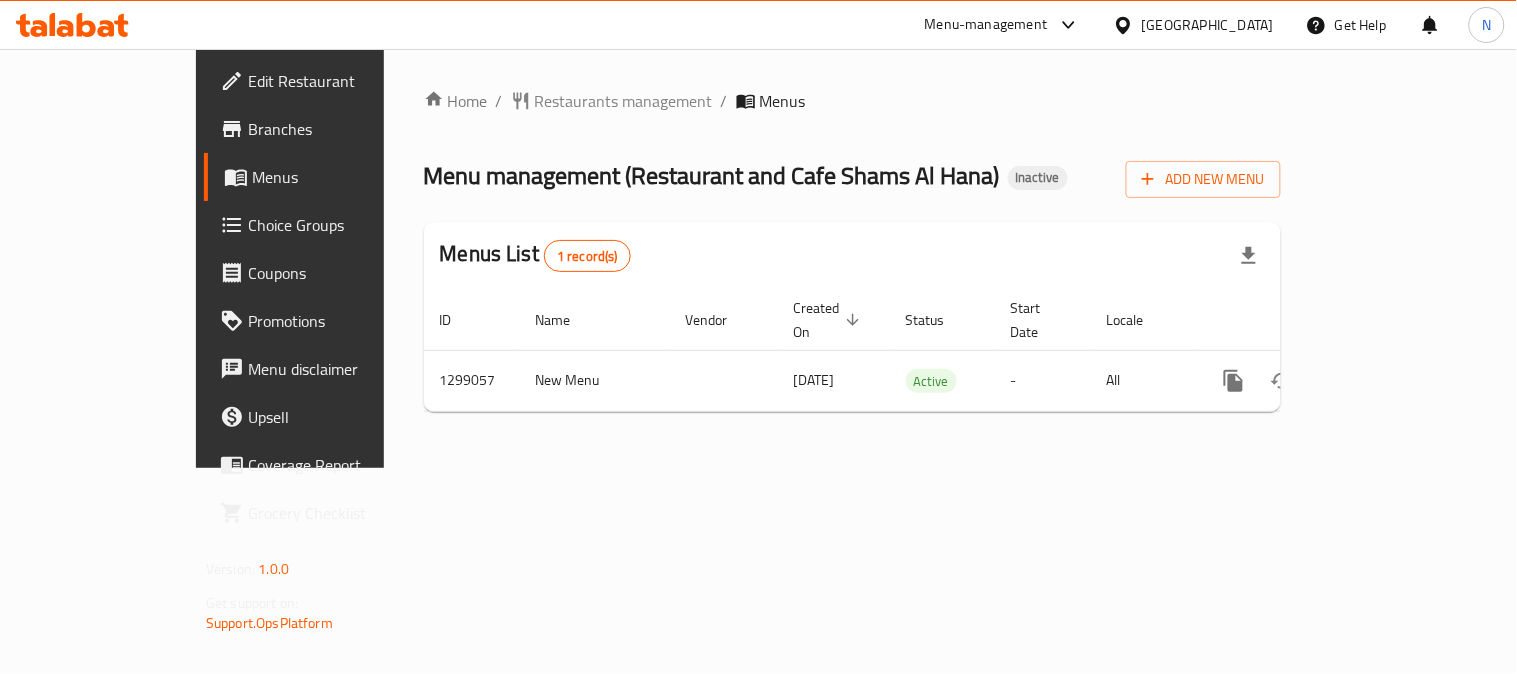 click on "Branches" at bounding box center [340, 129] 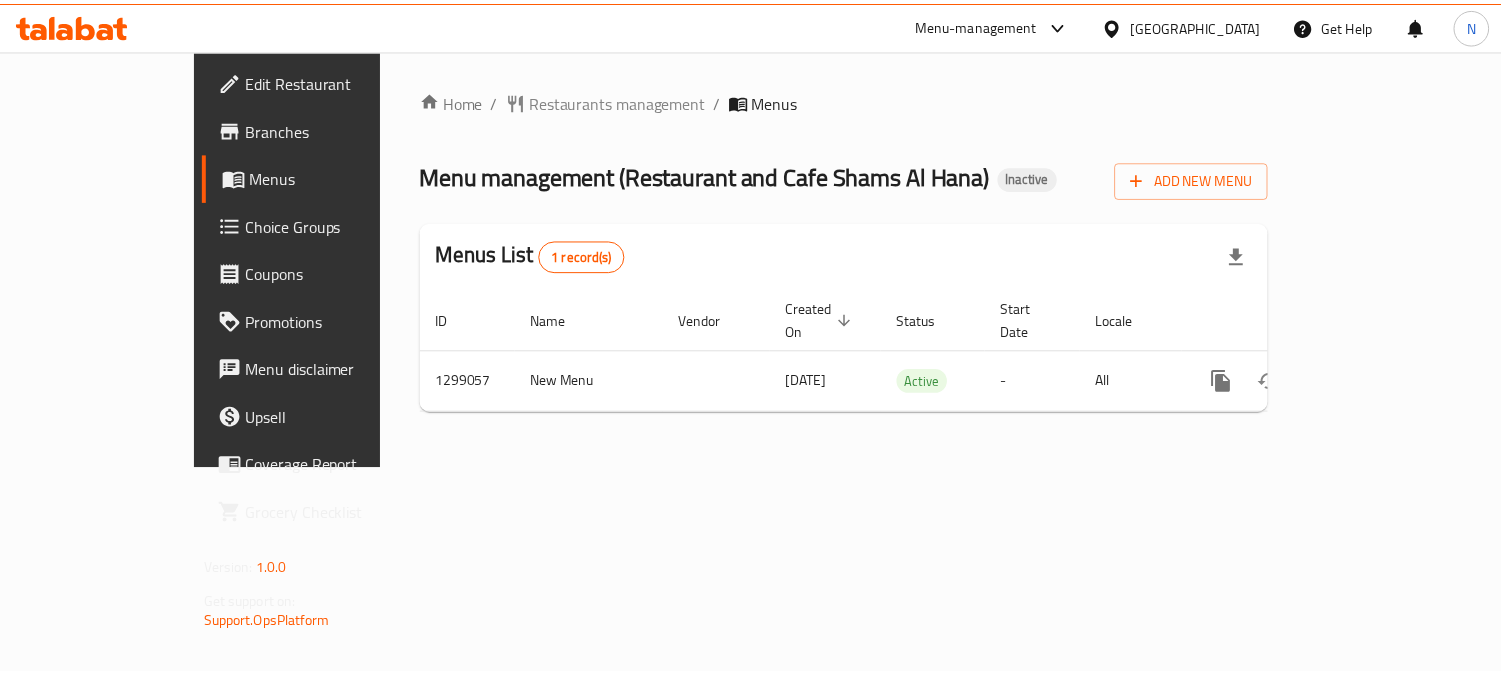 scroll, scrollTop: 0, scrollLeft: 0, axis: both 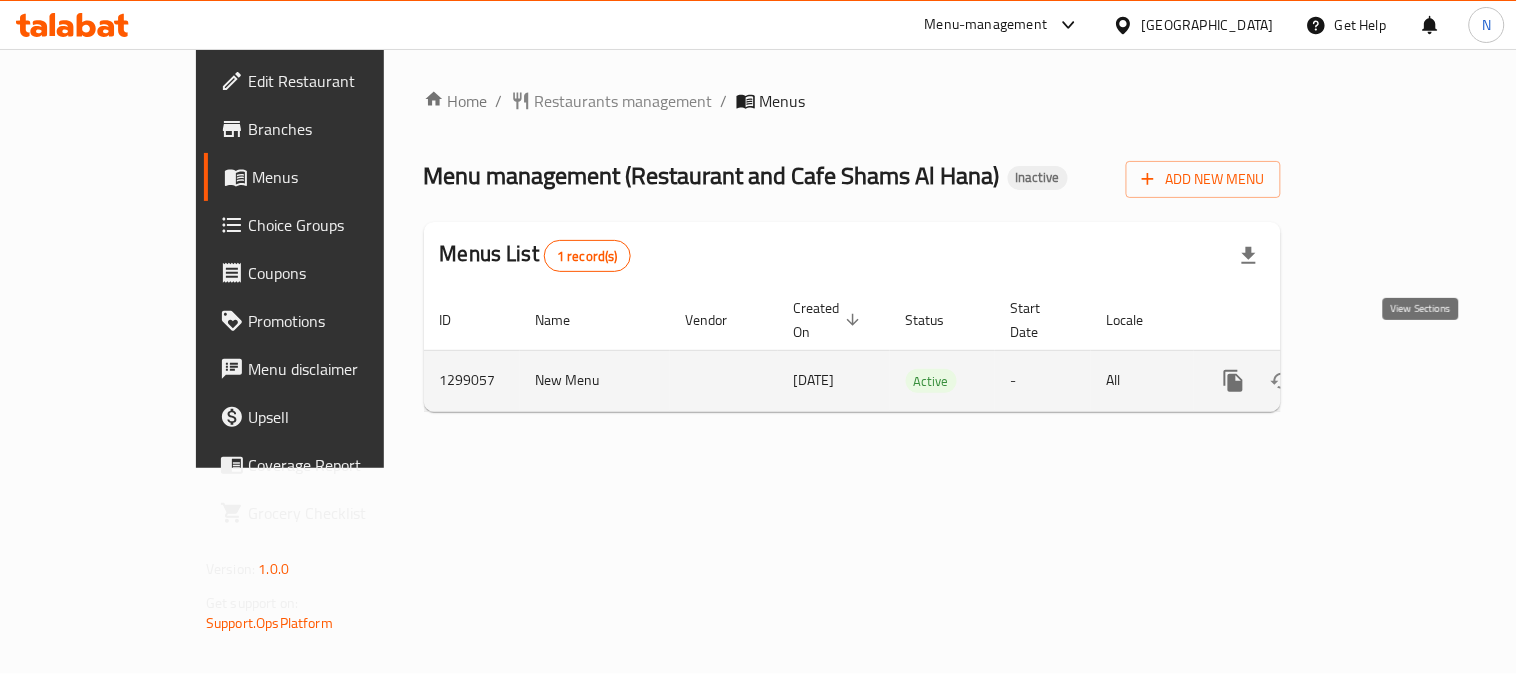 click at bounding box center (1378, 381) 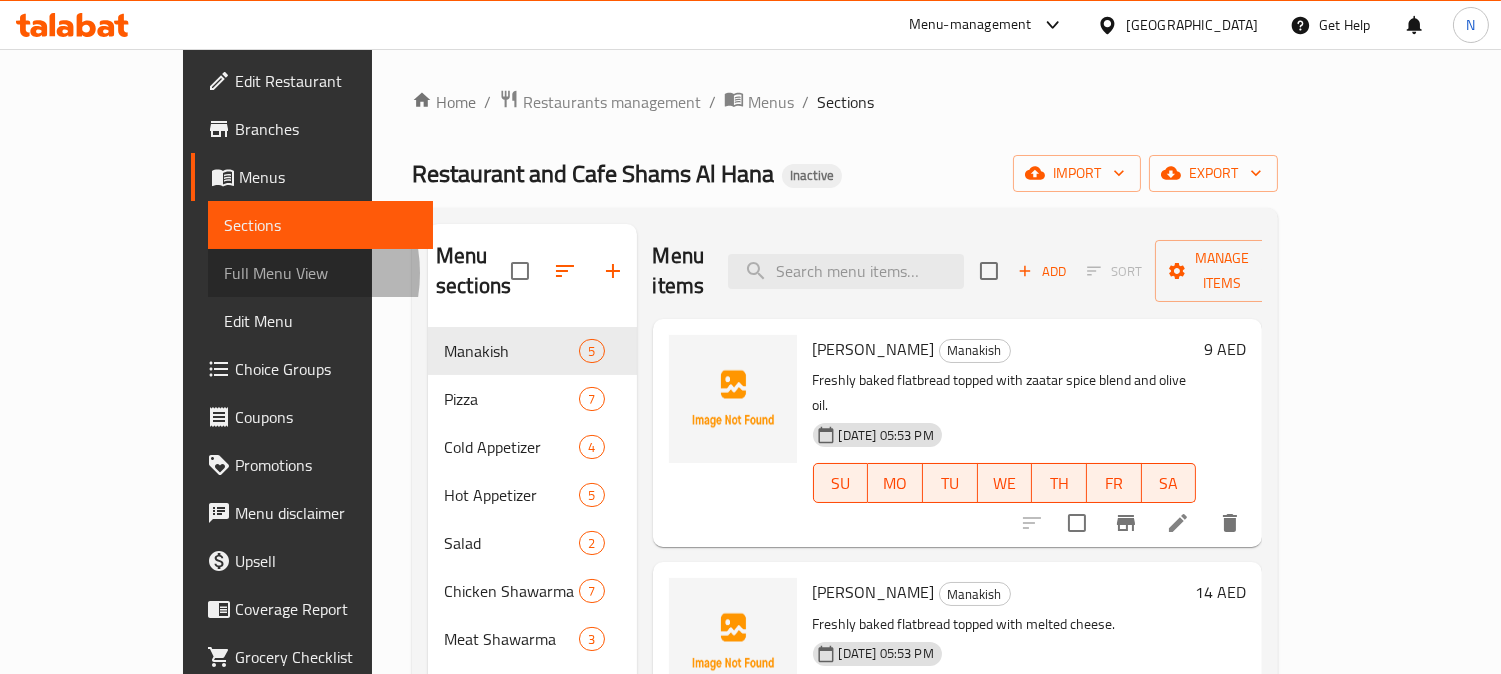 click on "Full Menu View" at bounding box center (321, 273) 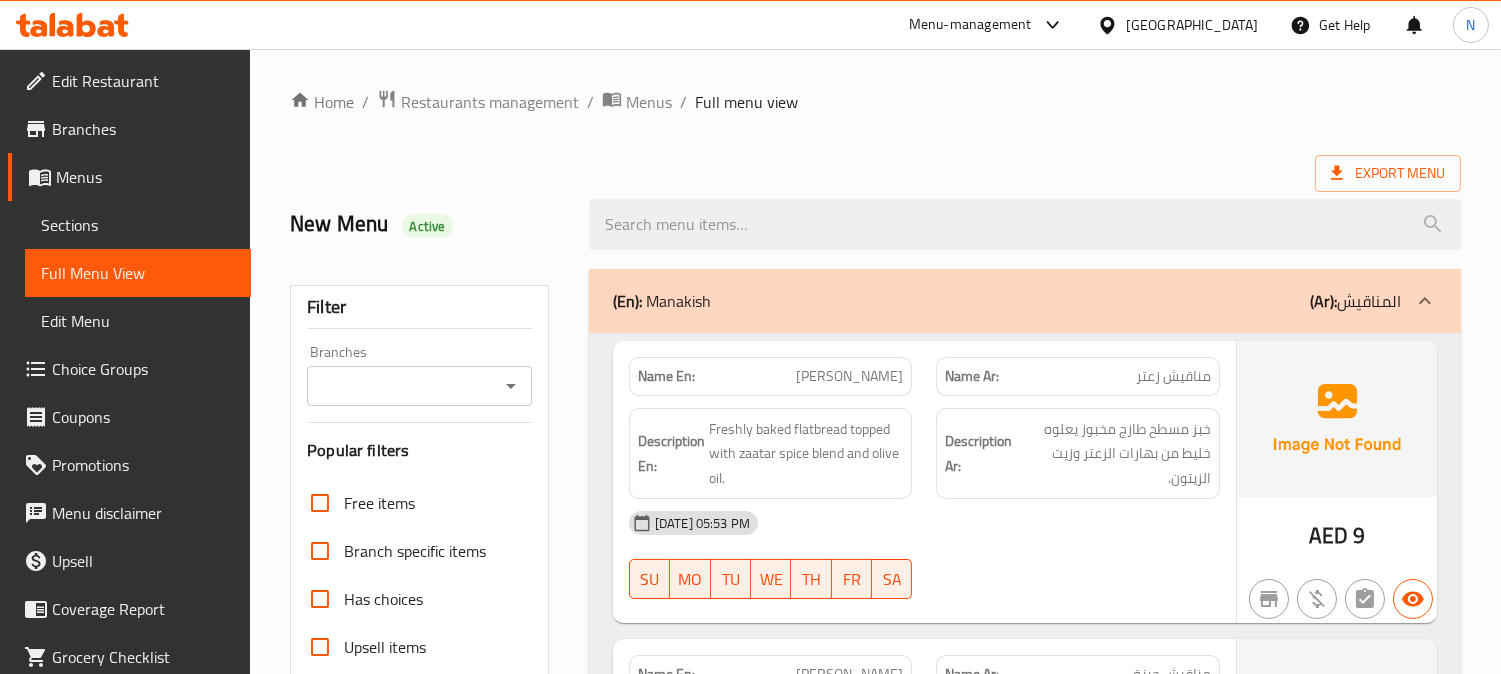 scroll, scrollTop: 555, scrollLeft: 0, axis: vertical 